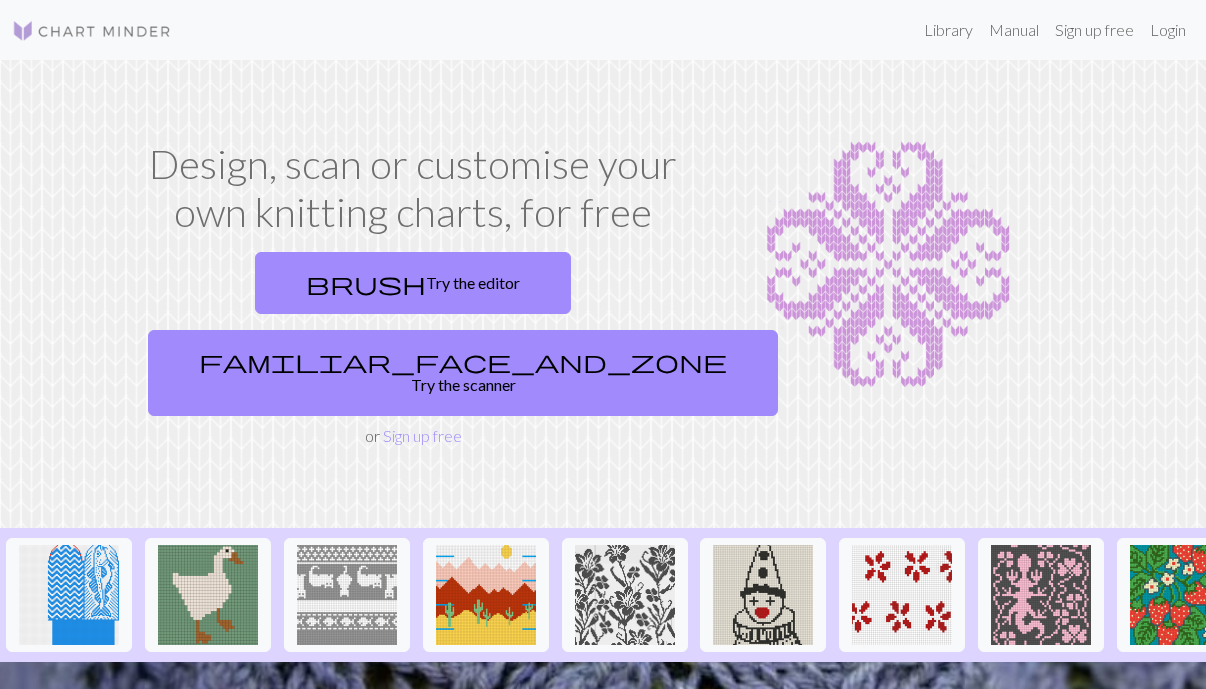scroll, scrollTop: 0, scrollLeft: 0, axis: both 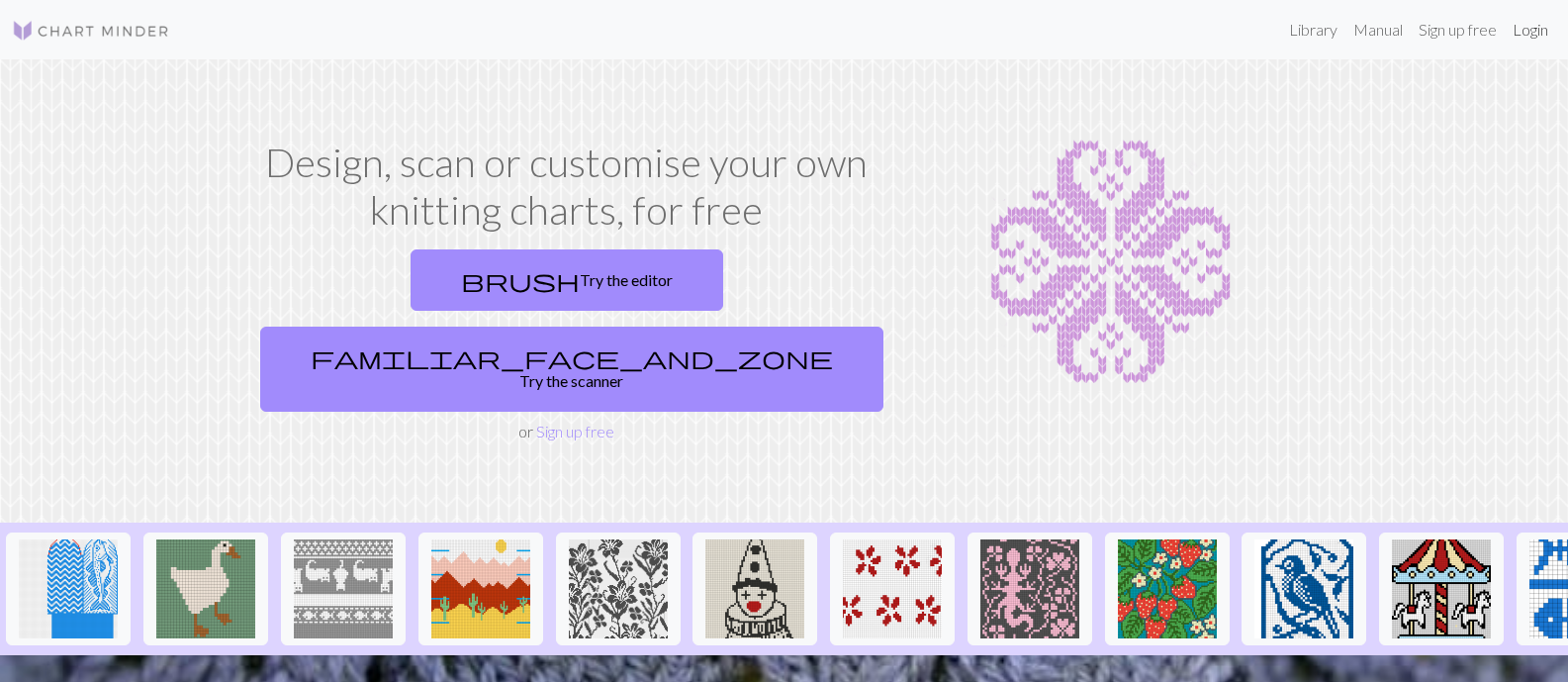 click on "Login" at bounding box center [1530, 30] 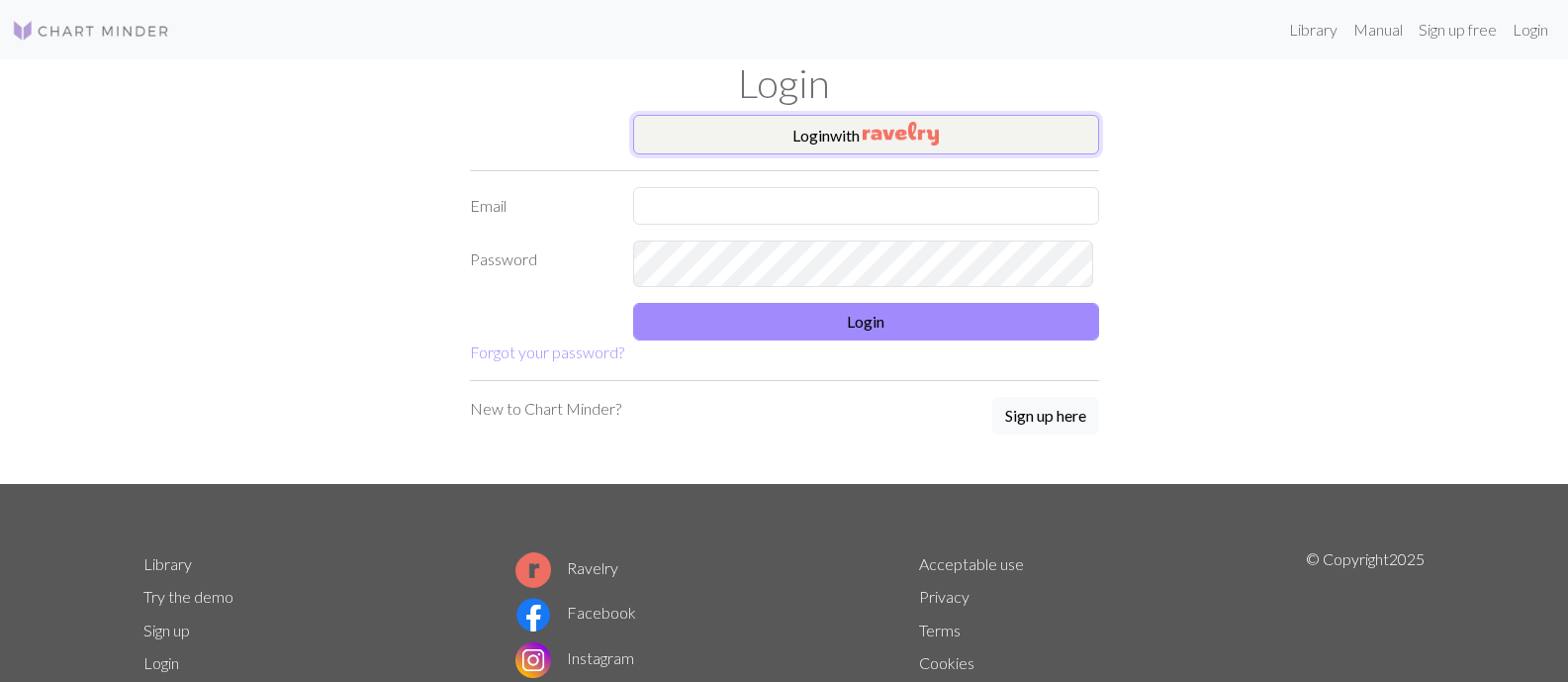 click on "Login  with" at bounding box center (866, 135) 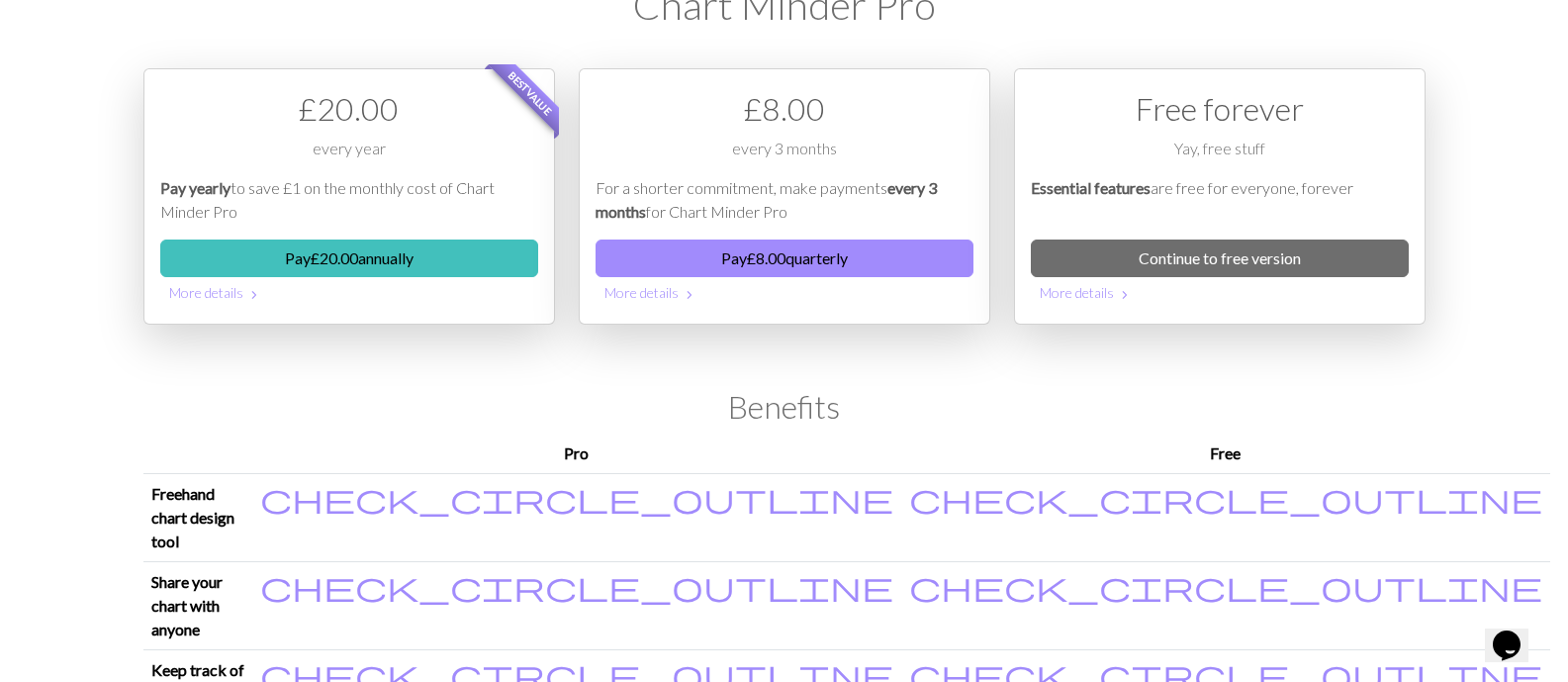 scroll, scrollTop: 0, scrollLeft: 0, axis: both 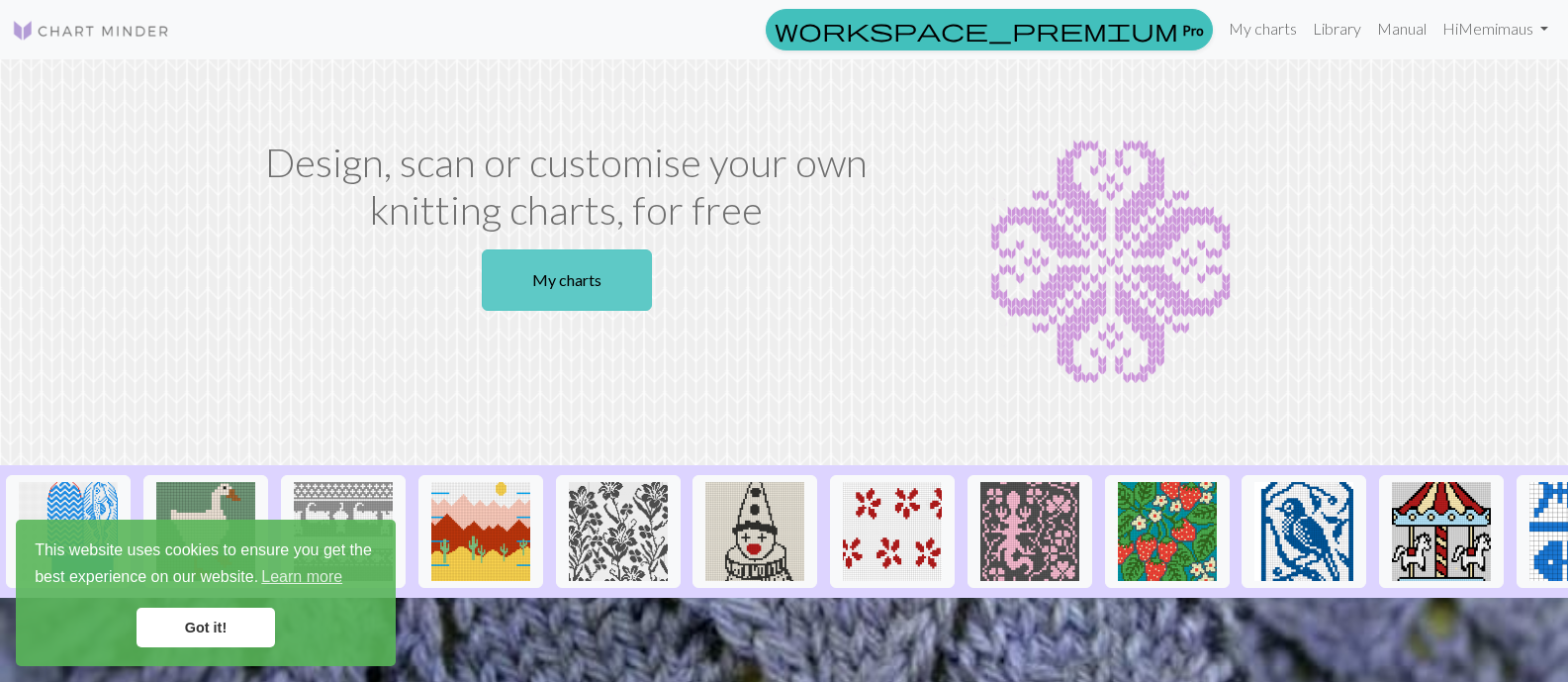 click on "My charts" at bounding box center (567, 280) 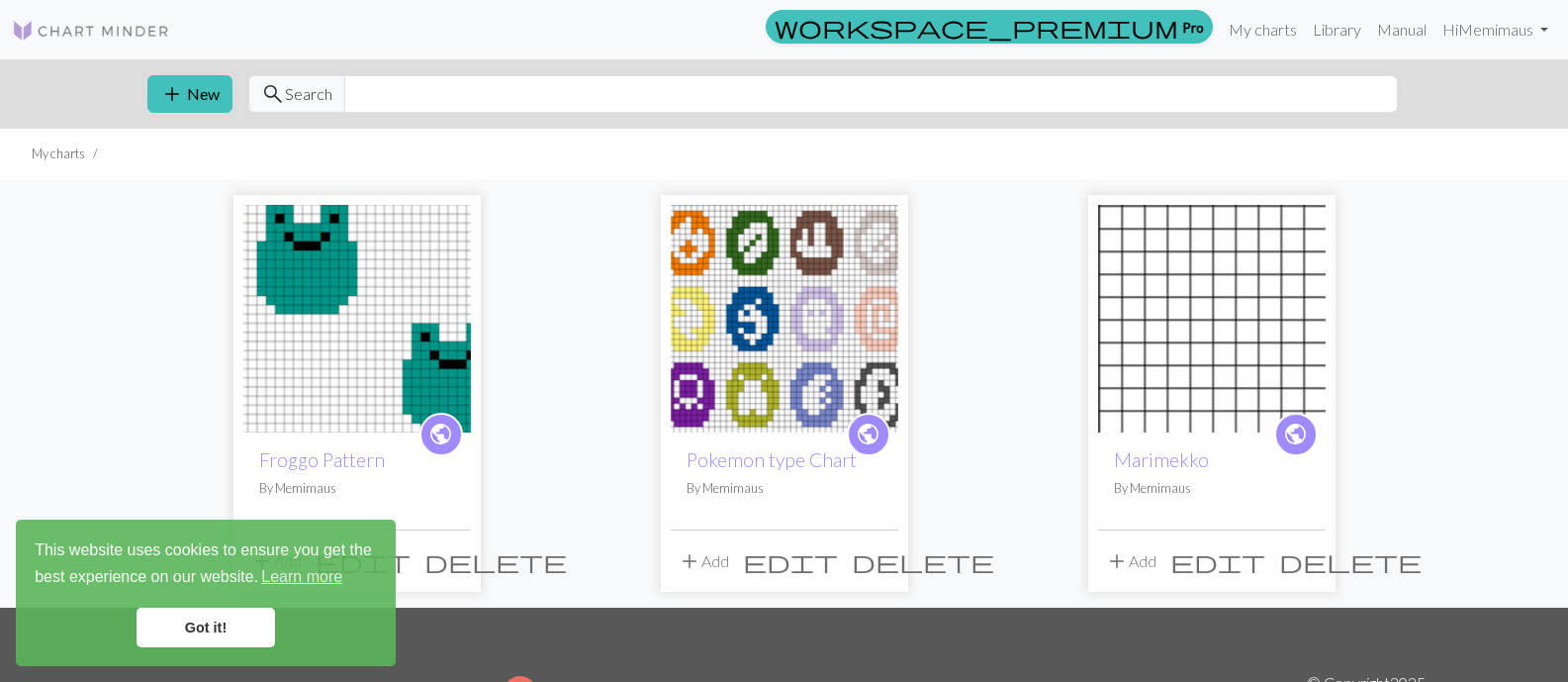 click on "Got it!" at bounding box center (206, 628) 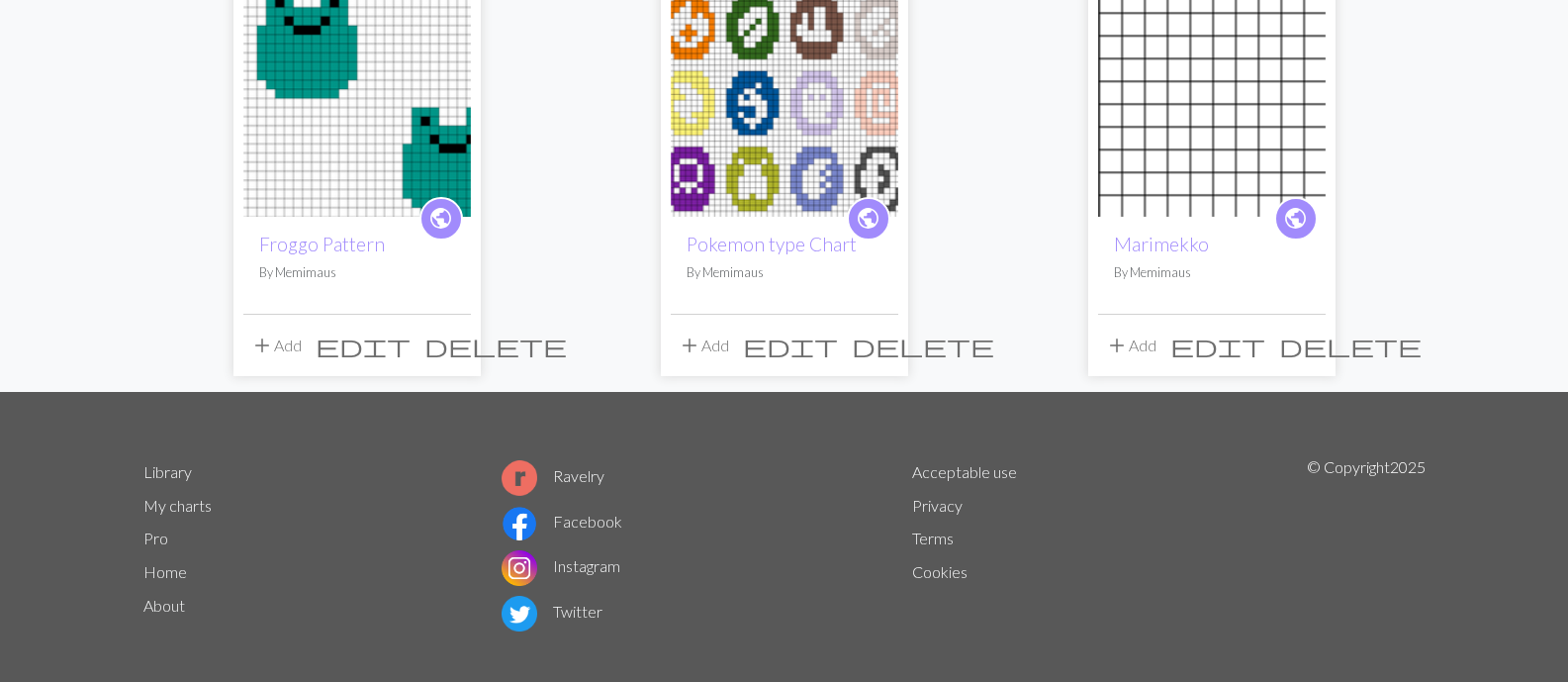 scroll, scrollTop: 235, scrollLeft: 0, axis: vertical 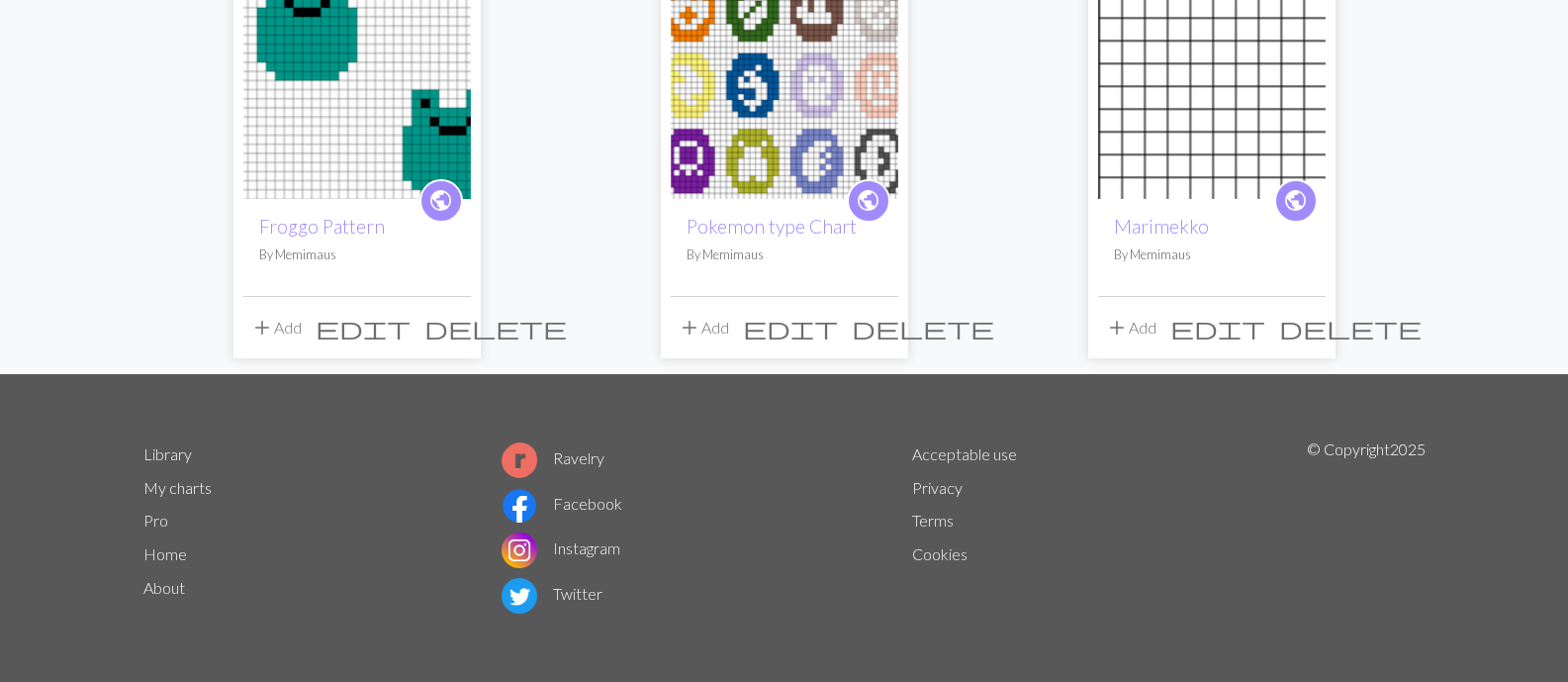 click on "delete" at bounding box center (1350, 328) 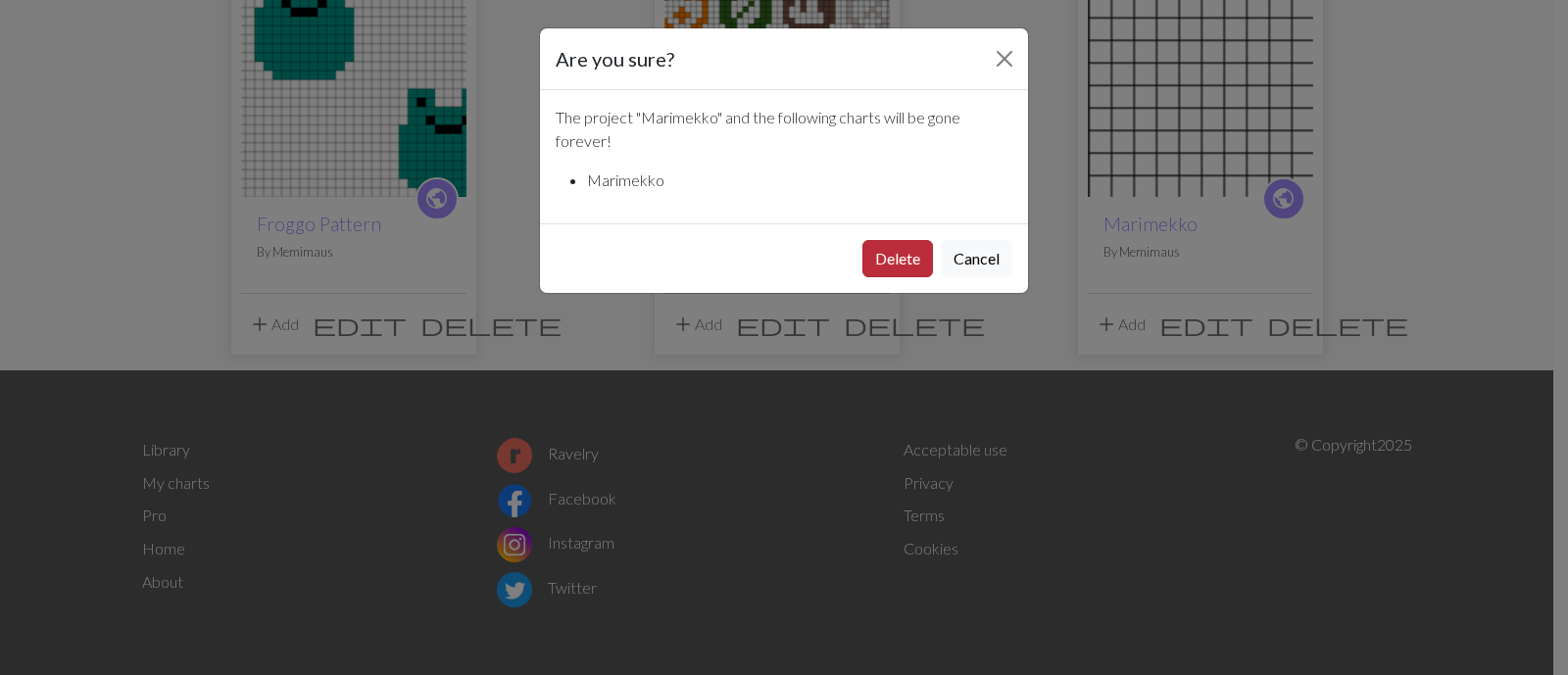 click on "Delete" at bounding box center (898, 259) 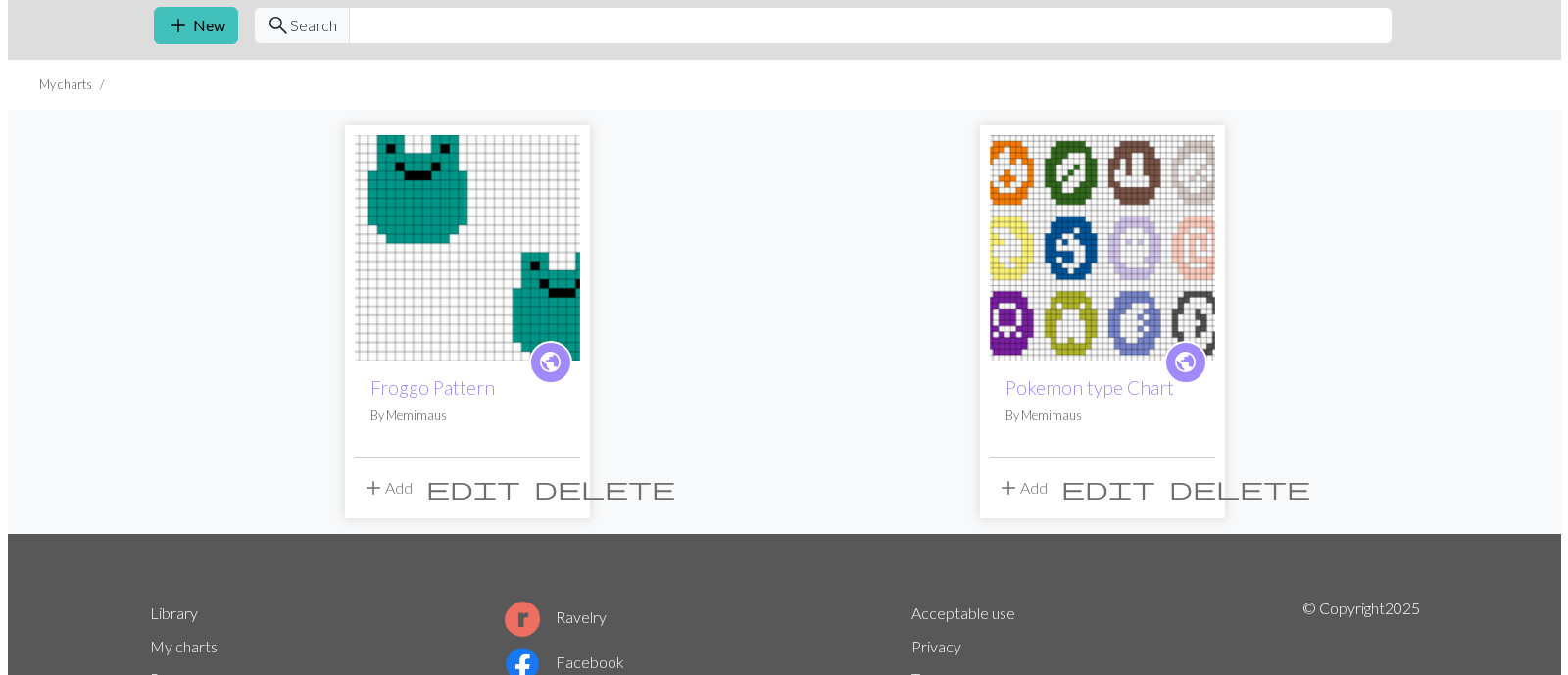scroll, scrollTop: 0, scrollLeft: 0, axis: both 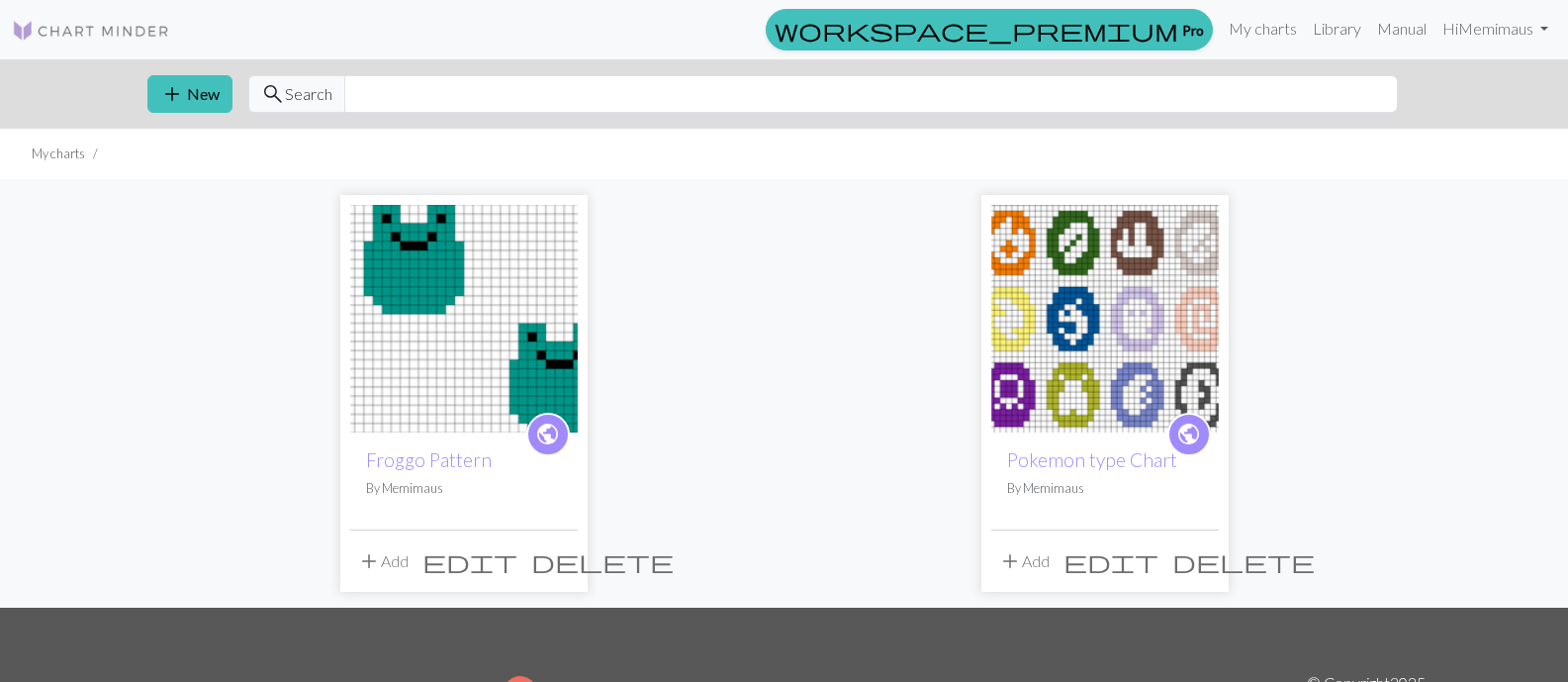 click on "add   New search   Search" at bounding box center [784, 94] 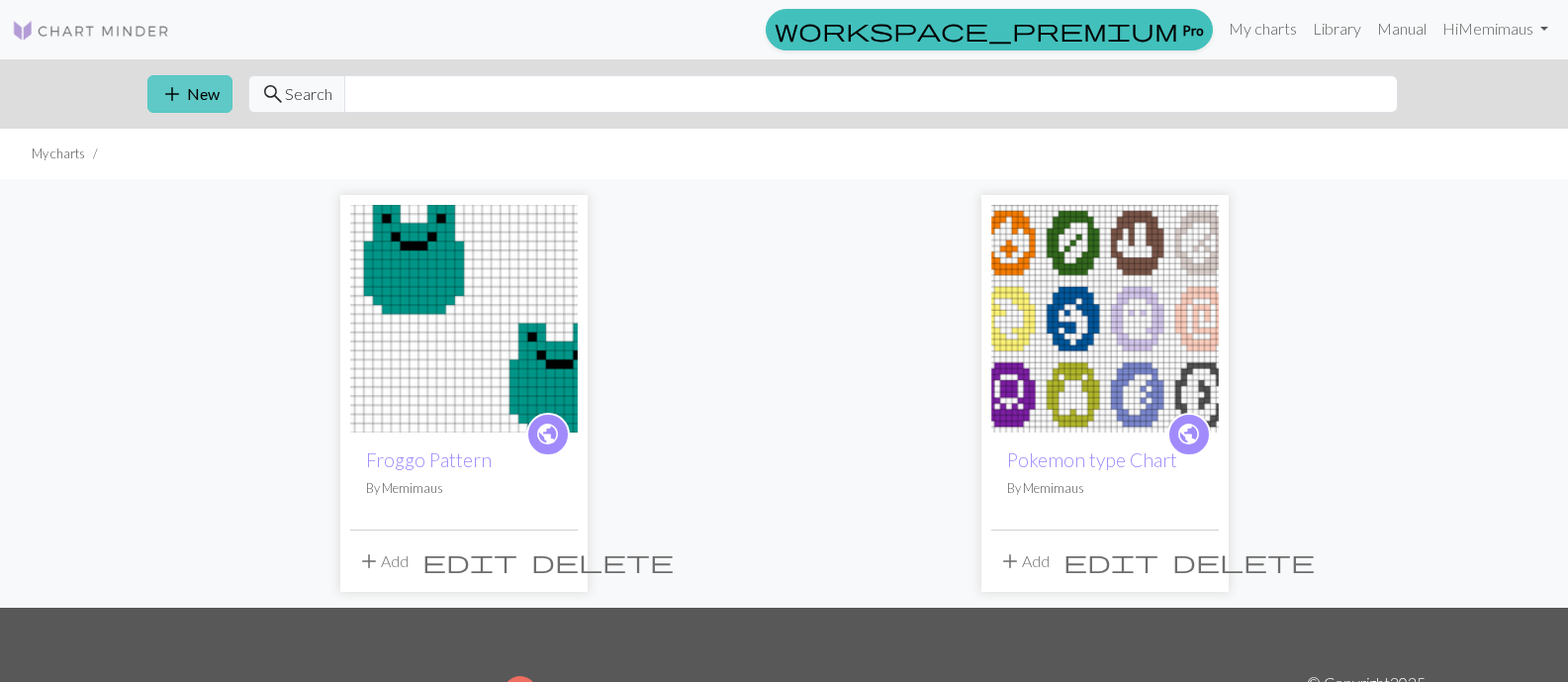 click on "add" at bounding box center [172, 94] 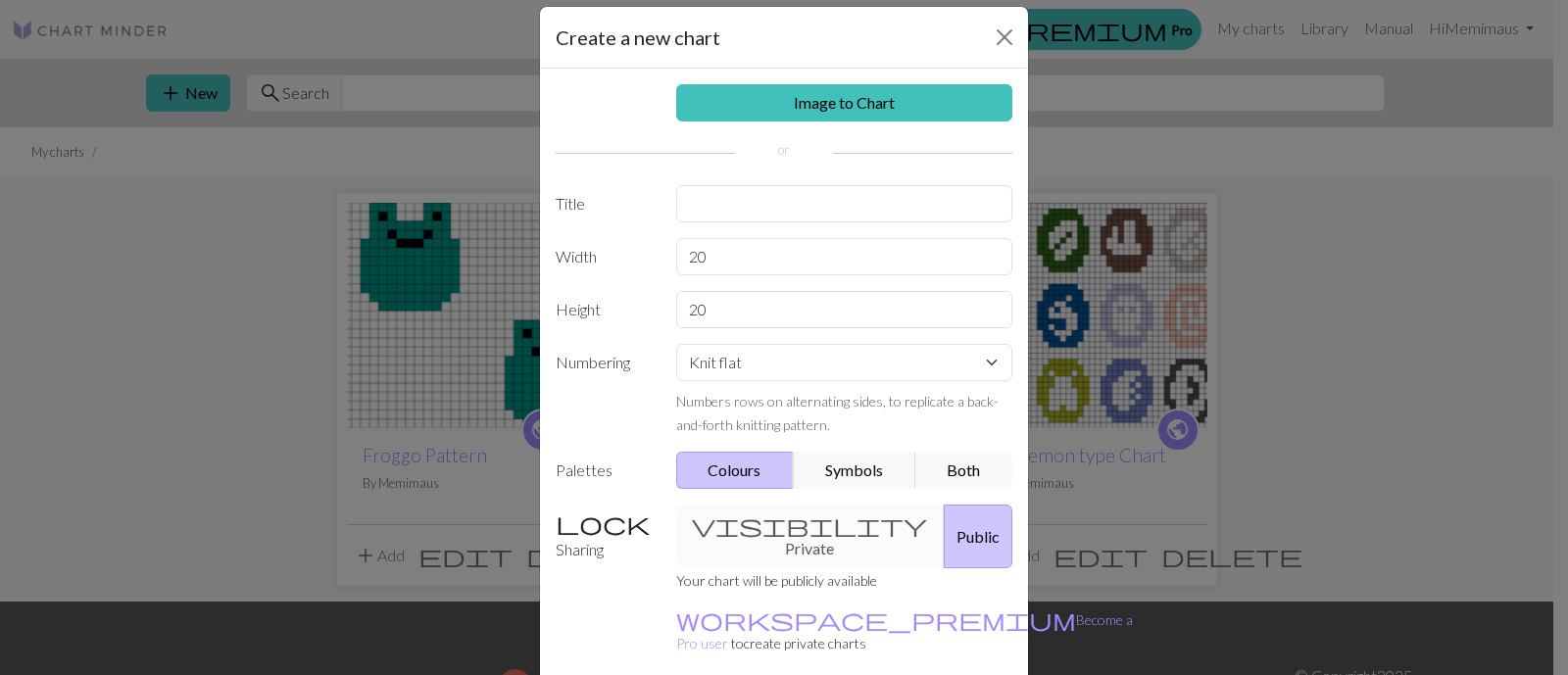 scroll, scrollTop: 23, scrollLeft: 0, axis: vertical 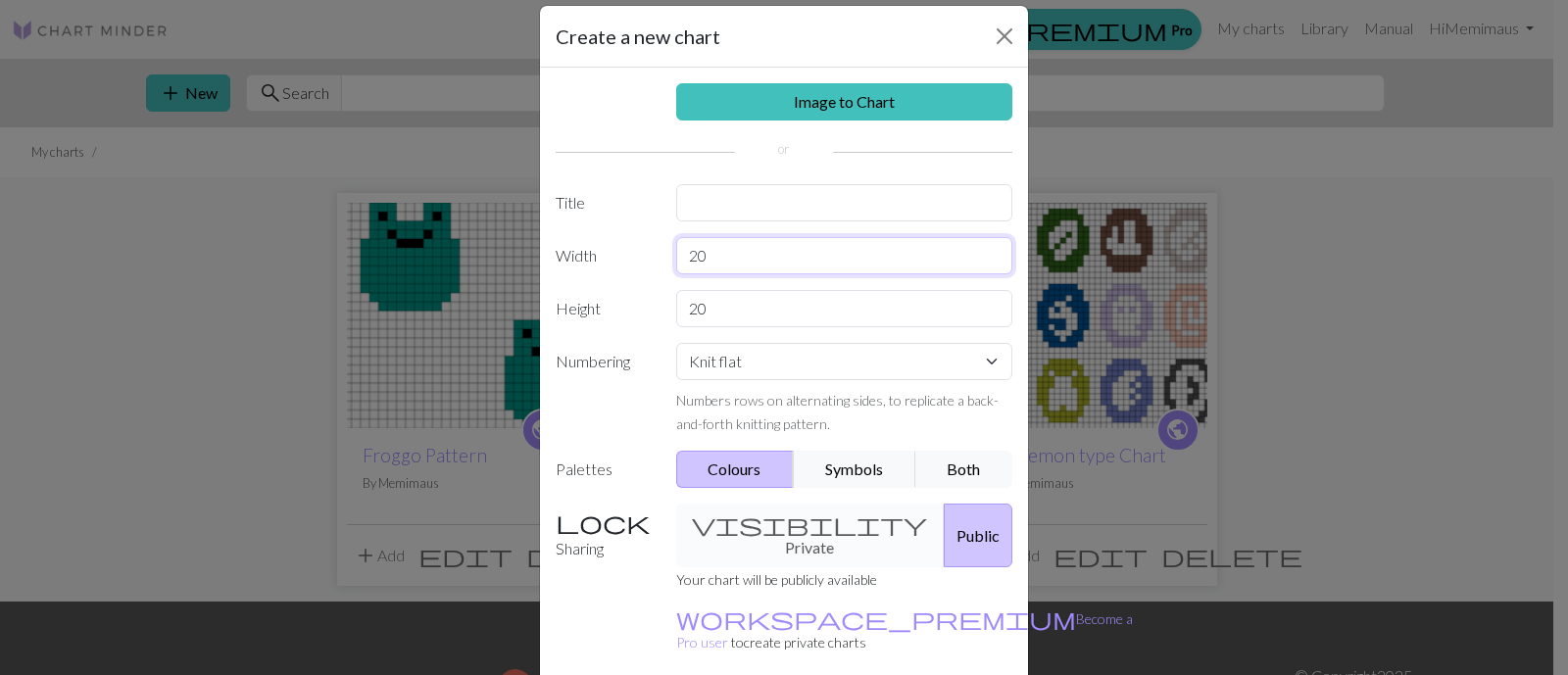 drag, startPoint x: 748, startPoint y: 330, endPoint x: 621, endPoint y: 332, distance: 127.0157 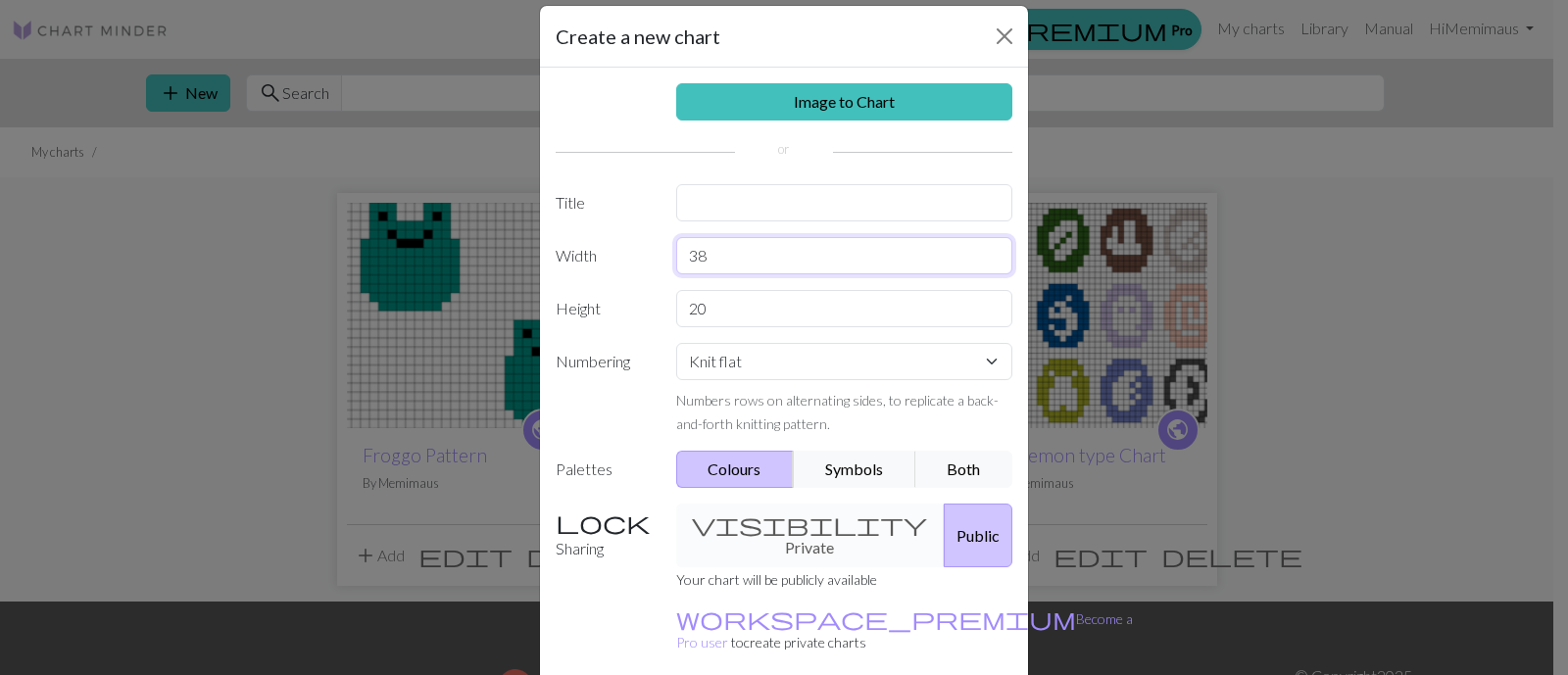 type on "3" 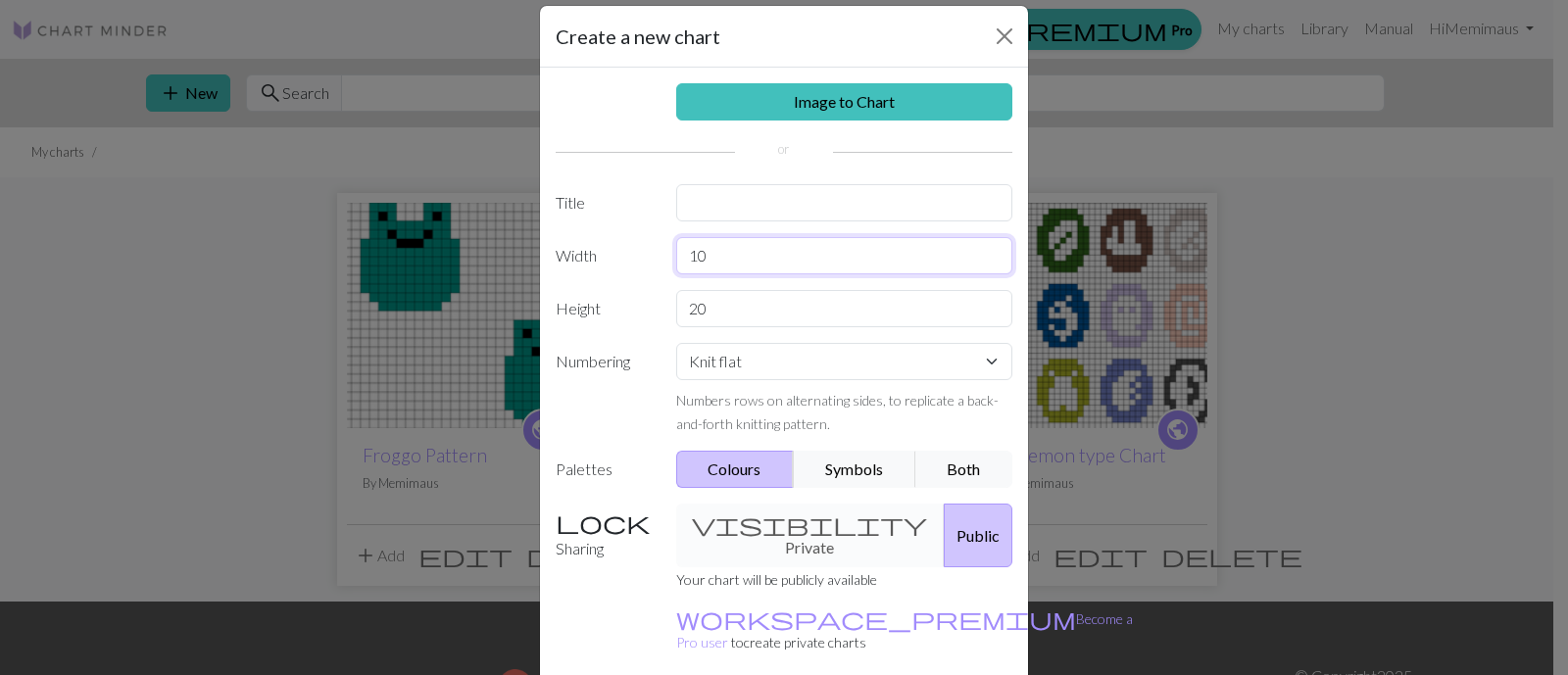 type on "10" 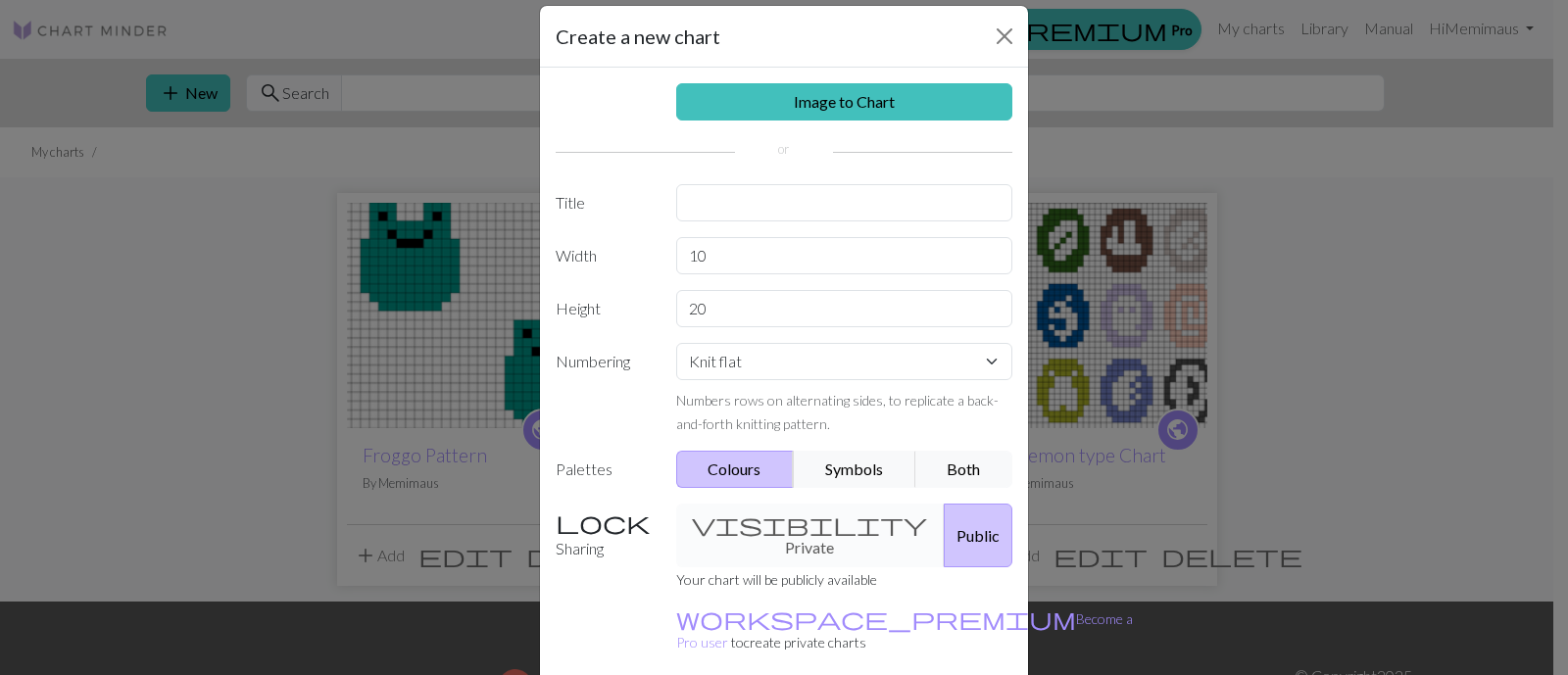 click on "Image to Chart Title Width 10 Height 20 Numbering Knit flat Knit in the round Lace knitting Cross stitch Numbers rows on alternating sides, to replicate a back-and-forth knitting pattern. Palettes Colours Symbols Both Sharing visibility  Private Public Your chart will be publicly available workspace_premium Become a Pro user   to  create private charts" at bounding box center [784, 384] 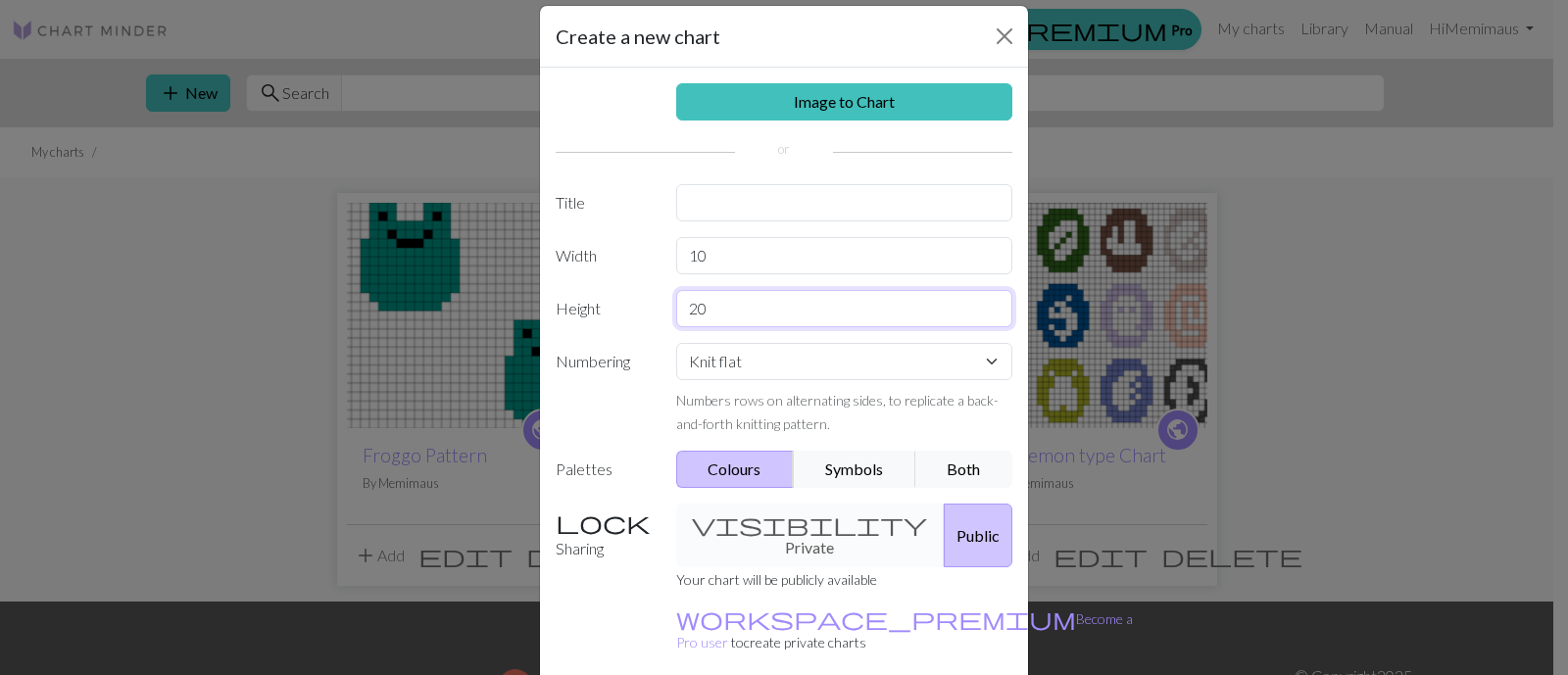 click on "20" at bounding box center [845, 309] 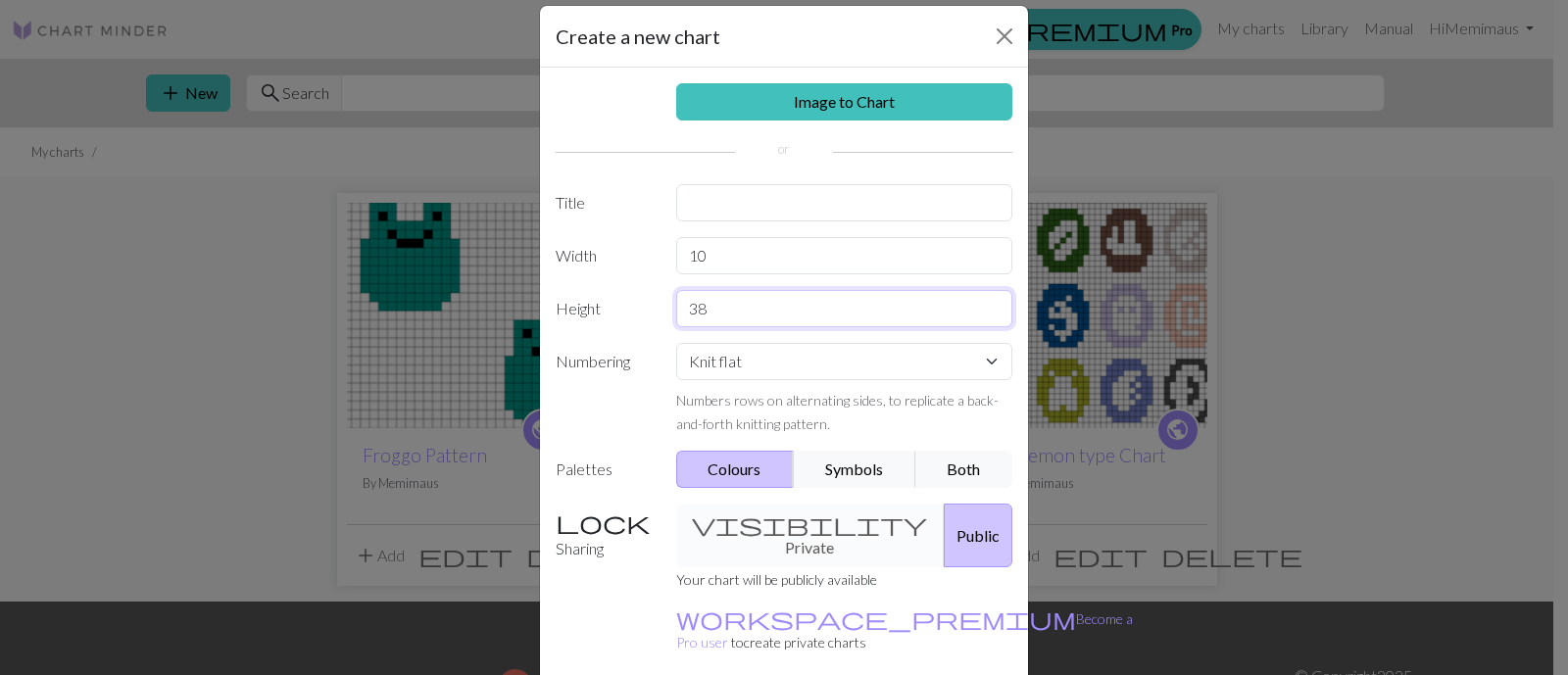 type on "38" 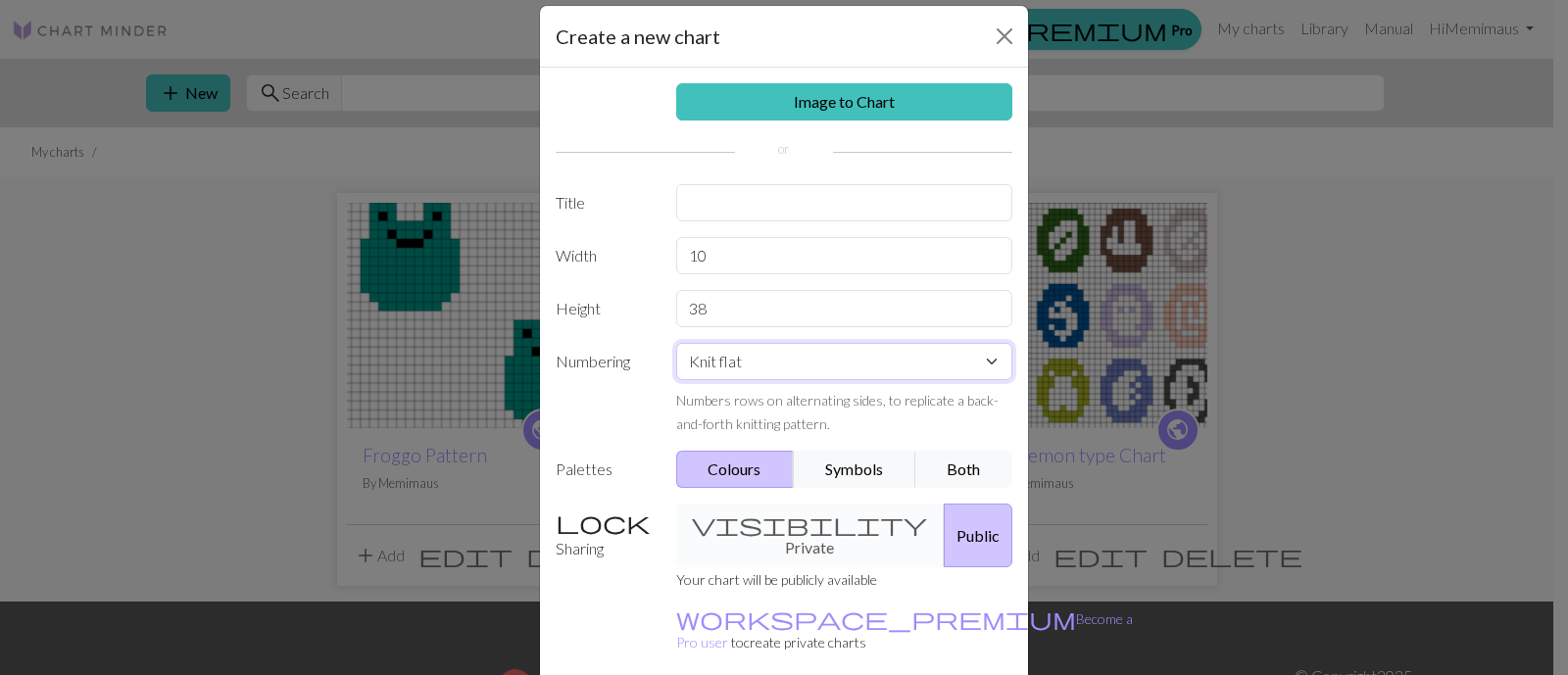 click on "Knit flat Knit in the round Lace knitting Cross stitch" at bounding box center [845, 362] 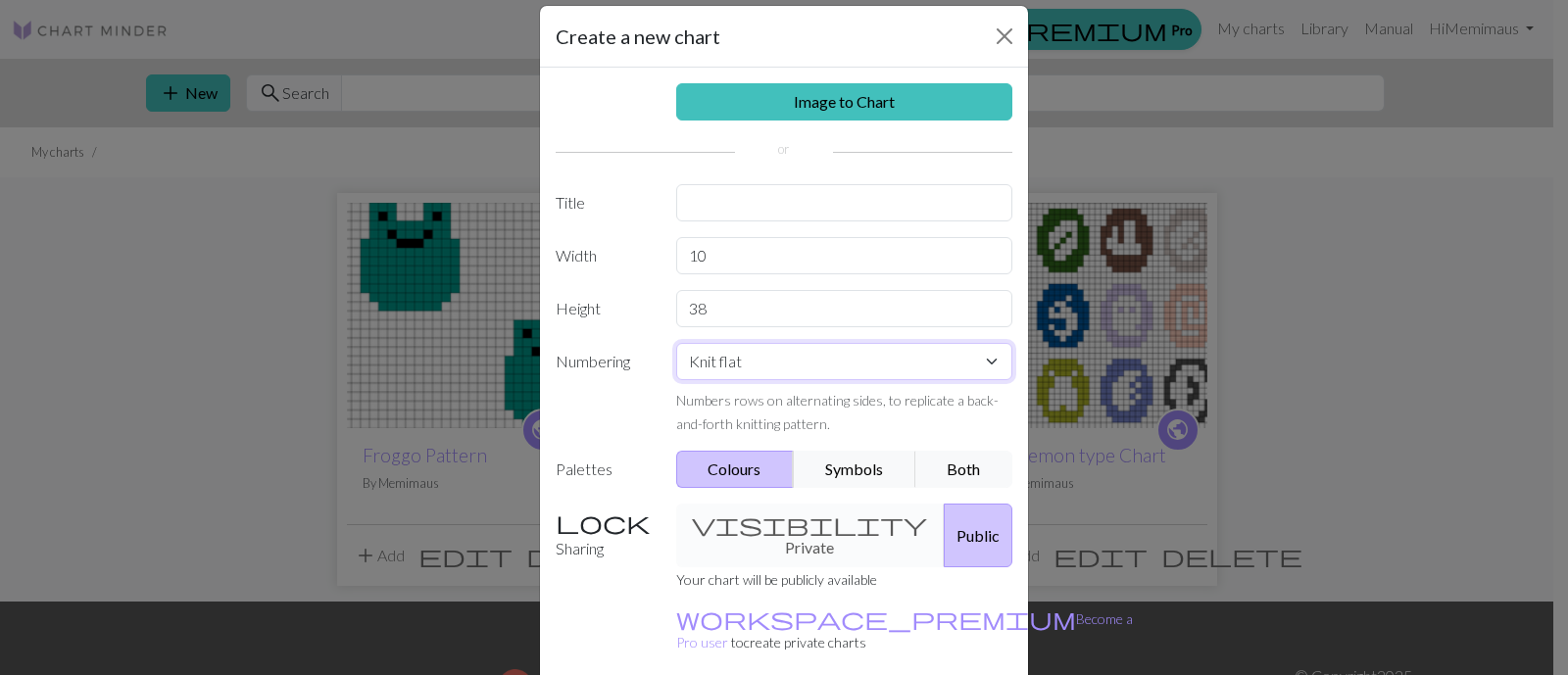 select on "round" 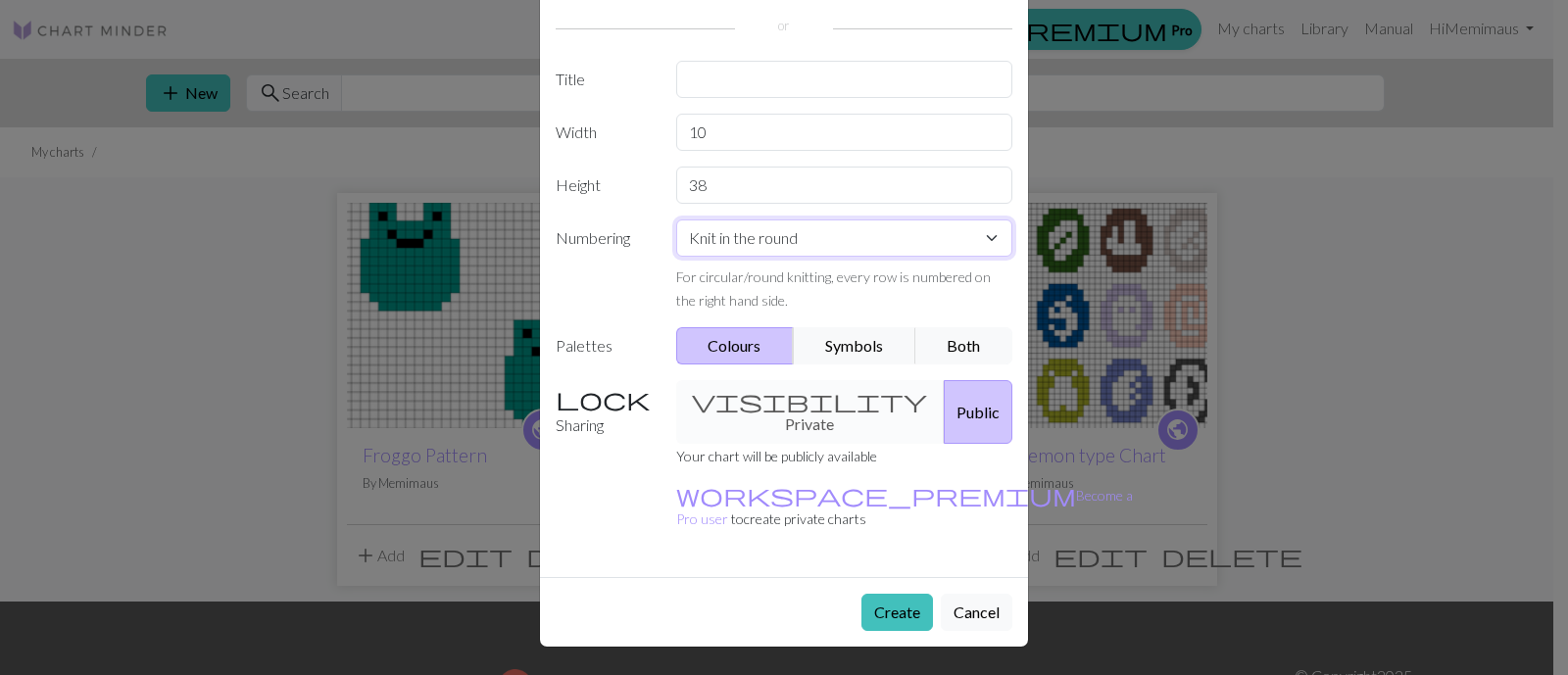 scroll, scrollTop: 277, scrollLeft: 0, axis: vertical 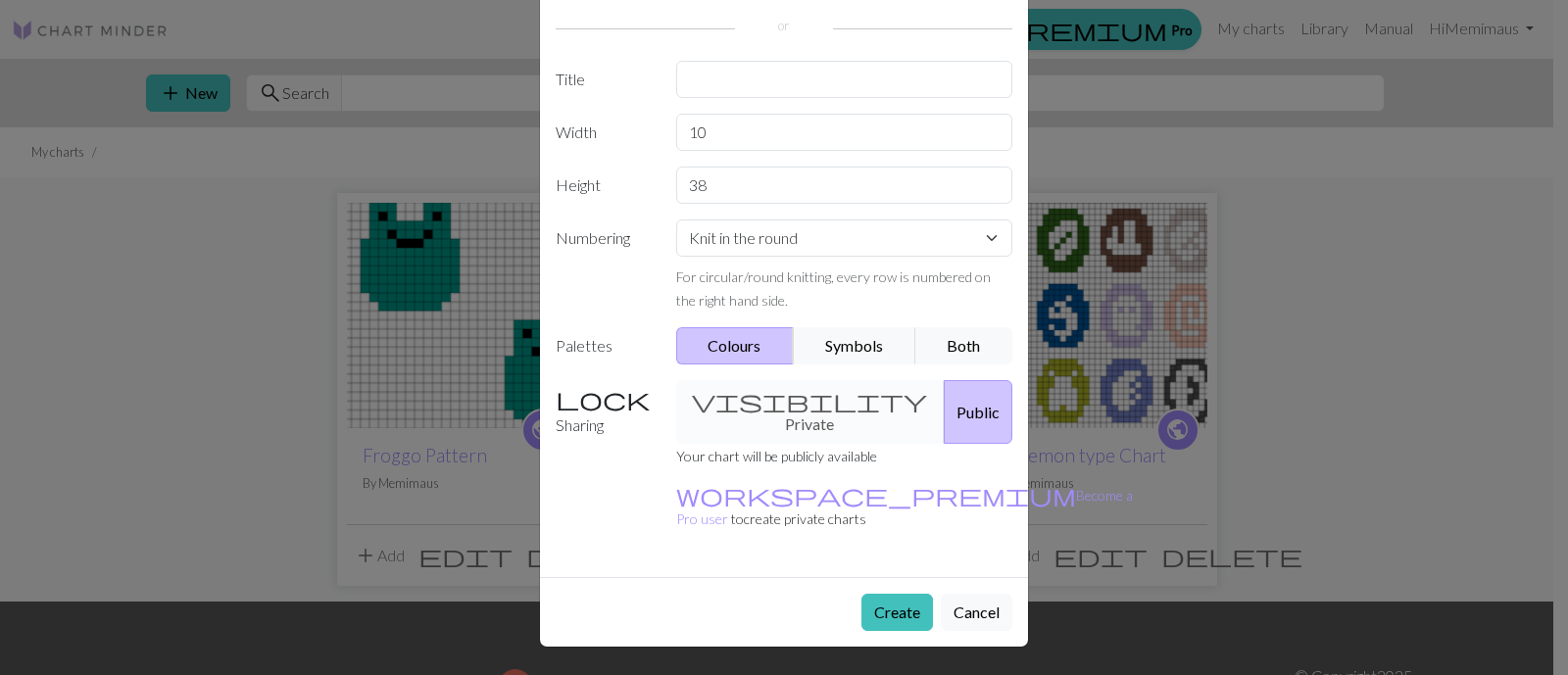 click on "Image to Chart Title Width 10 Height 38 Numbering Knit flat Knit in the round Lace knitting Cross stitch For circular/round knitting, every row is numbered on the right hand side. Palettes Colours Symbols Both Sharing visibility  Private Public Your chart will be publicly available workspace_premium Become a Pro user   to  create private charts" at bounding box center (784, 261) 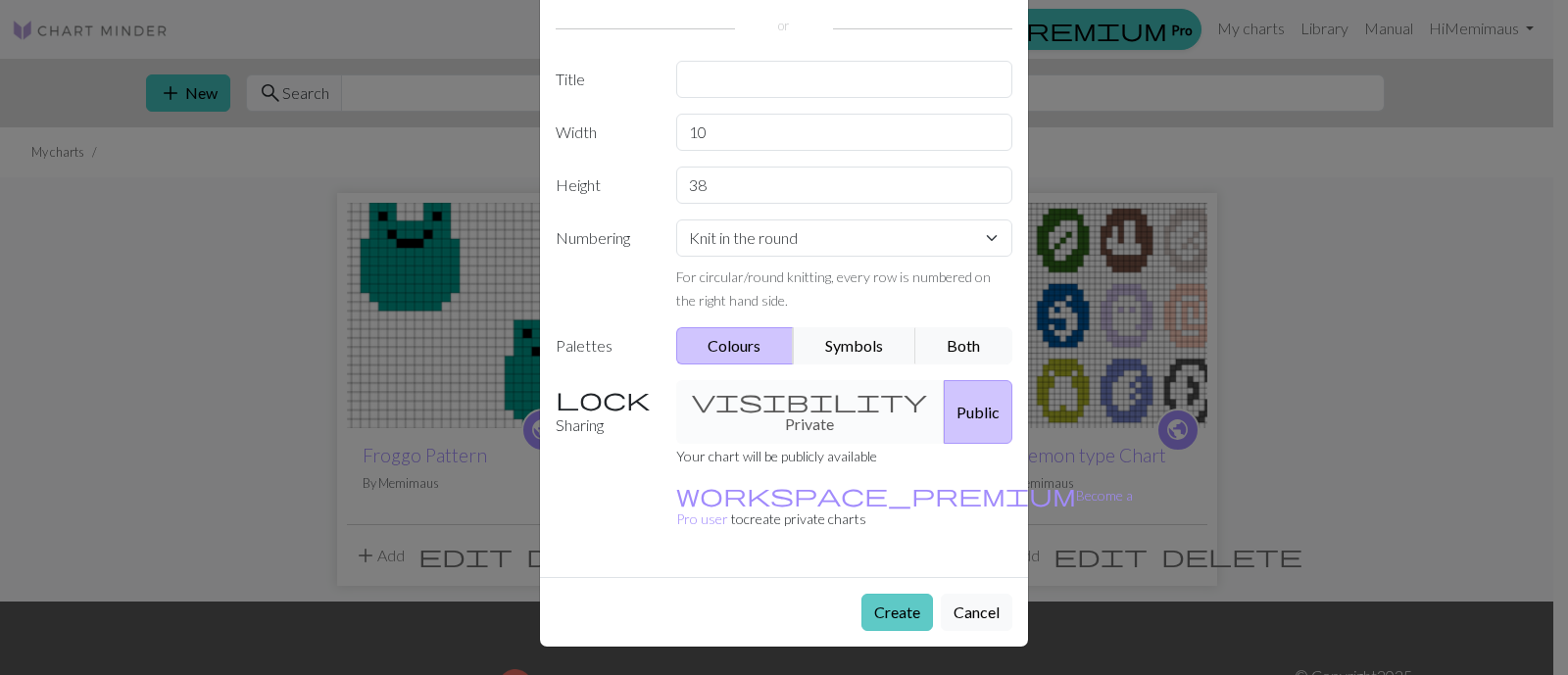 click on "Create" at bounding box center (897, 612) 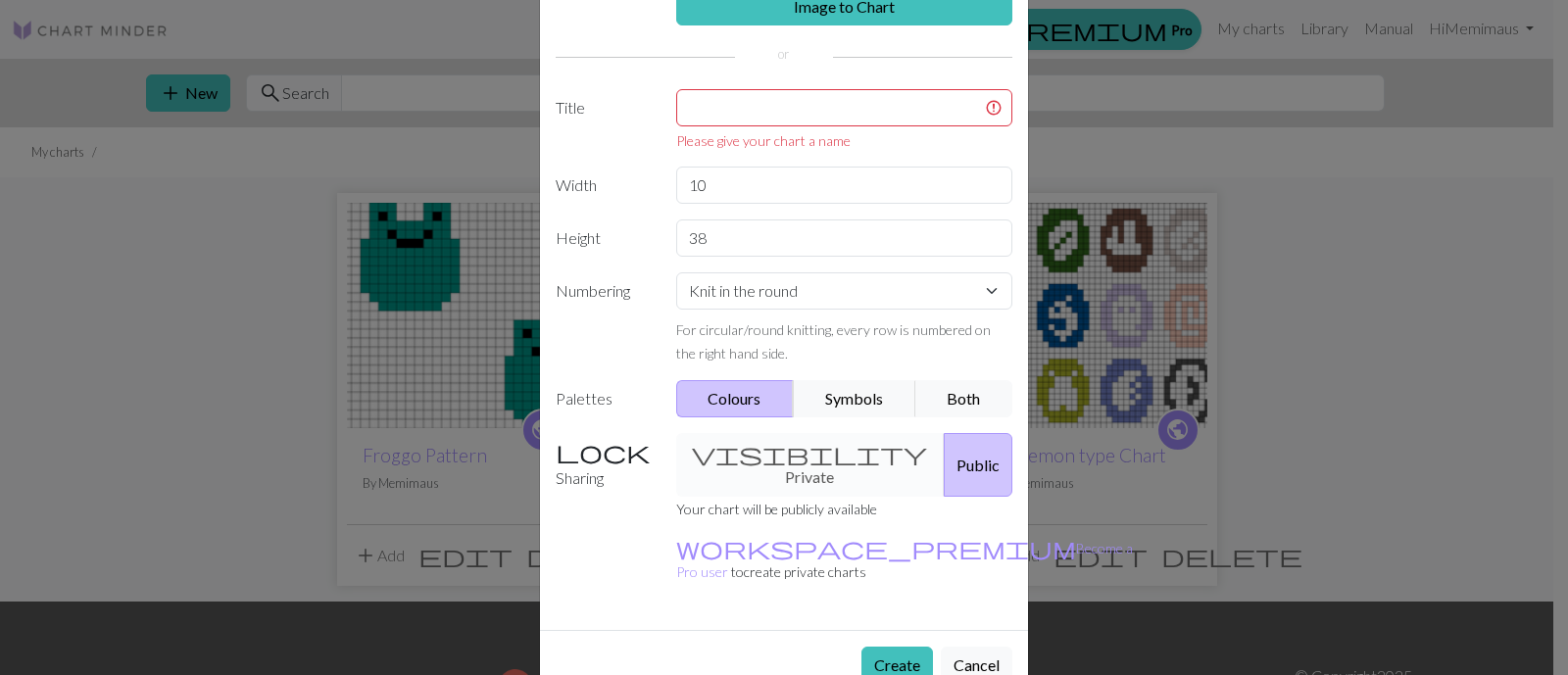 scroll, scrollTop: 0, scrollLeft: 0, axis: both 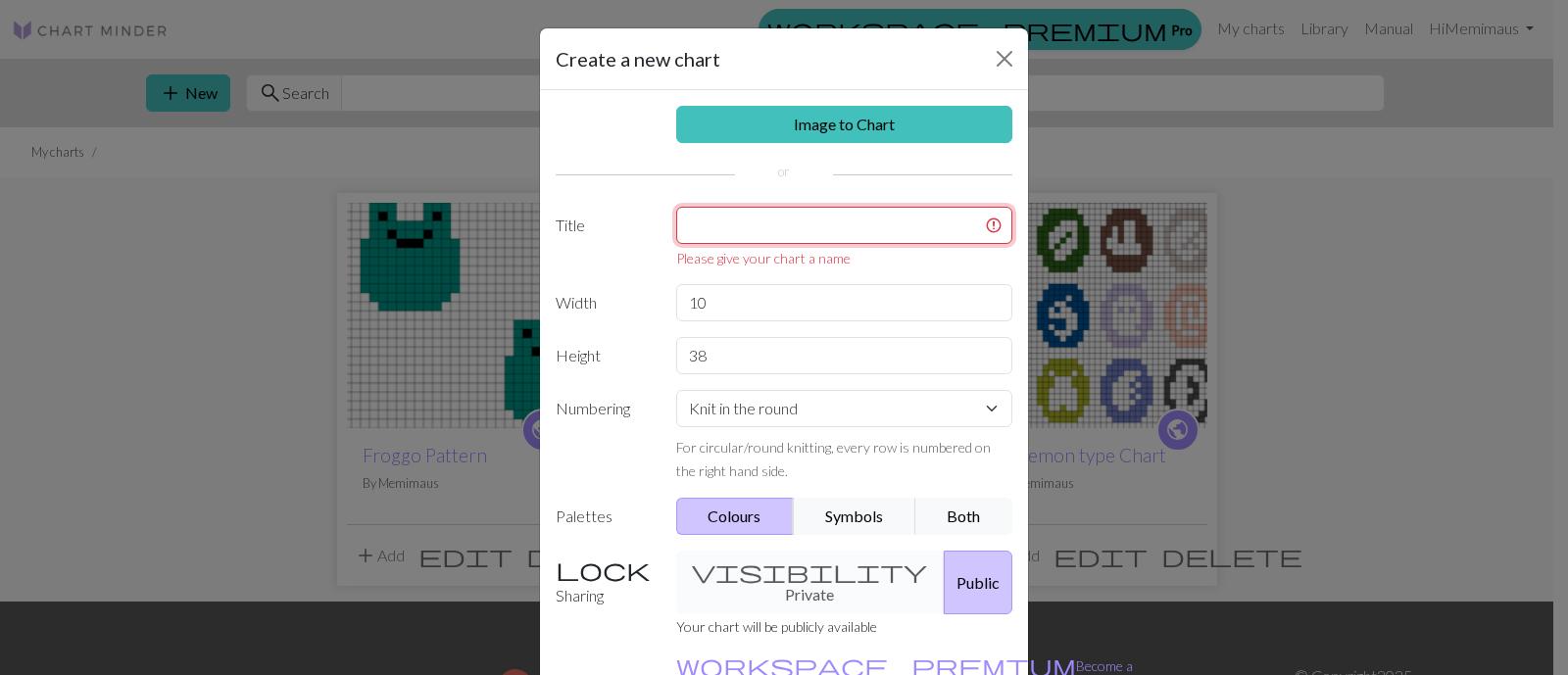 click at bounding box center [845, 225] 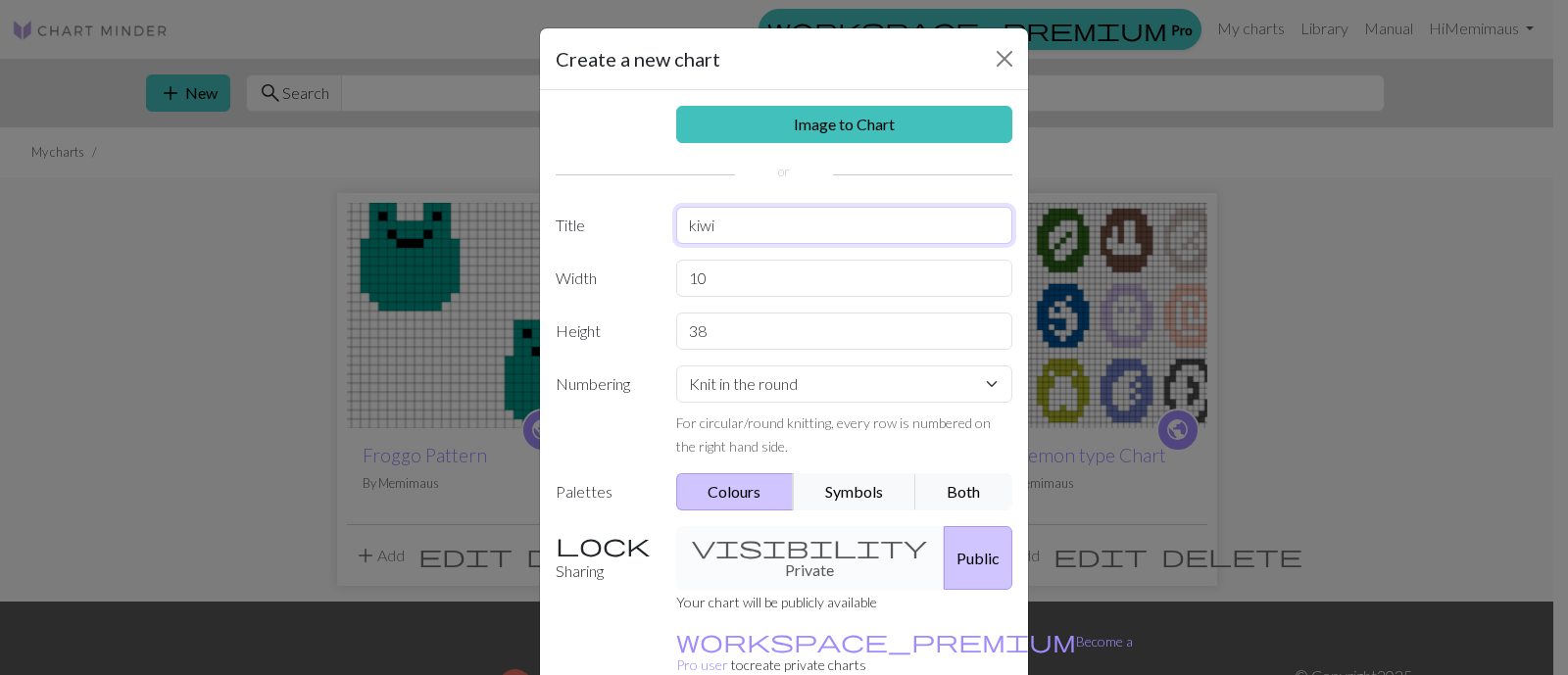 type on "kiwi" 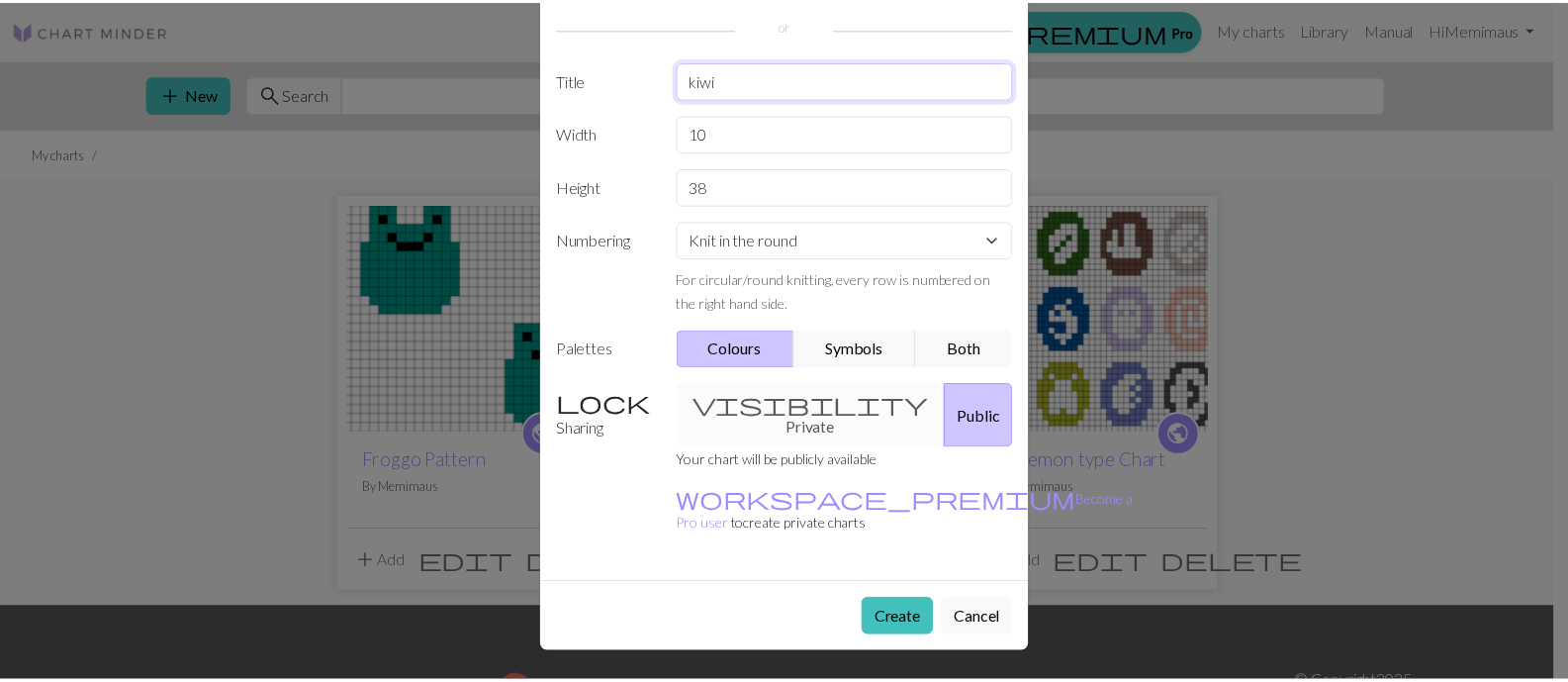 scroll, scrollTop: 286, scrollLeft: 0, axis: vertical 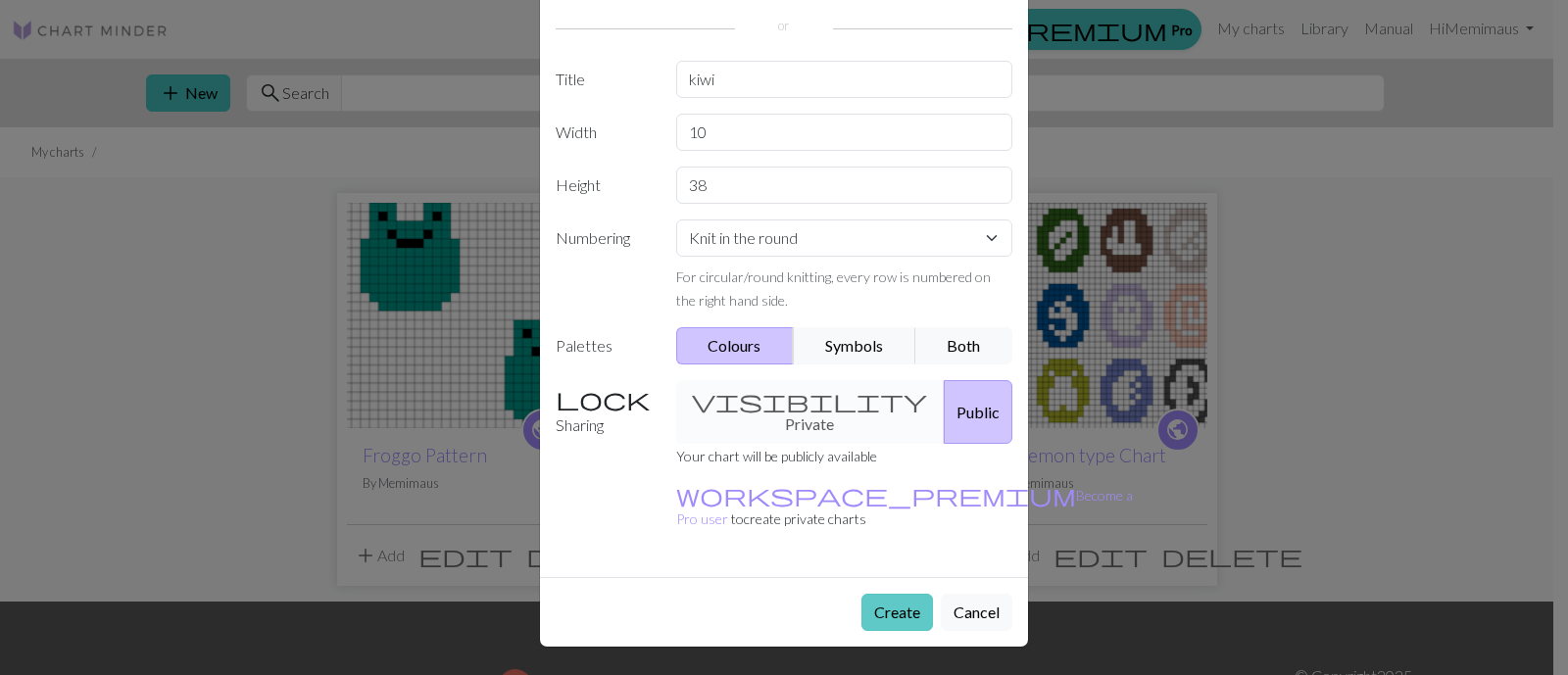 click on "Create" at bounding box center [897, 612] 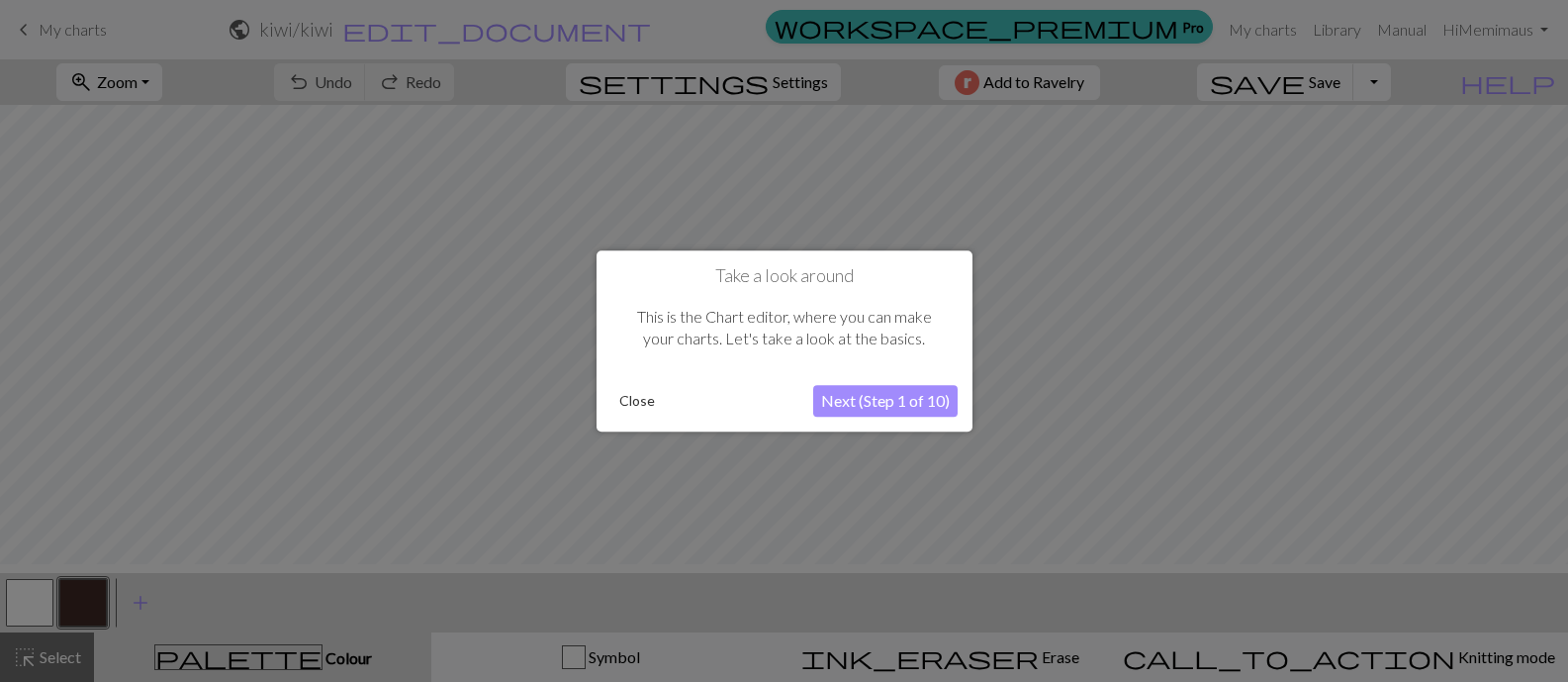 click on "Next (Step 1 of 10)" at bounding box center (885, 401) 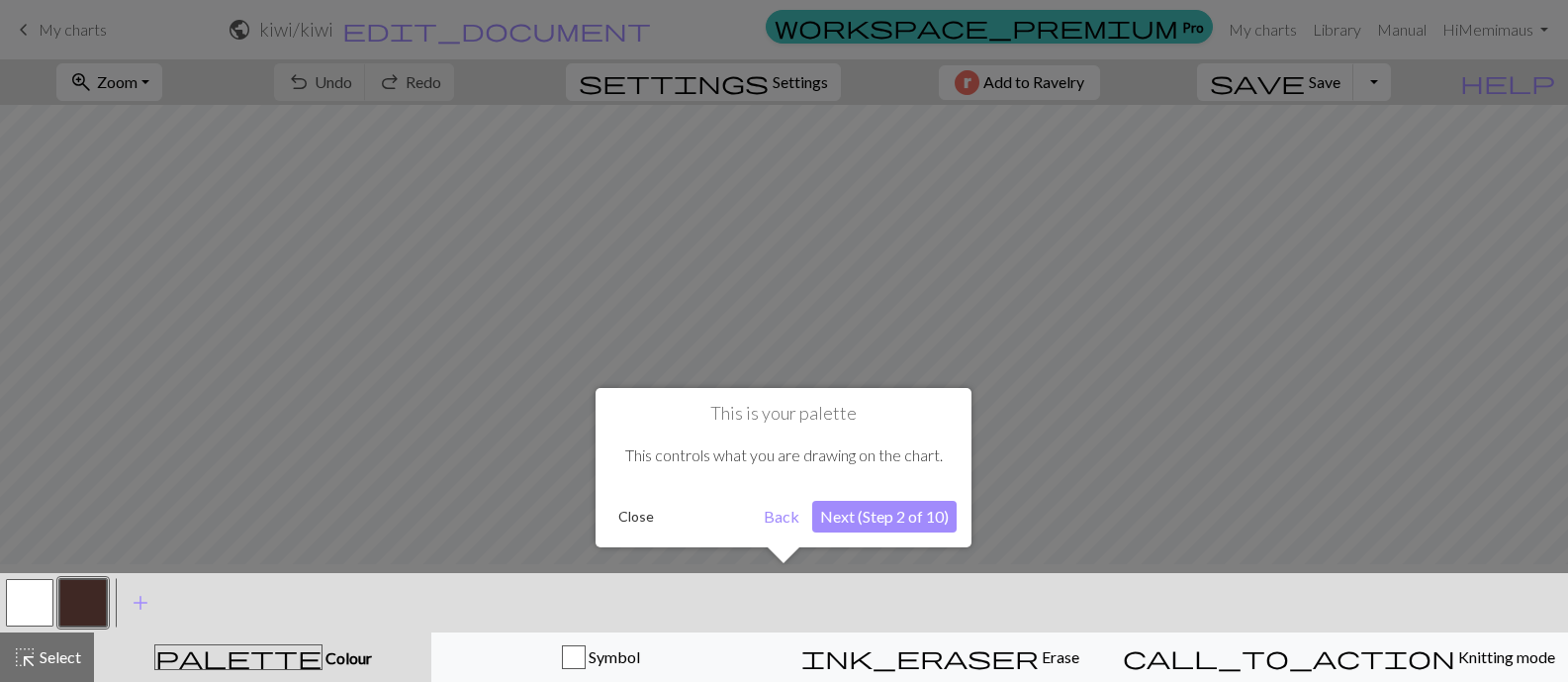scroll, scrollTop: 10, scrollLeft: 0, axis: vertical 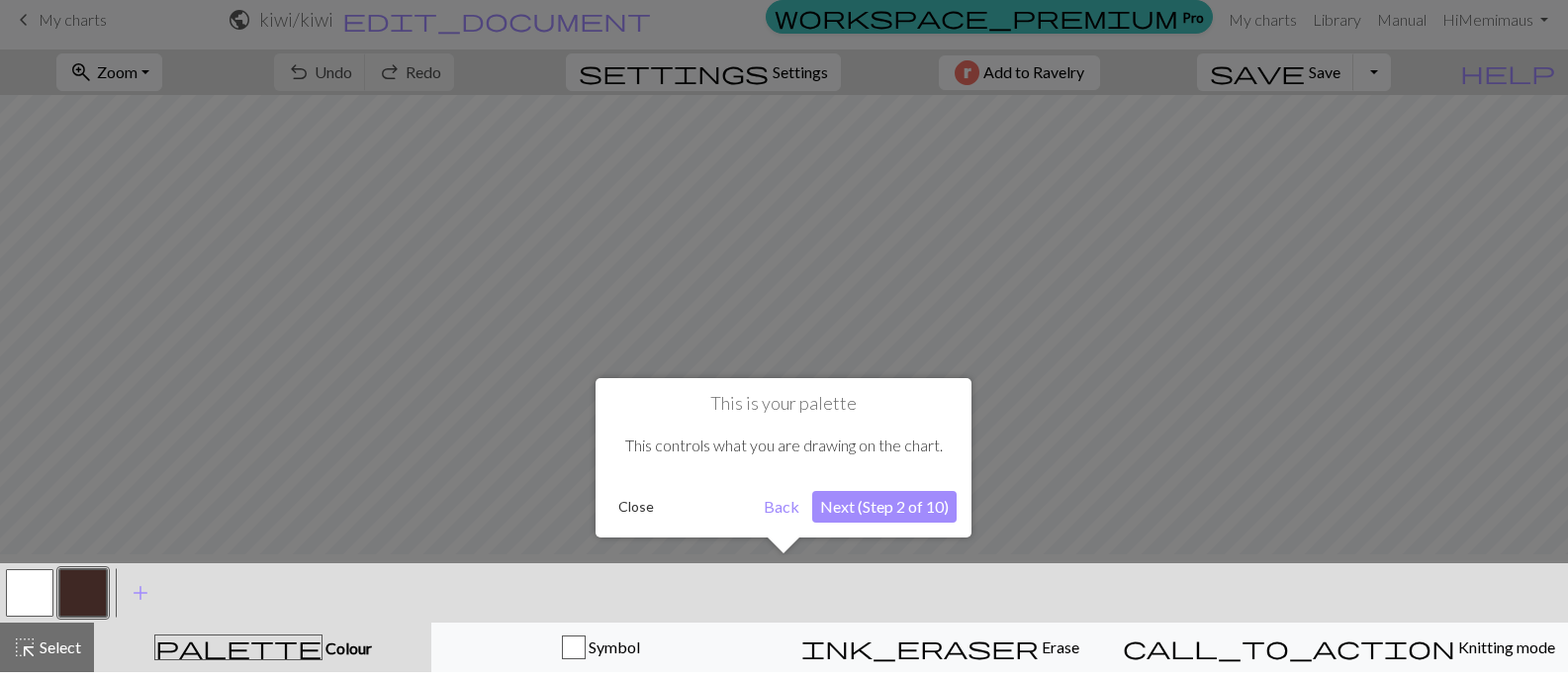 click on "Back" at bounding box center (782, 507) 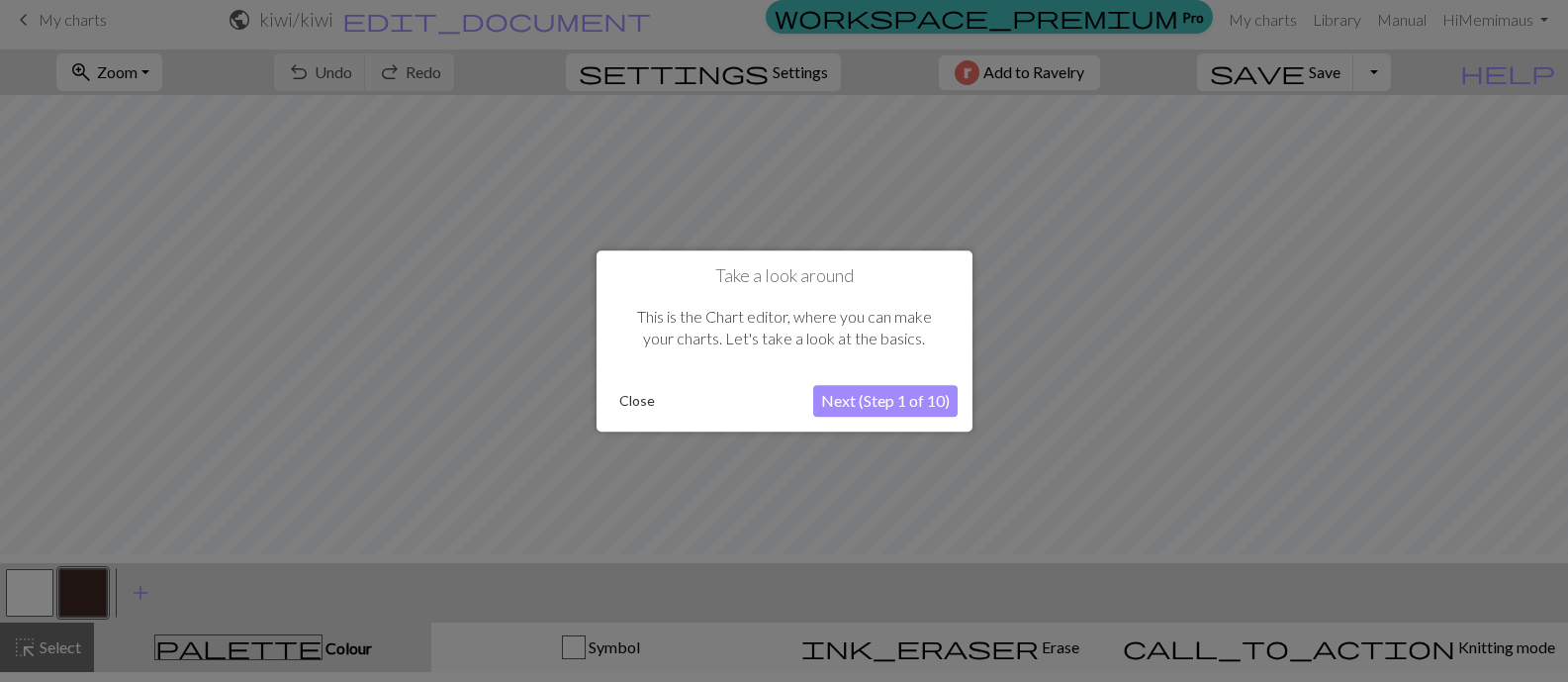 click on "Next (Step 1 of 10)" at bounding box center [885, 401] 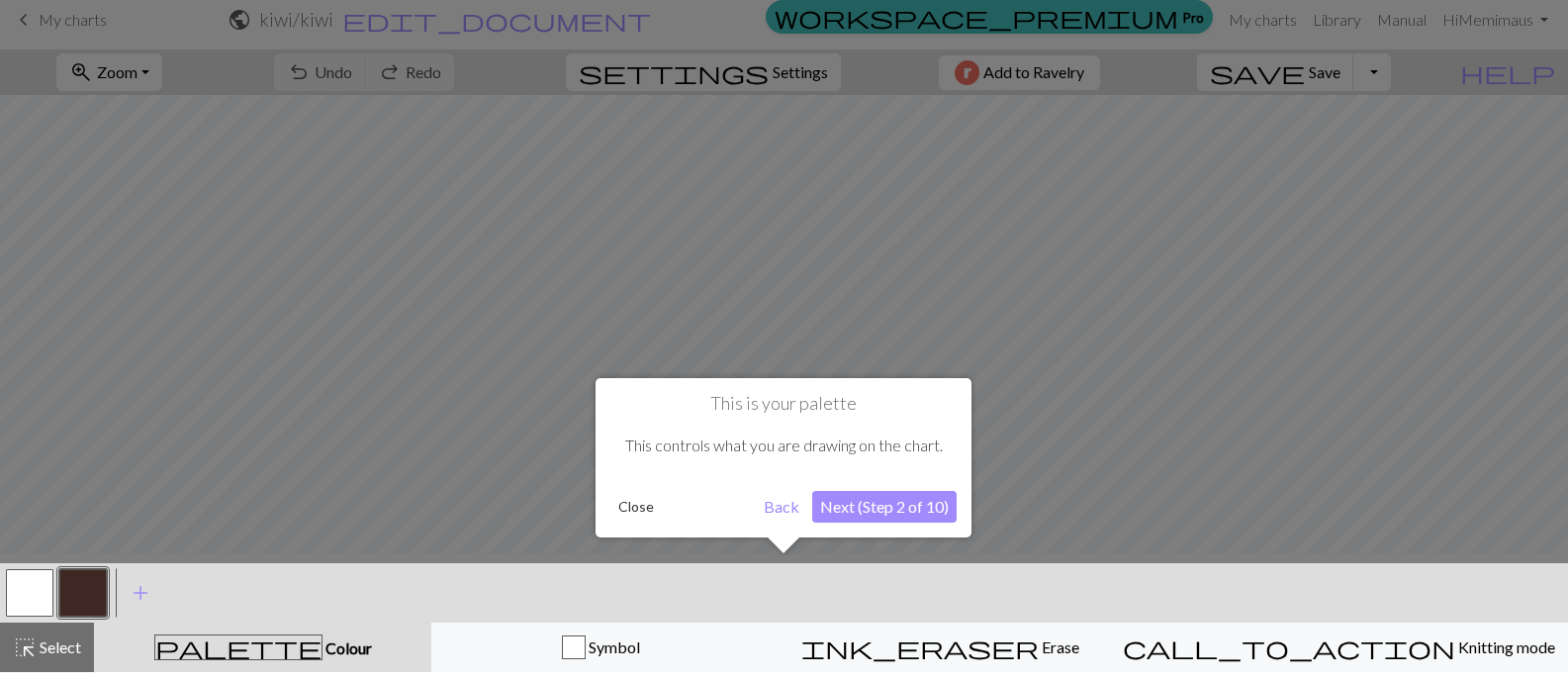 click on "Next (Step 2 of 10)" at bounding box center [884, 507] 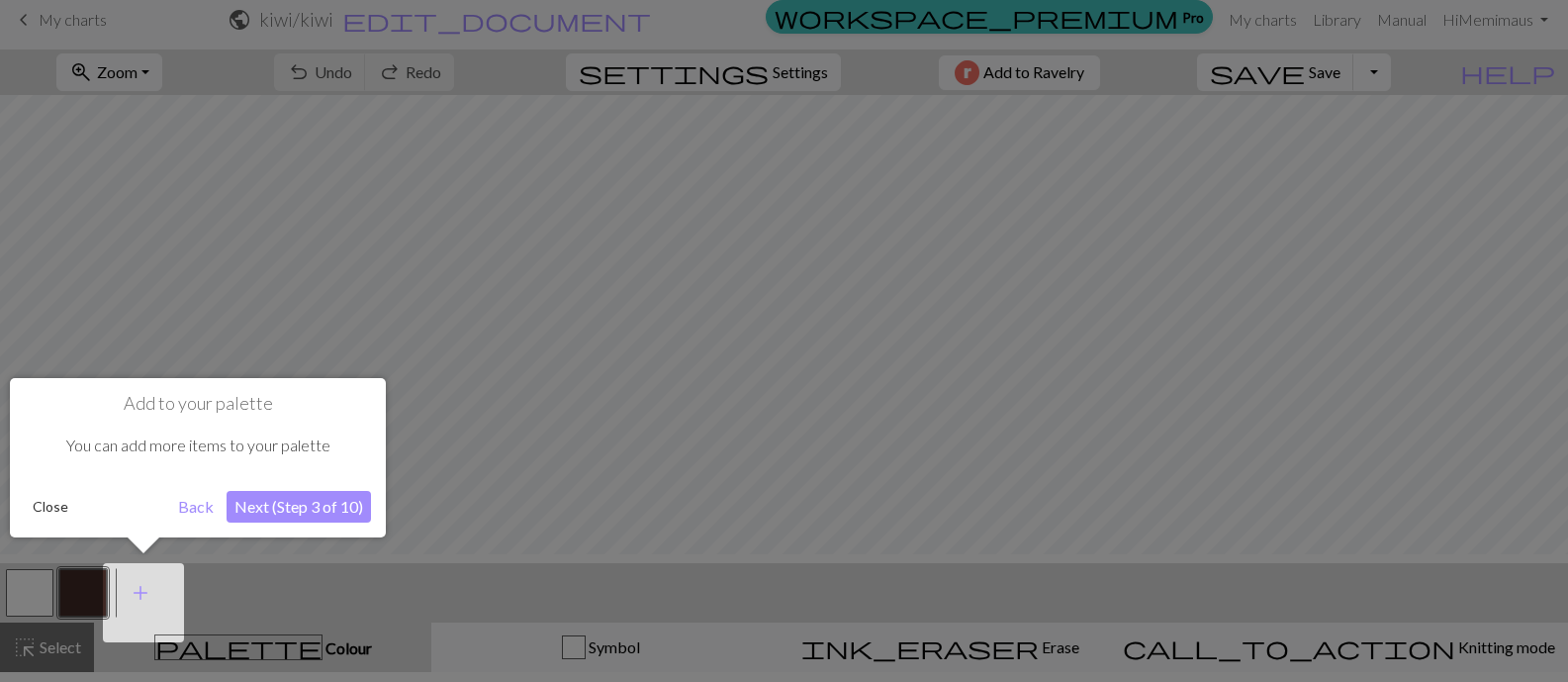 click on "Close" at bounding box center (50, 507) 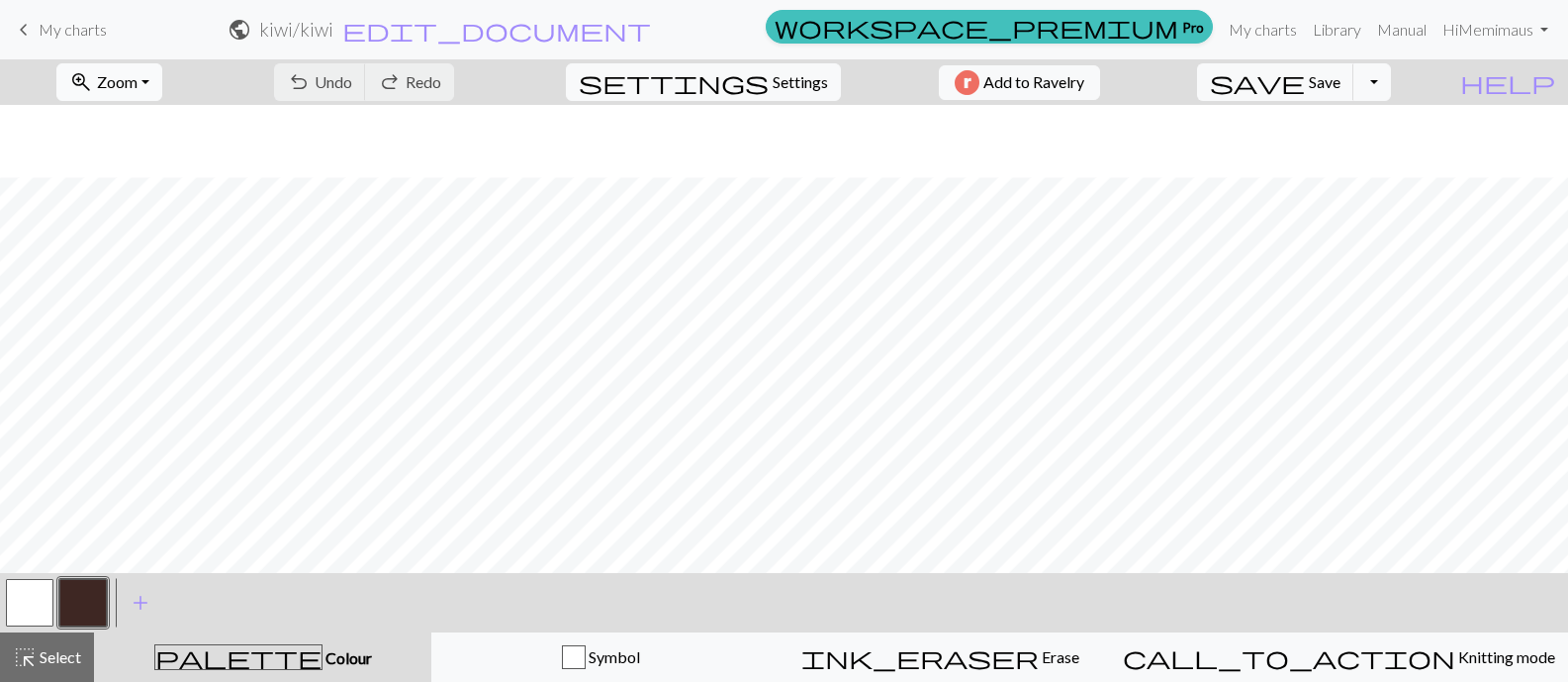 scroll, scrollTop: 397, scrollLeft: 0, axis: vertical 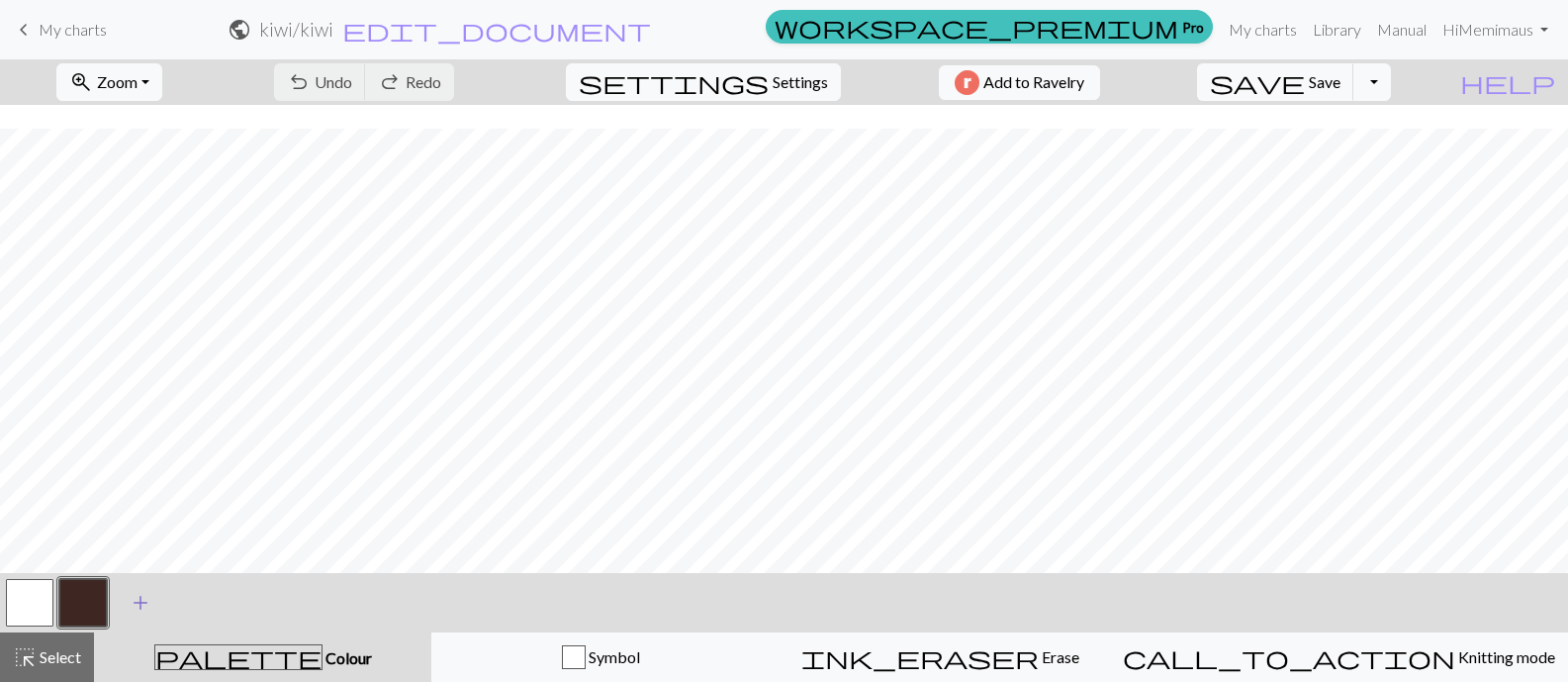 click on "add Add a  colour" at bounding box center [140, 603] 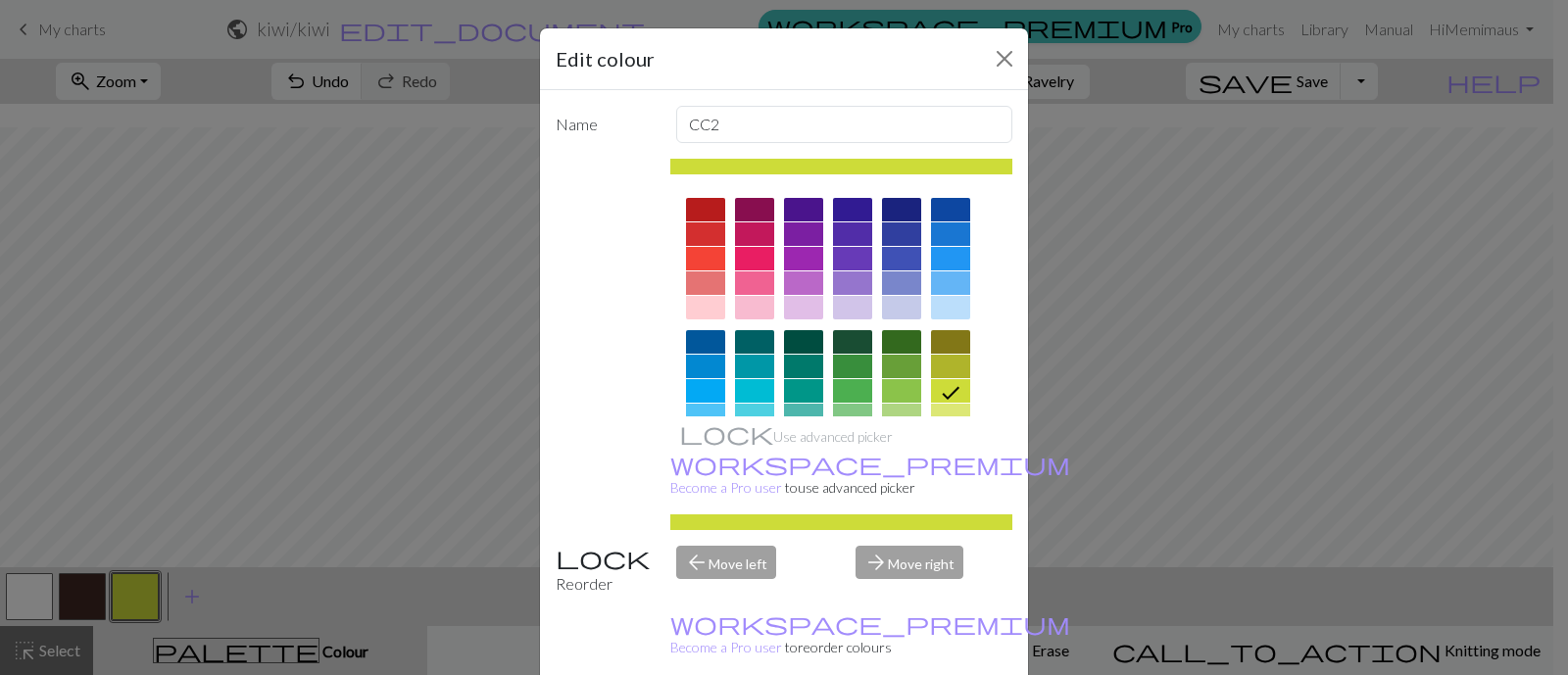 click on "Edit colour Name CC2 Use advanced picker workspace_premium Become a Pro user   to  use advanced picker Reorder arrow_back Move left arrow_forward Move right workspace_premium Become a Pro user   to  reorder colours Delete Done Cancel" at bounding box center (784, 337) 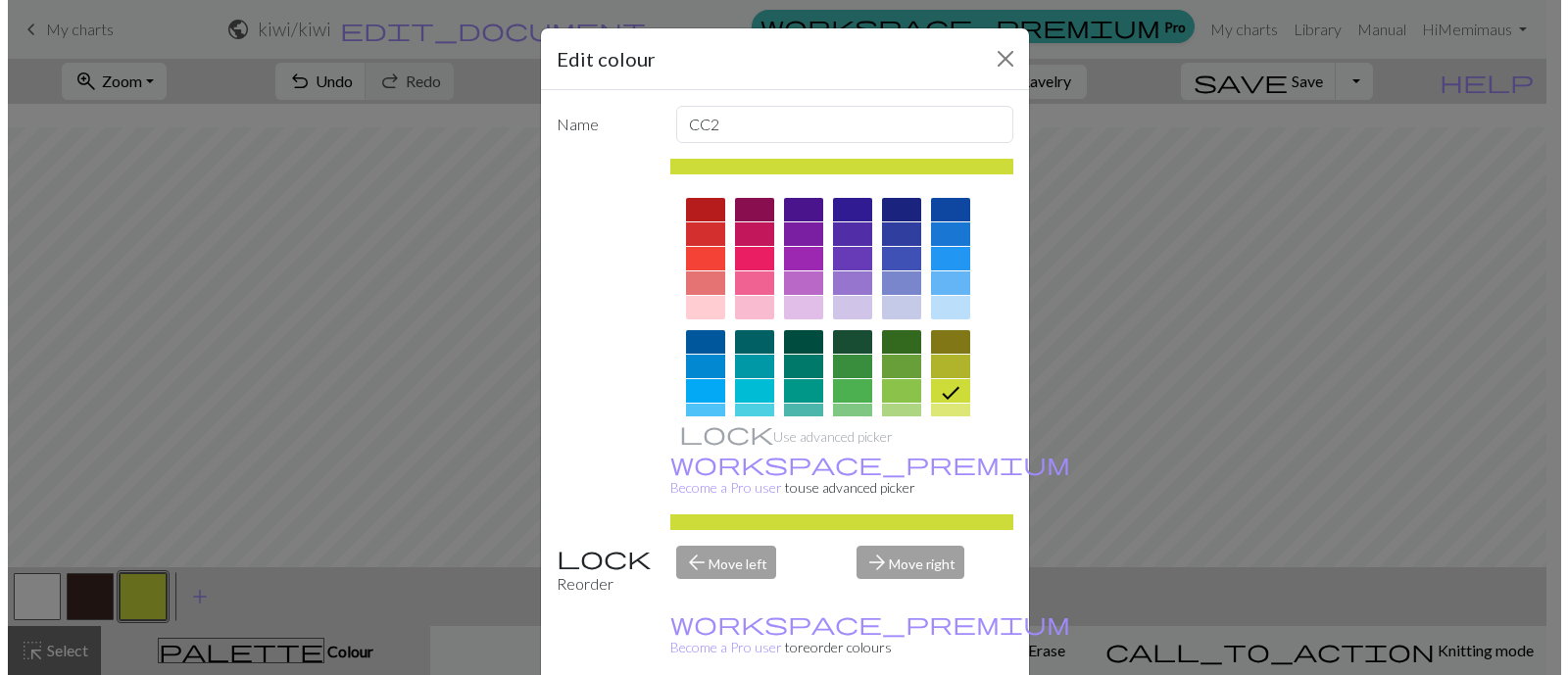 scroll, scrollTop: 378, scrollLeft: 0, axis: vertical 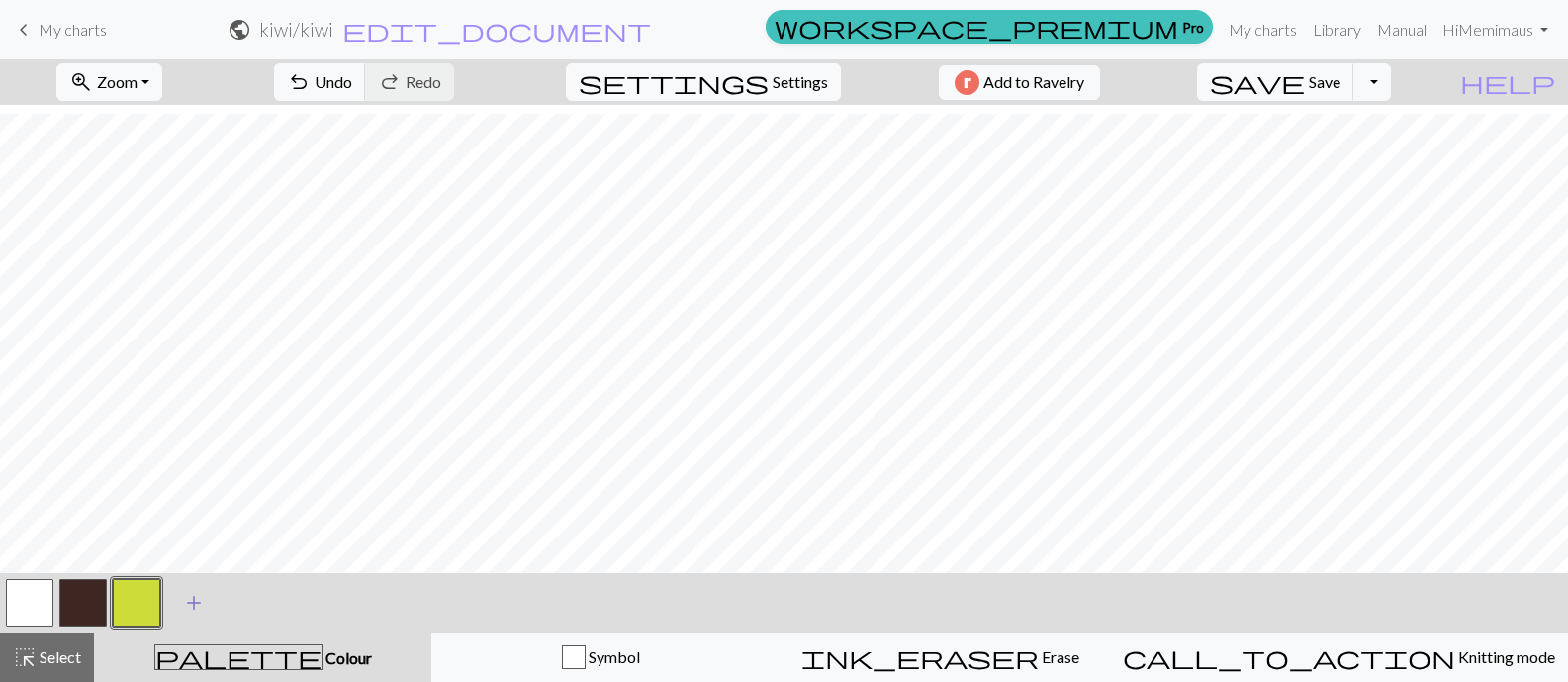 click on "add" at bounding box center (194, 603) 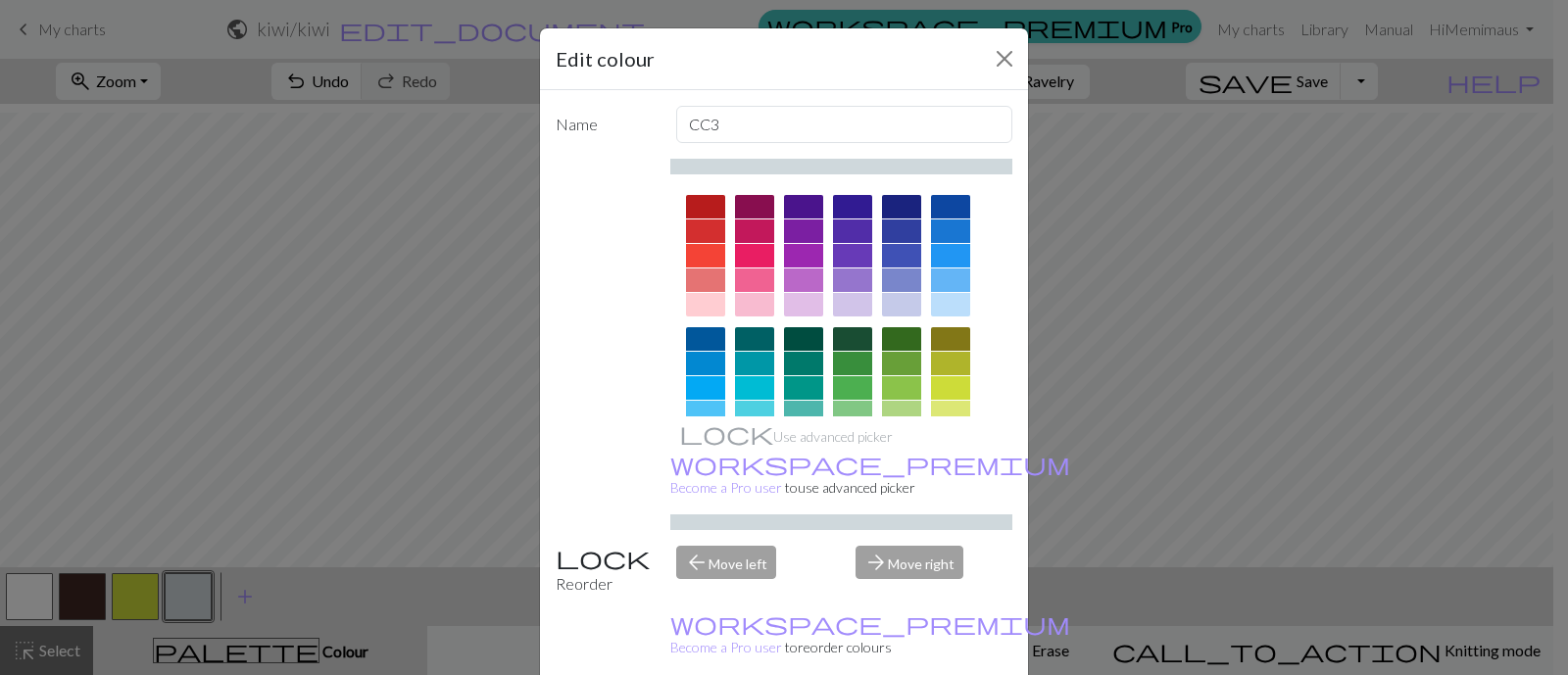 scroll, scrollTop: 4, scrollLeft: 0, axis: vertical 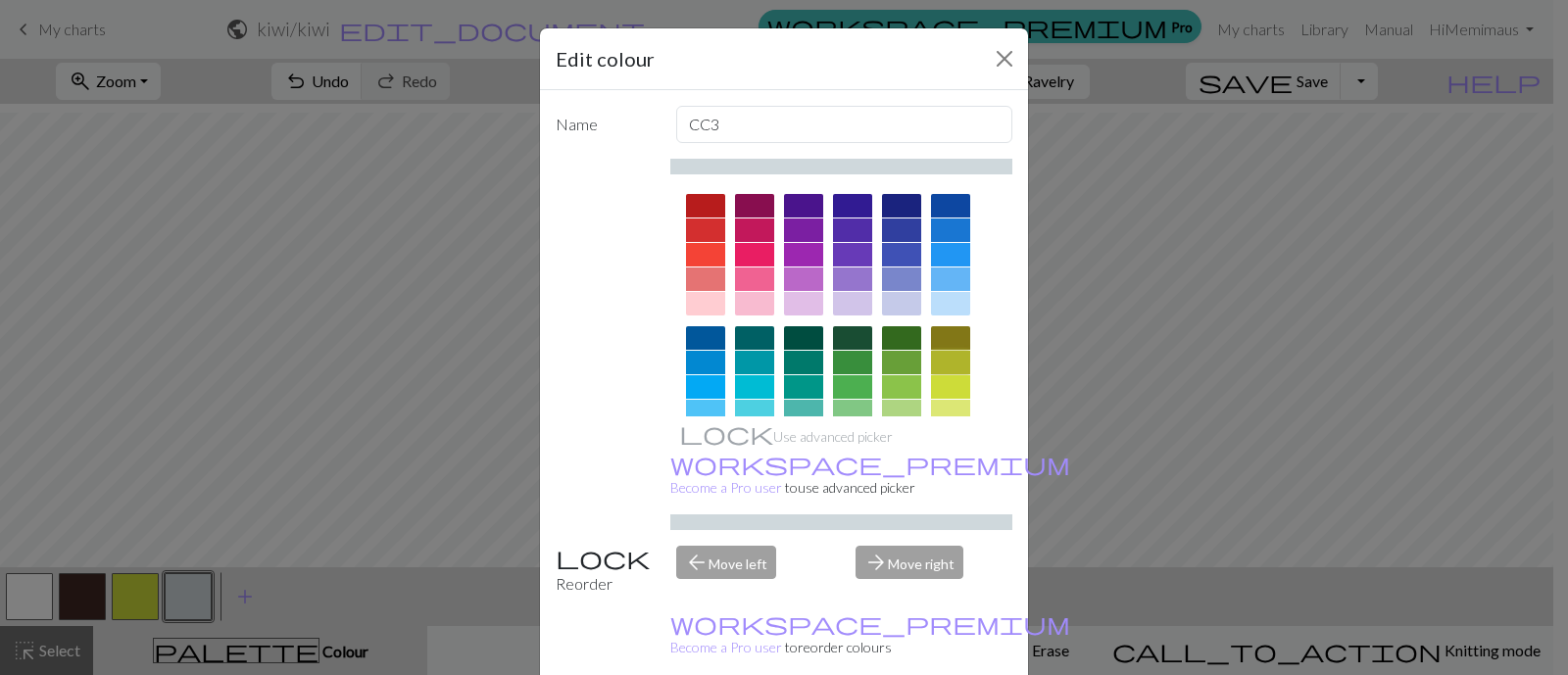 click at bounding box center [951, 362] 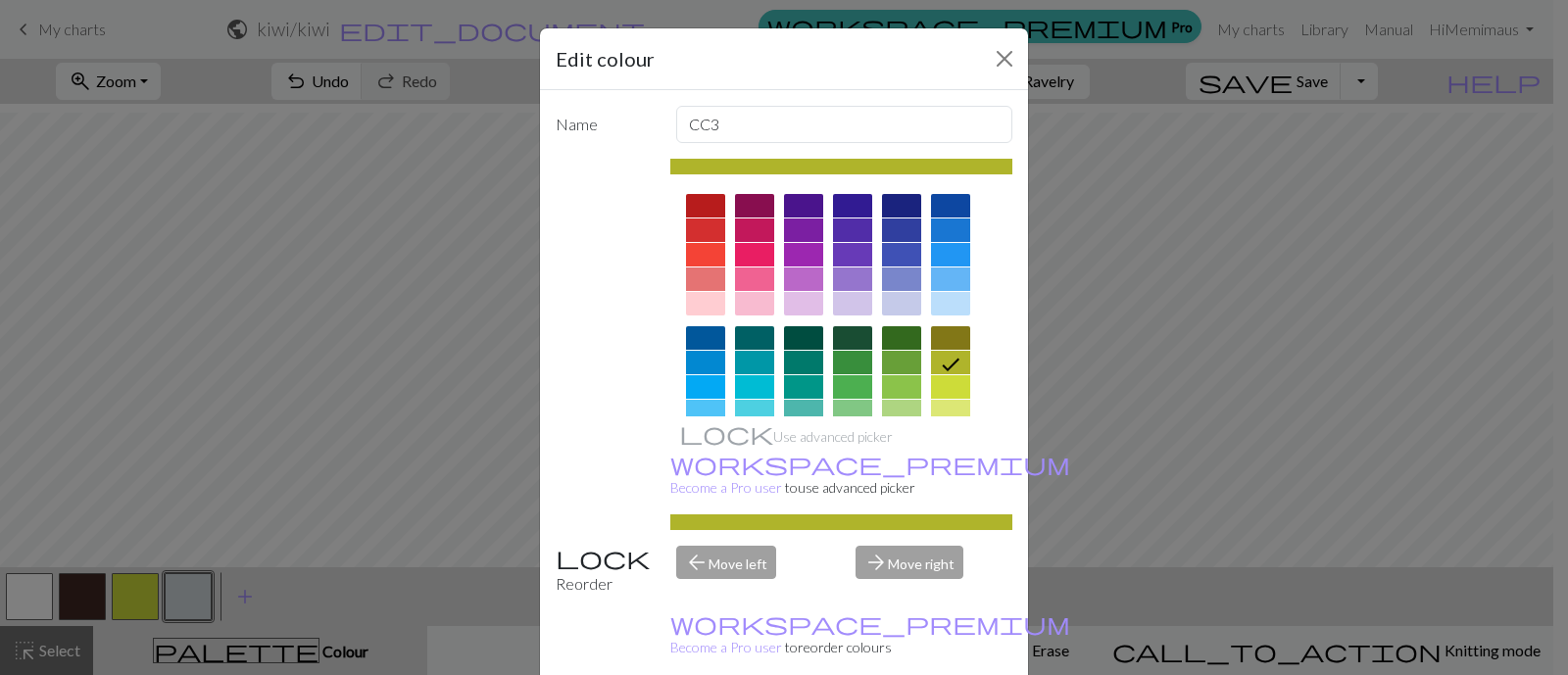 click on "Edit colour Name CC3 Use advanced picker workspace_premium Become a Pro user   to  use advanced picker Reorder arrow_back Move left arrow_forward Move right workspace_premium Become a Pro user   to  reorder colours Delete Done Cancel" at bounding box center (784, 337) 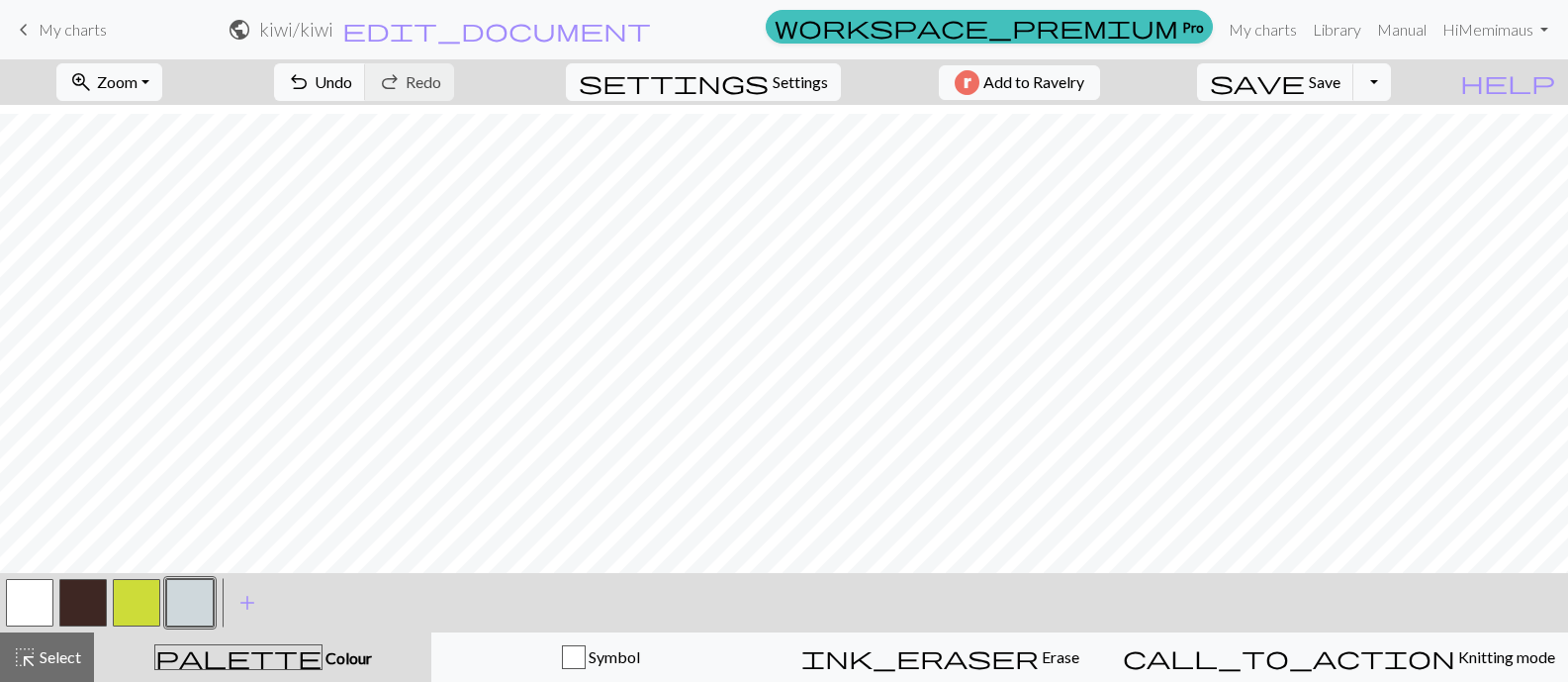 click on "add Add a  colour" at bounding box center [247, 603] 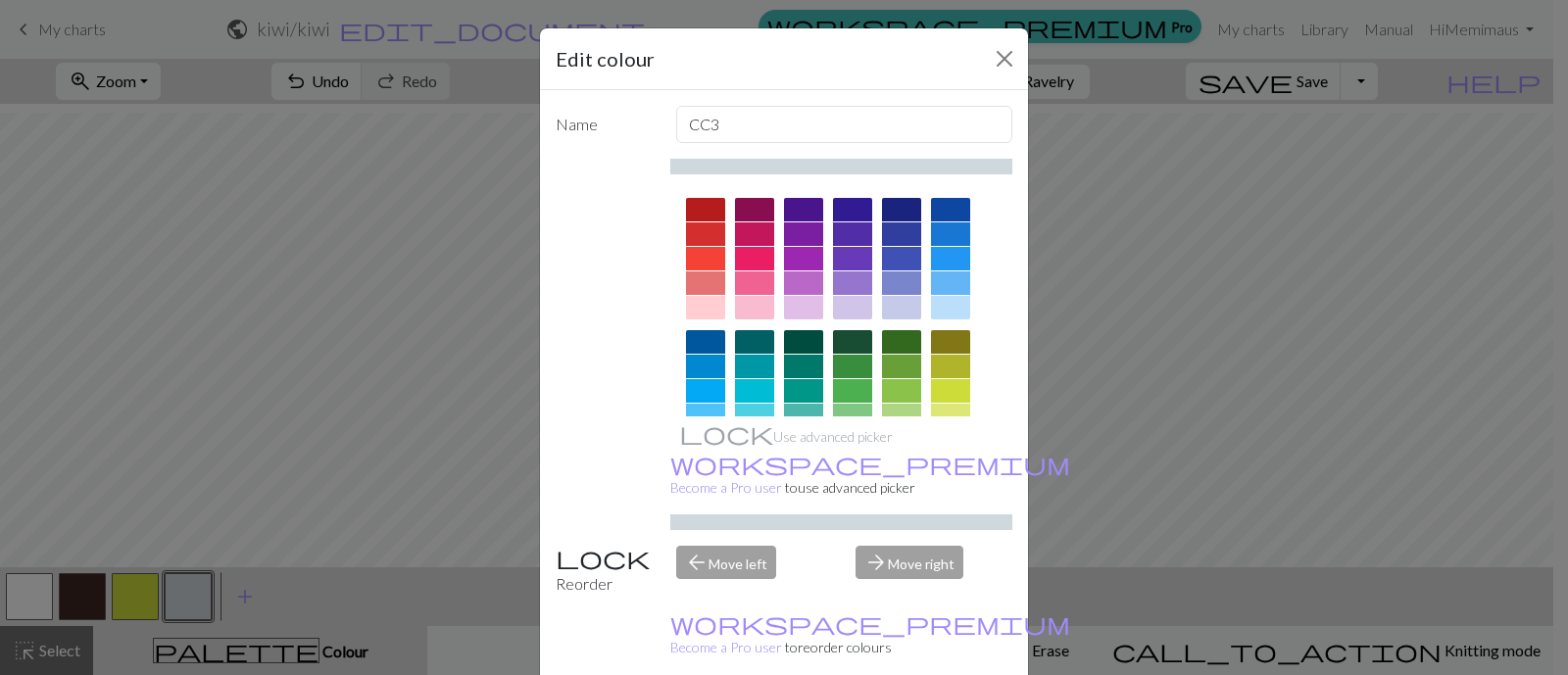click at bounding box center [951, 366] 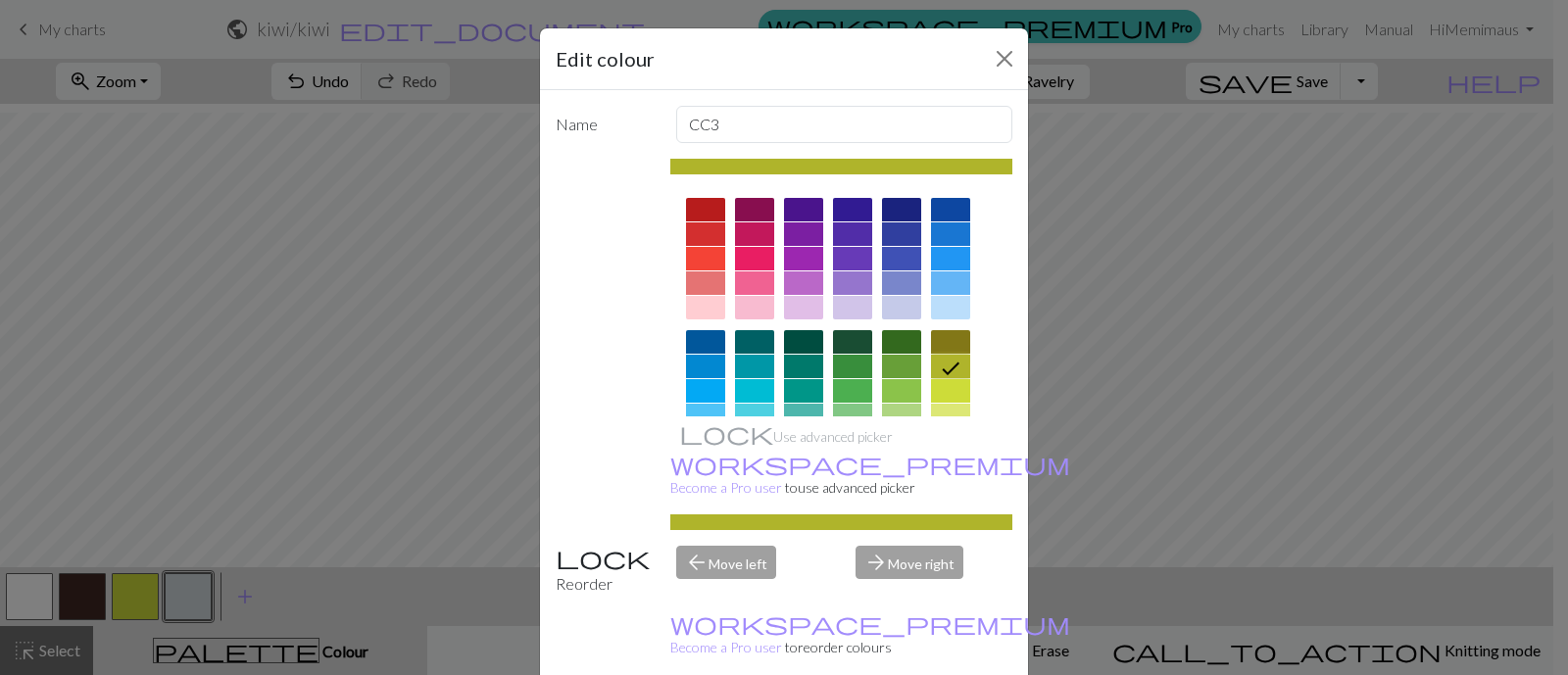 click 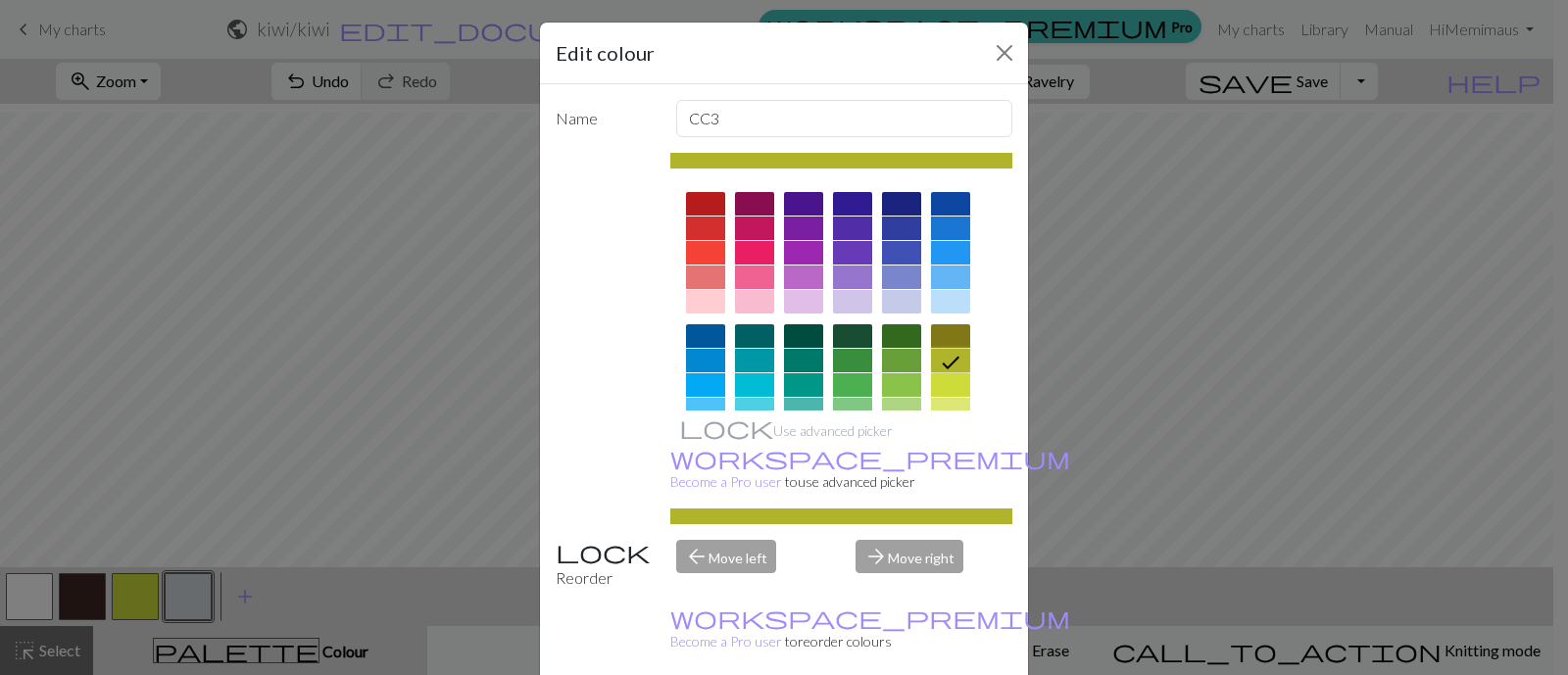 scroll, scrollTop: 8, scrollLeft: 0, axis: vertical 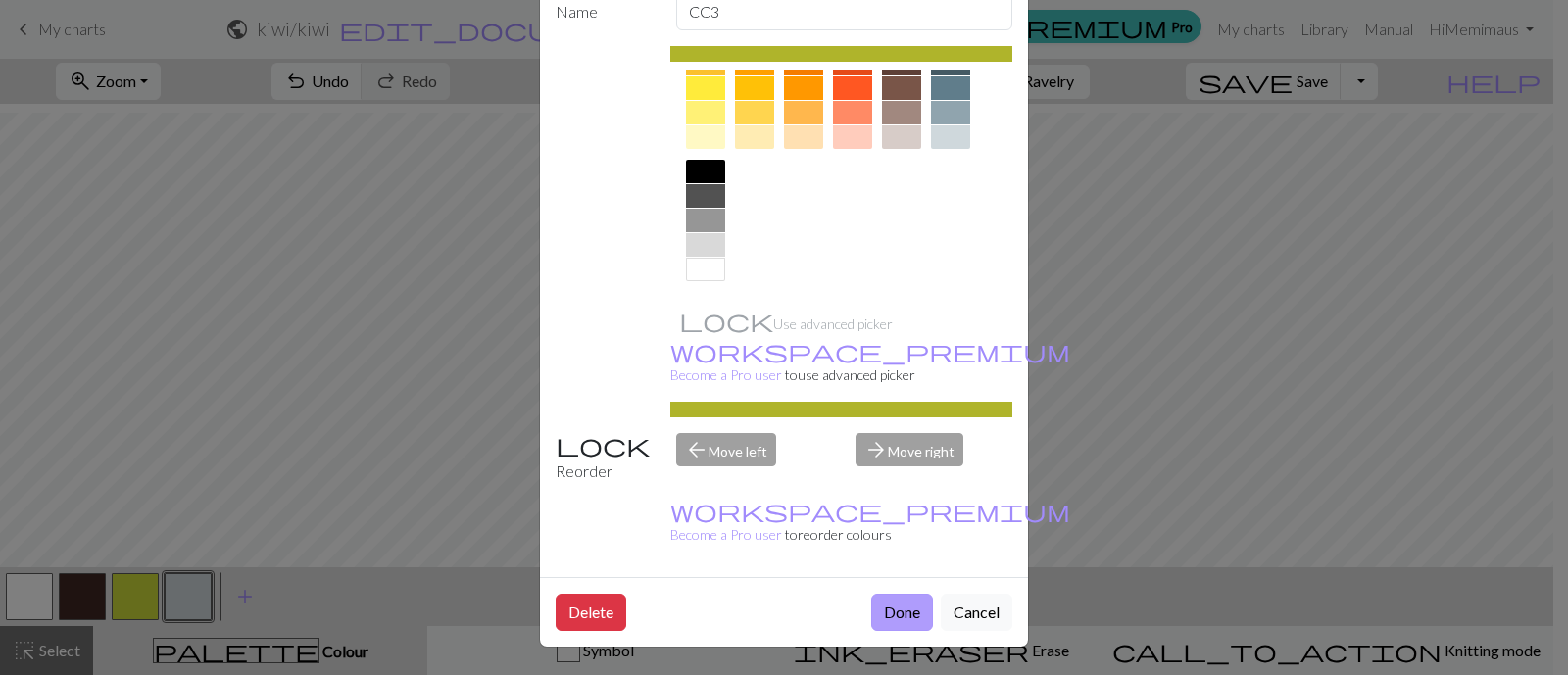 click on "Done" at bounding box center (902, 612) 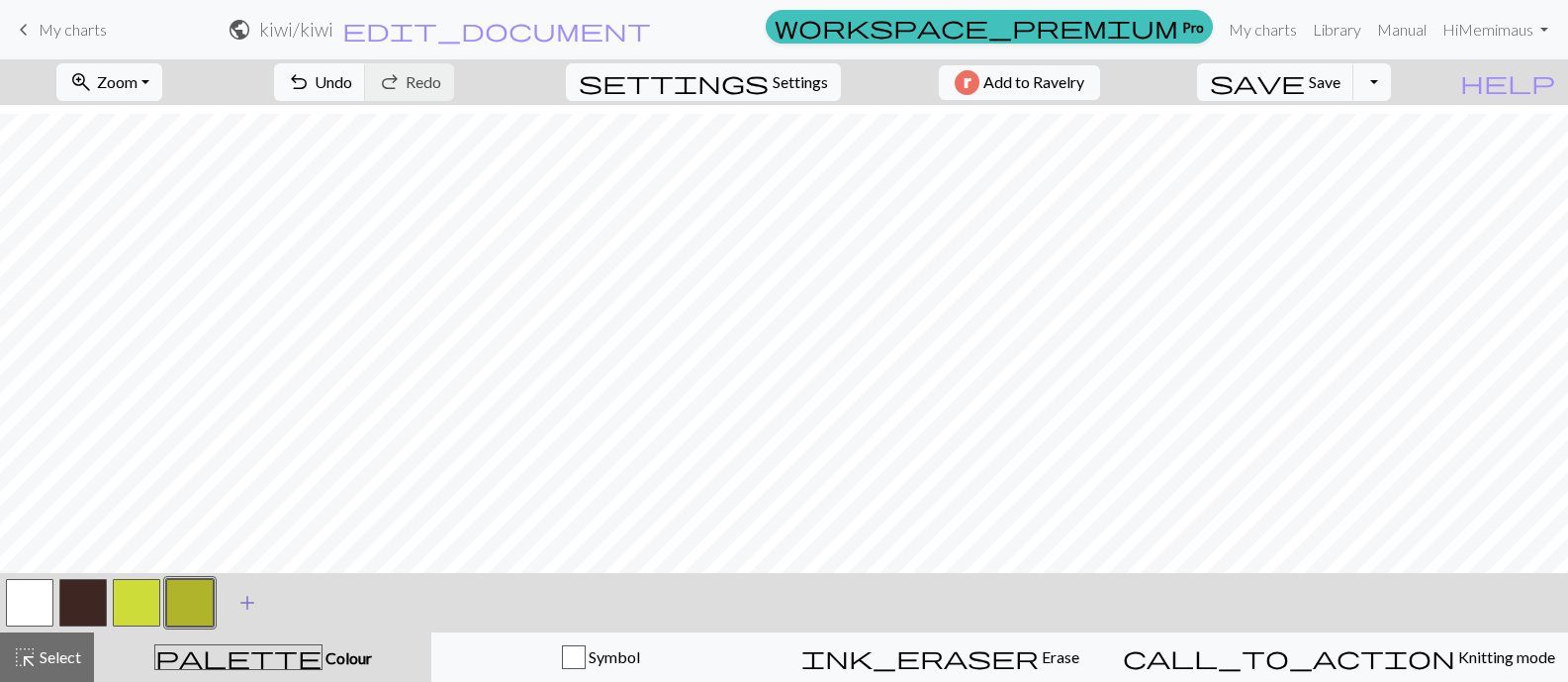 click on "add Add a  colour" at bounding box center [247, 603] 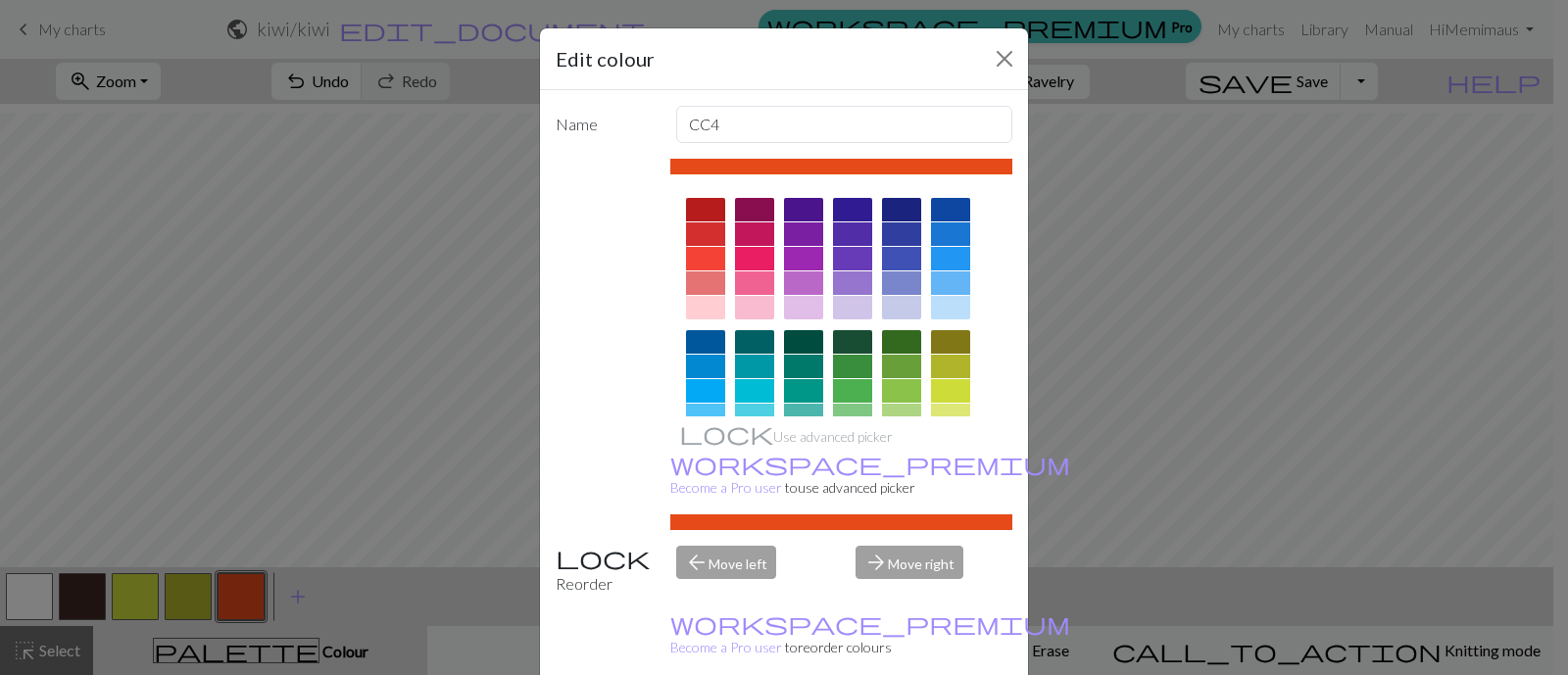 scroll, scrollTop: 323, scrollLeft: 0, axis: vertical 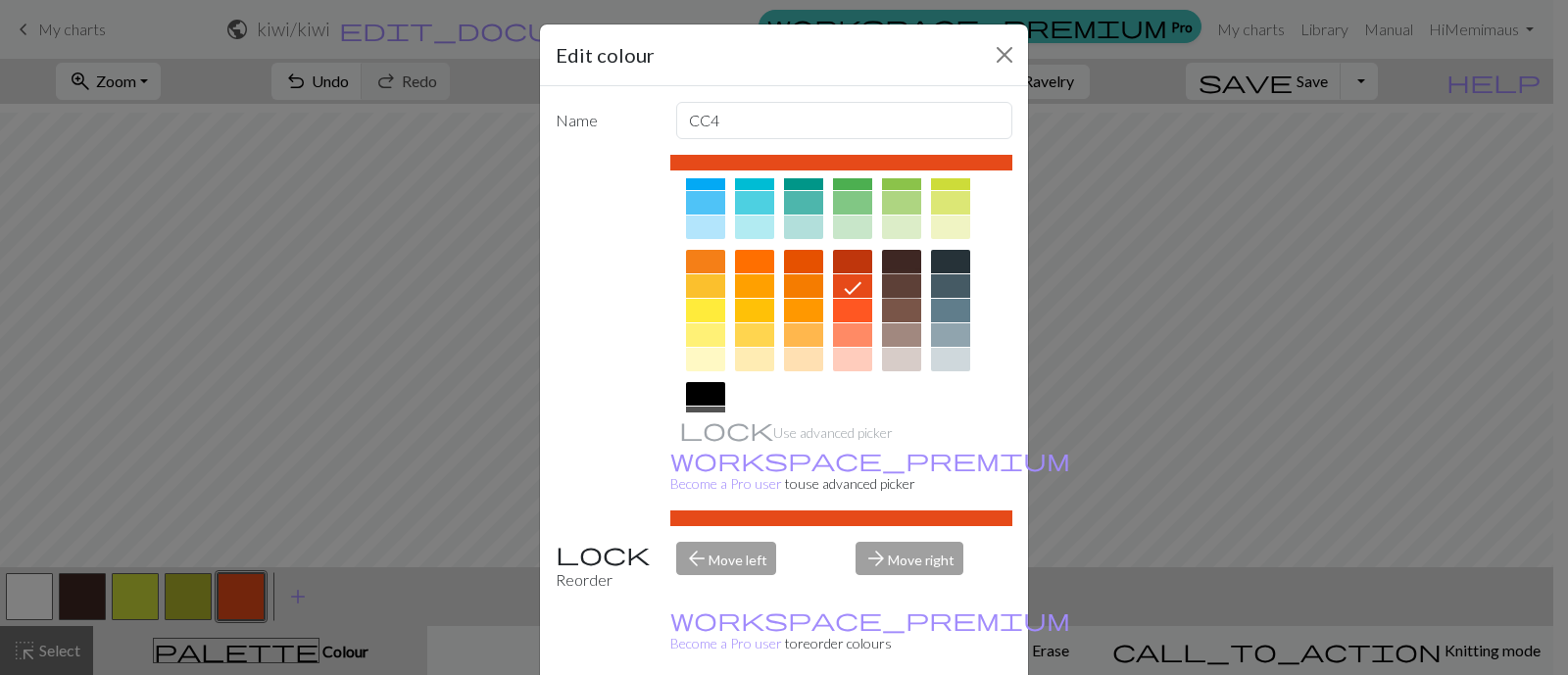 click at bounding box center [902, 286] 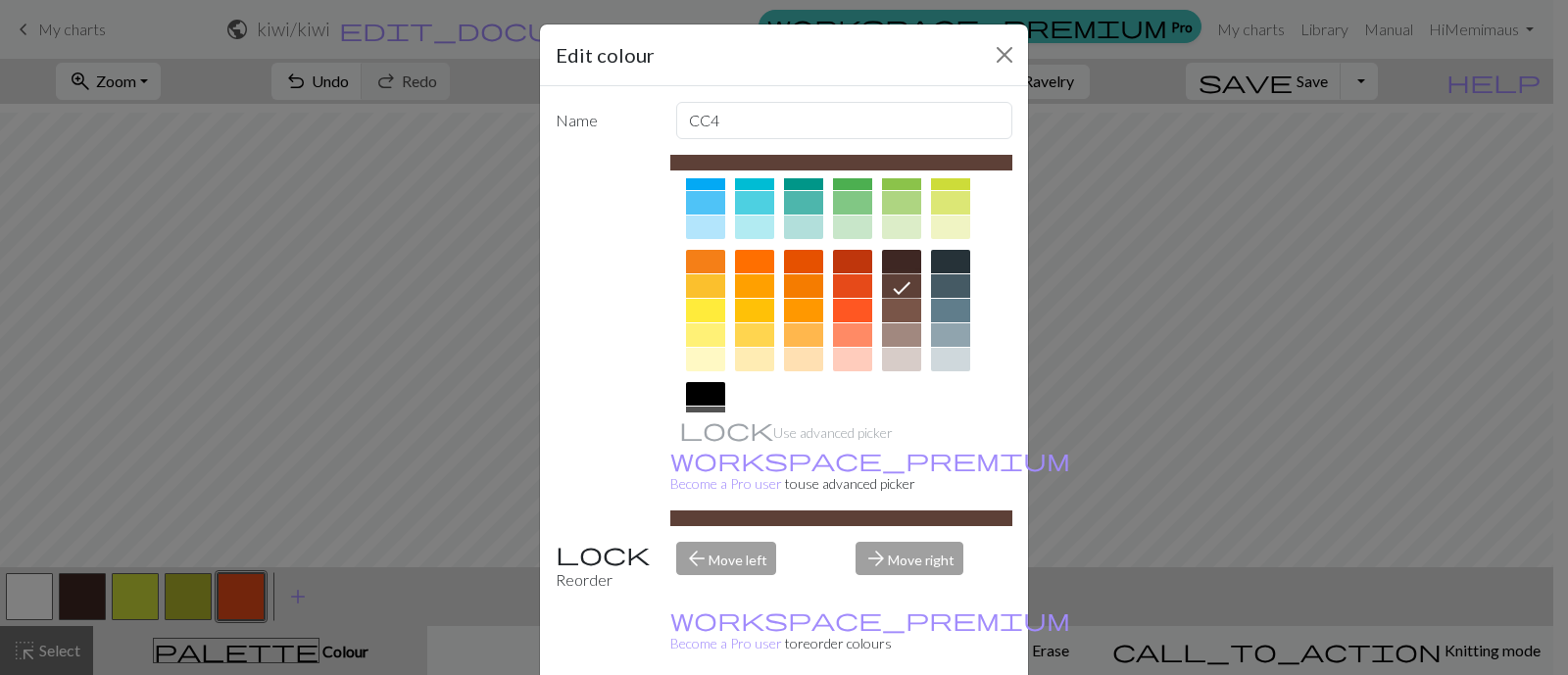 scroll, scrollTop: 180, scrollLeft: 0, axis: vertical 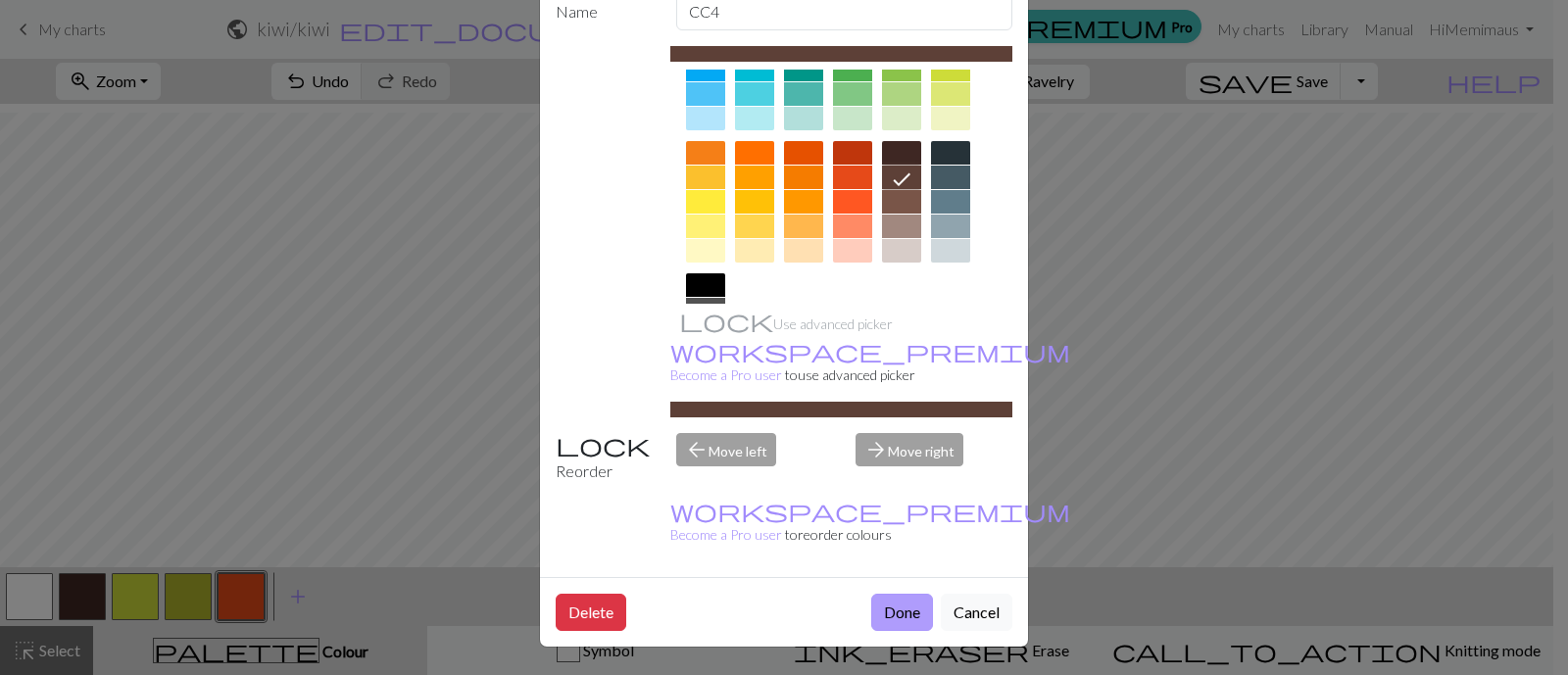 click on "Done" at bounding box center (902, 612) 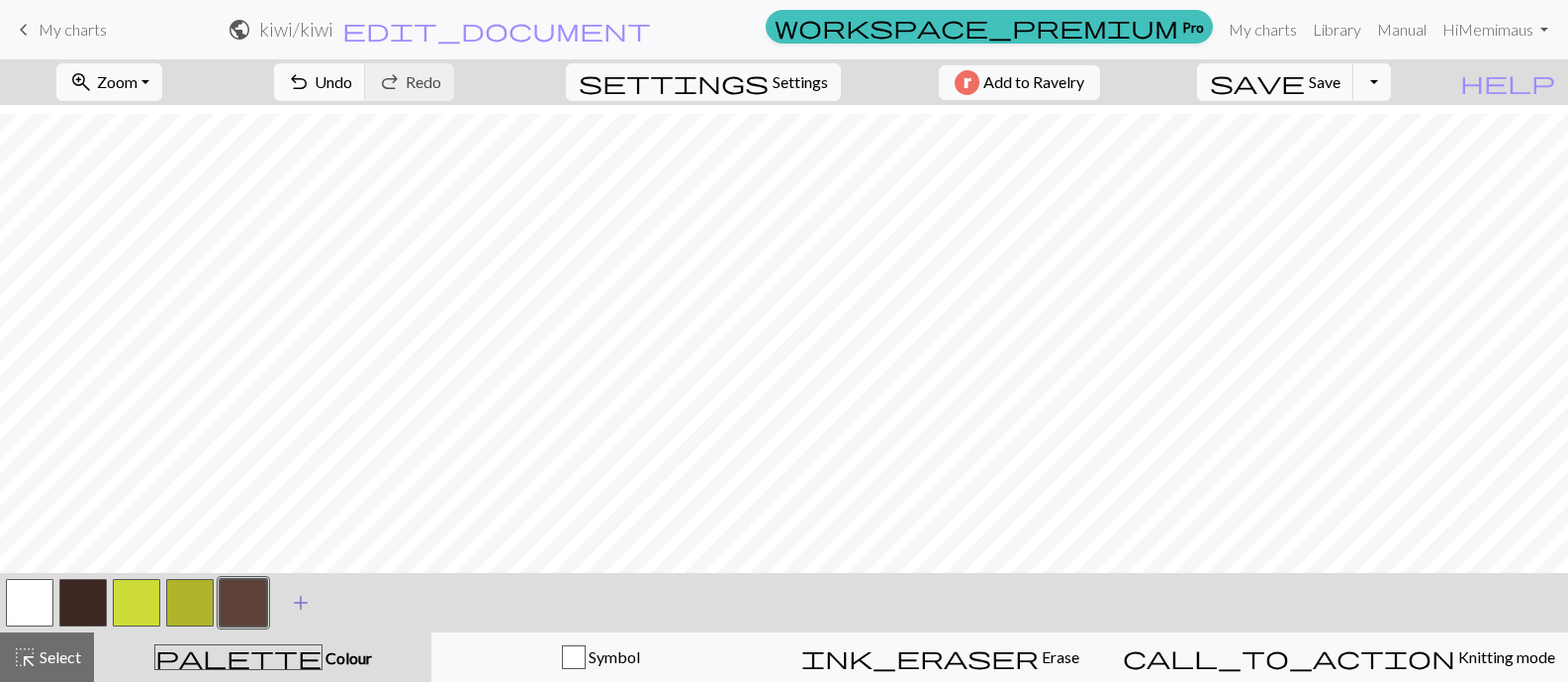 click on "add" at bounding box center (301, 603) 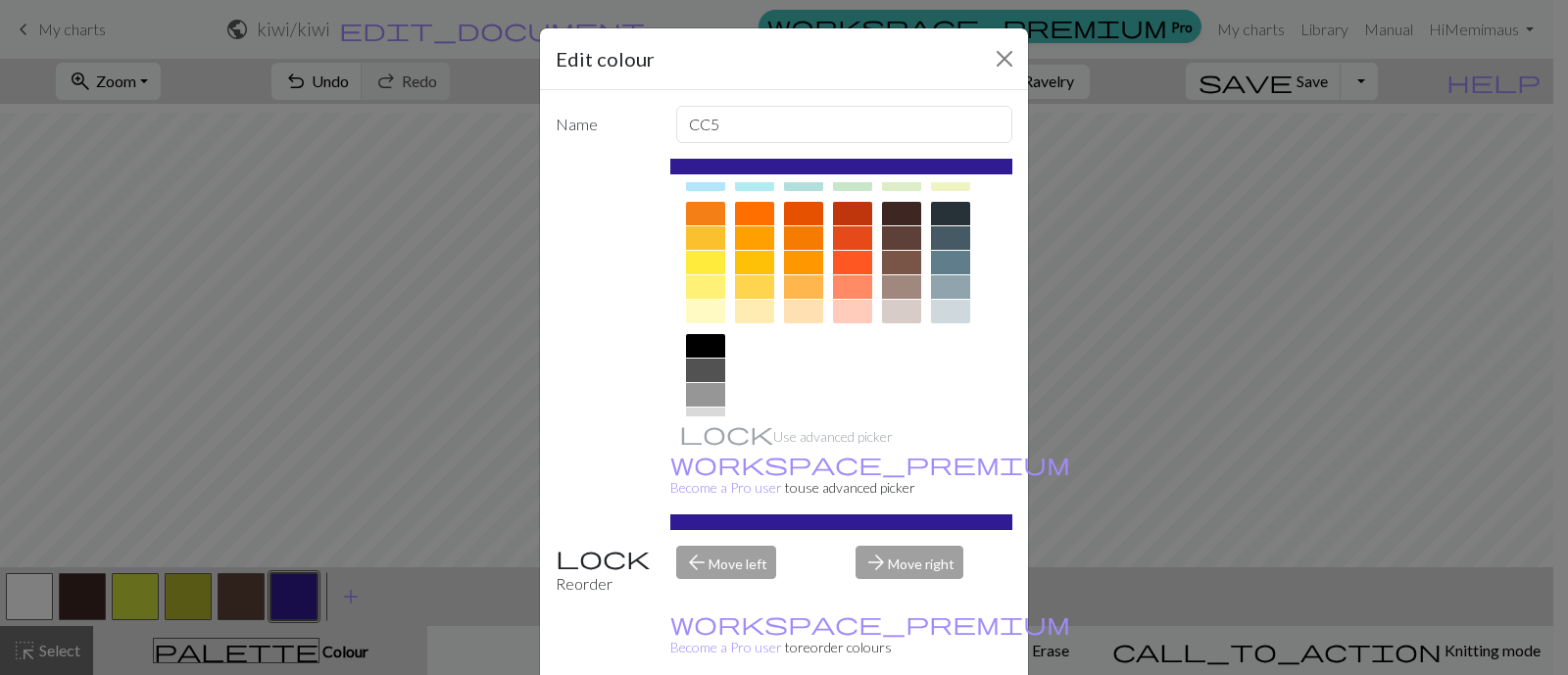 scroll, scrollTop: 255, scrollLeft: 0, axis: vertical 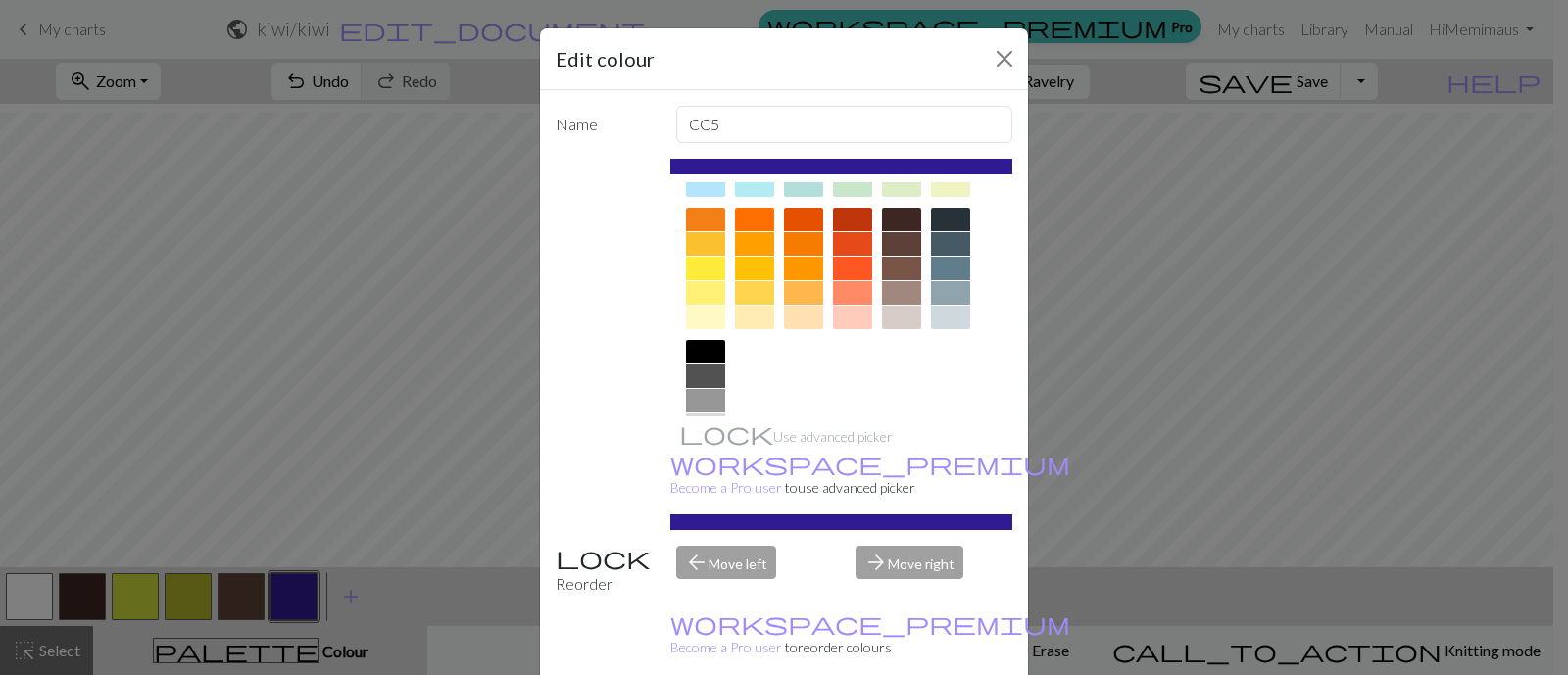 click at bounding box center (706, 317) 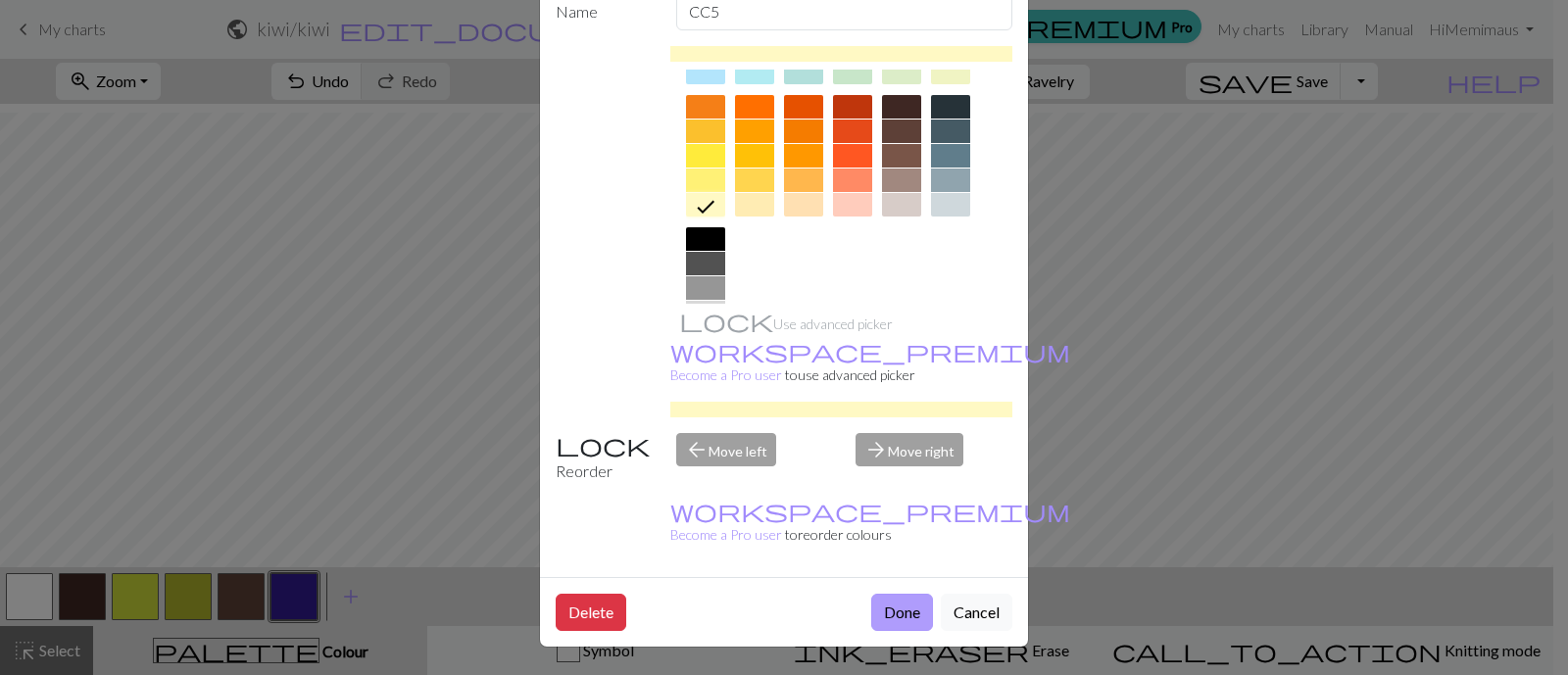 scroll, scrollTop: 180, scrollLeft: 0, axis: vertical 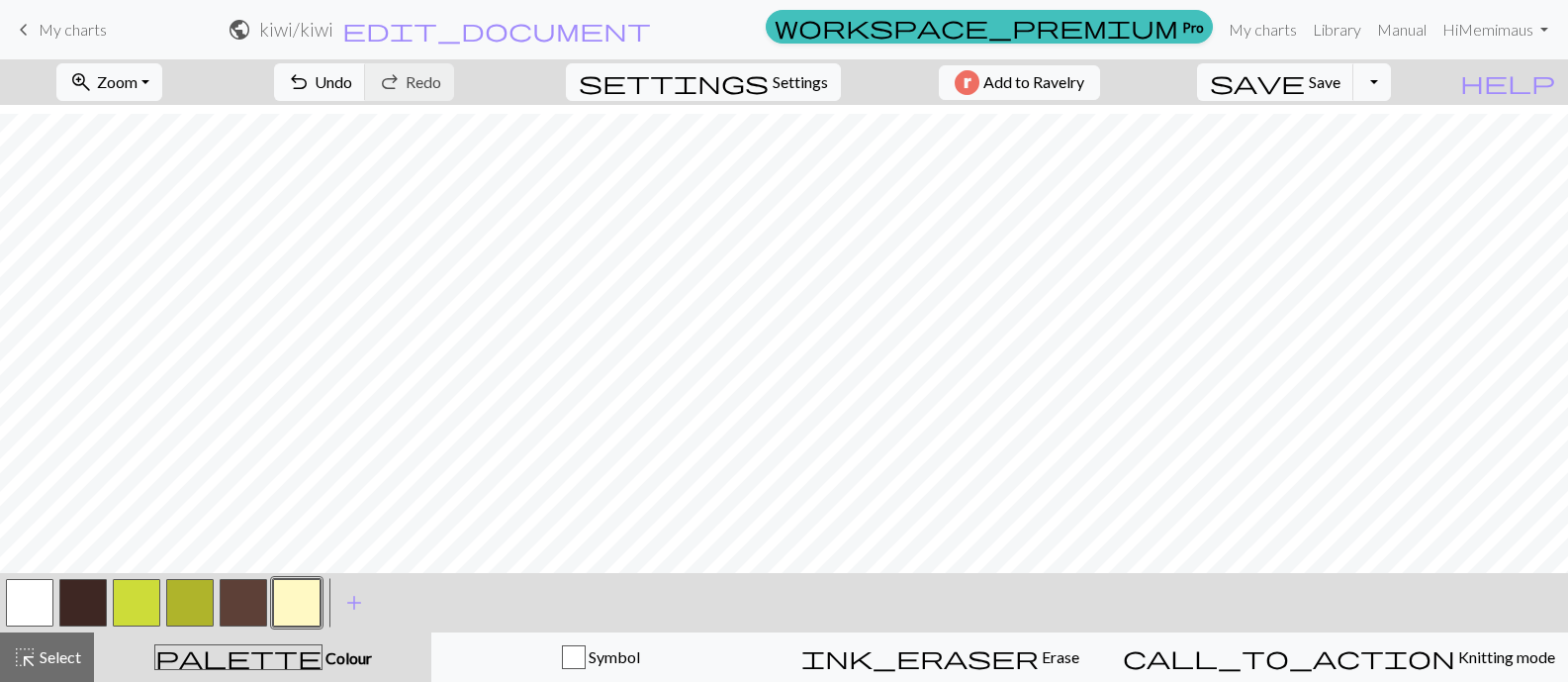 click at bounding box center (137, 603) 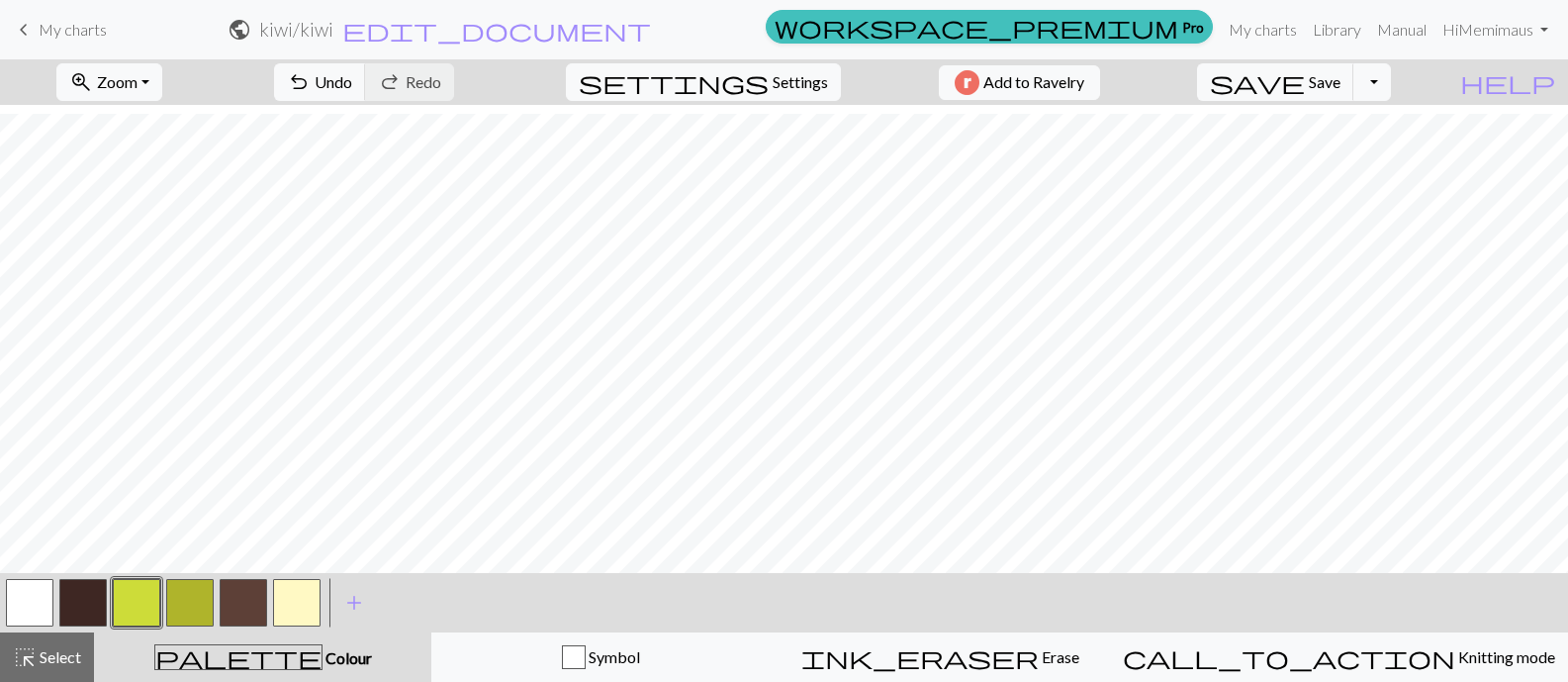 click at bounding box center [297, 603] 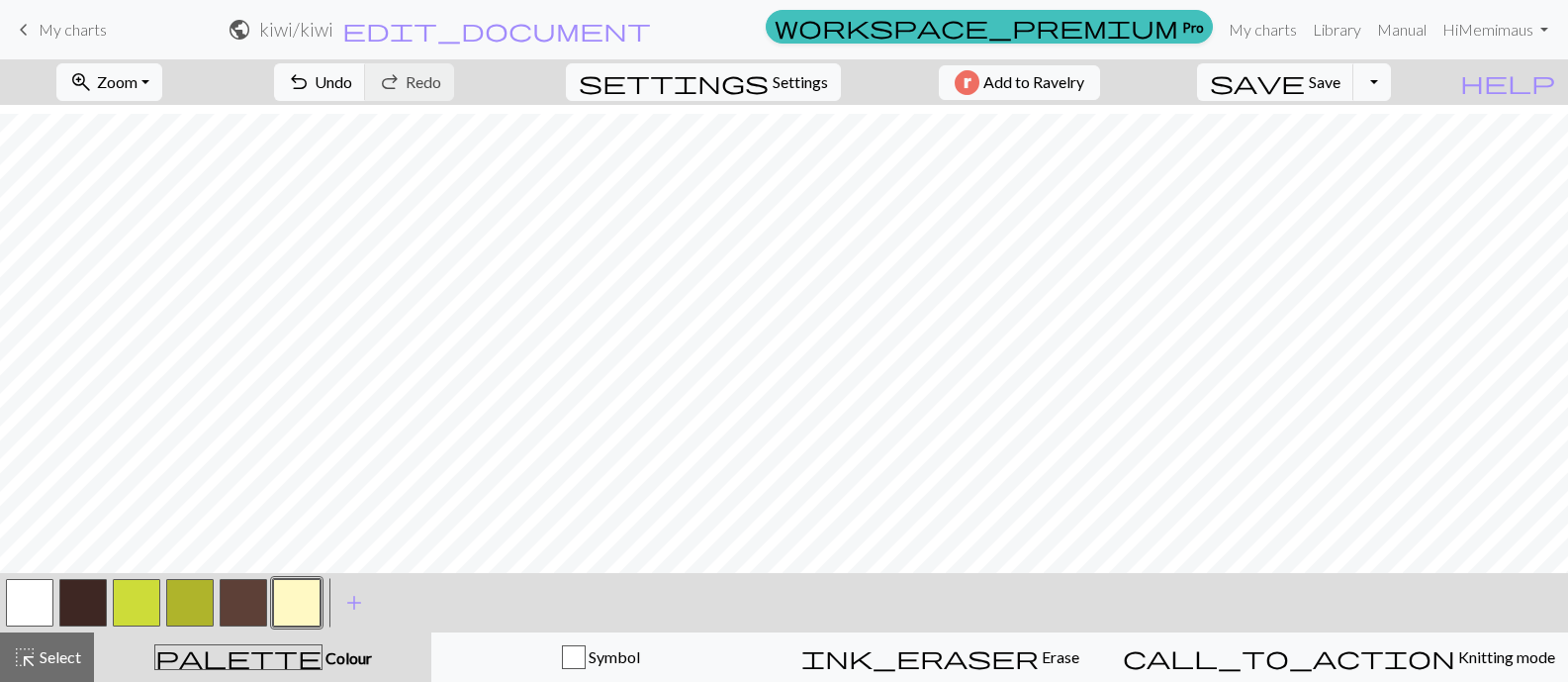 click at bounding box center [137, 603] 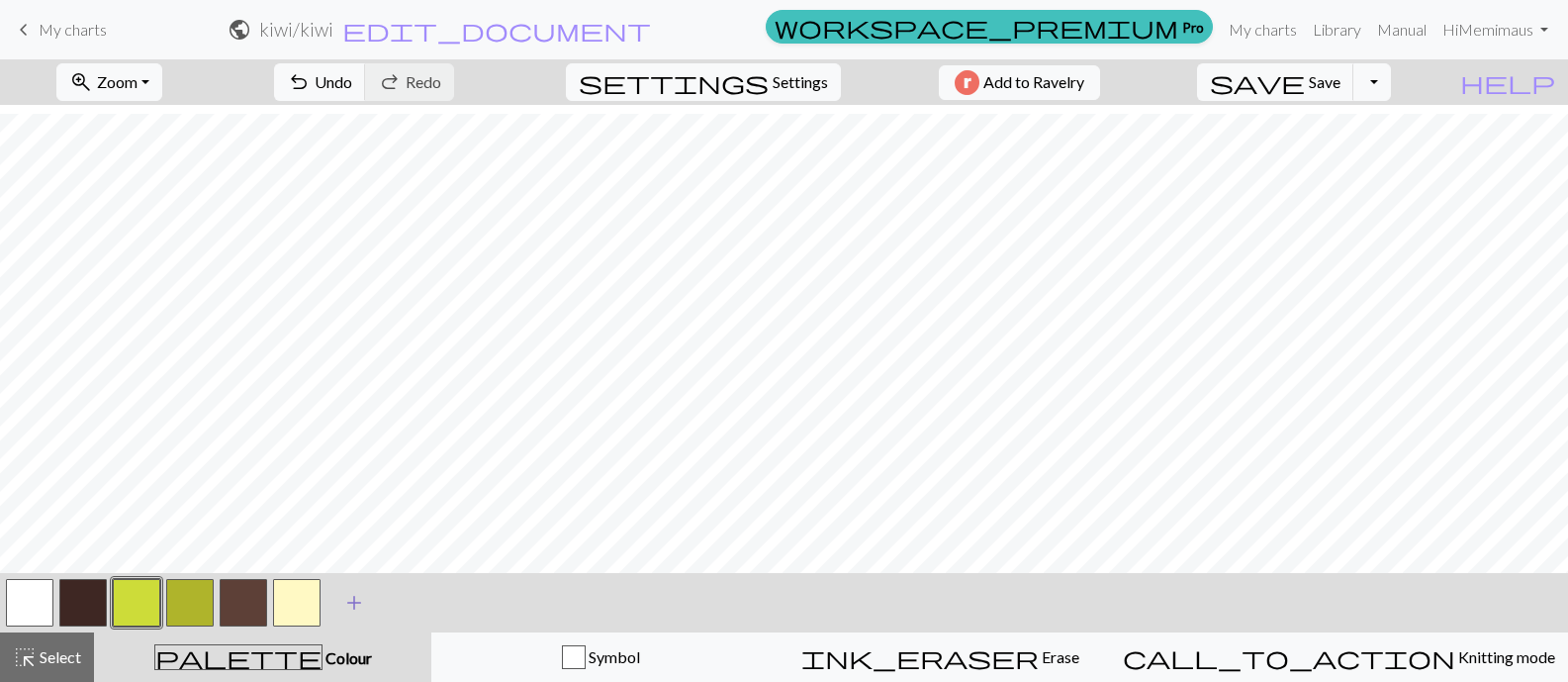 click on "add" at bounding box center [354, 603] 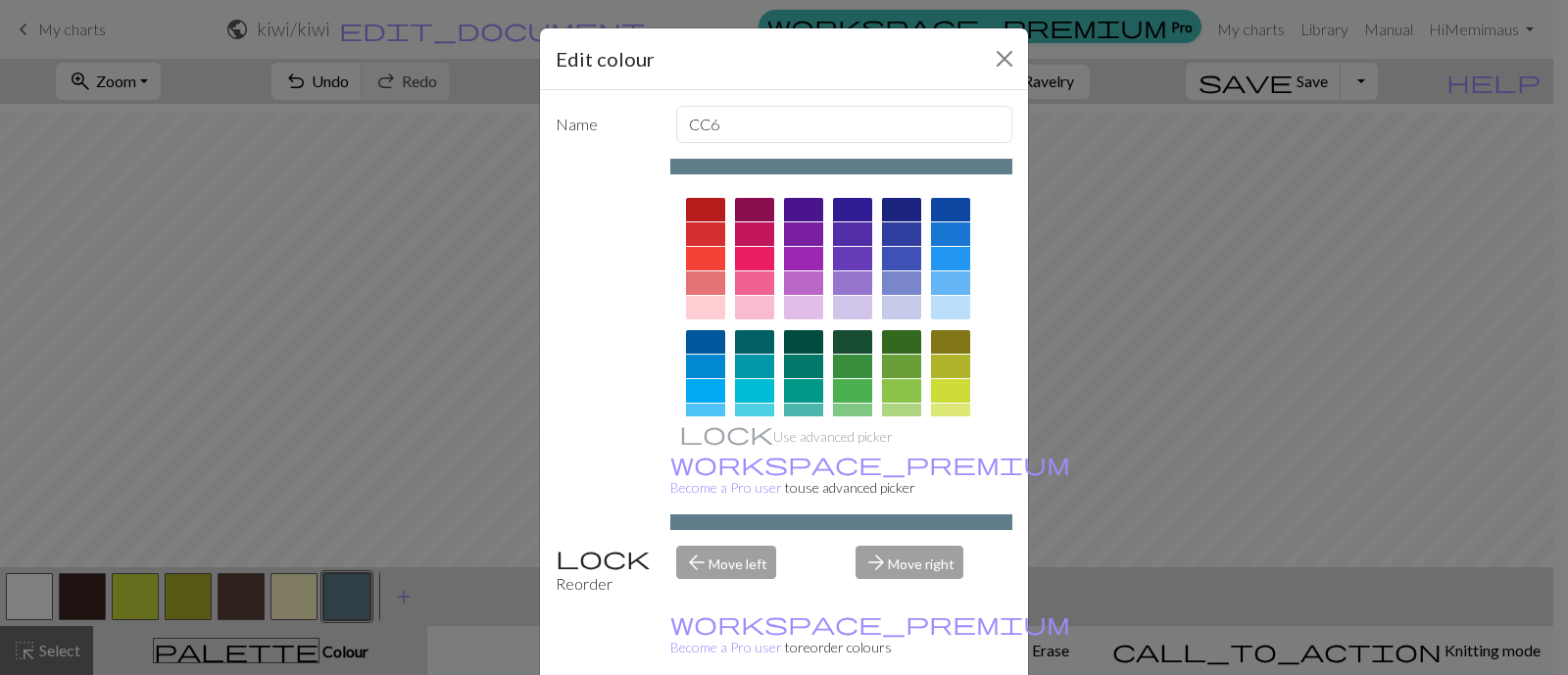 click at bounding box center [755, 259] 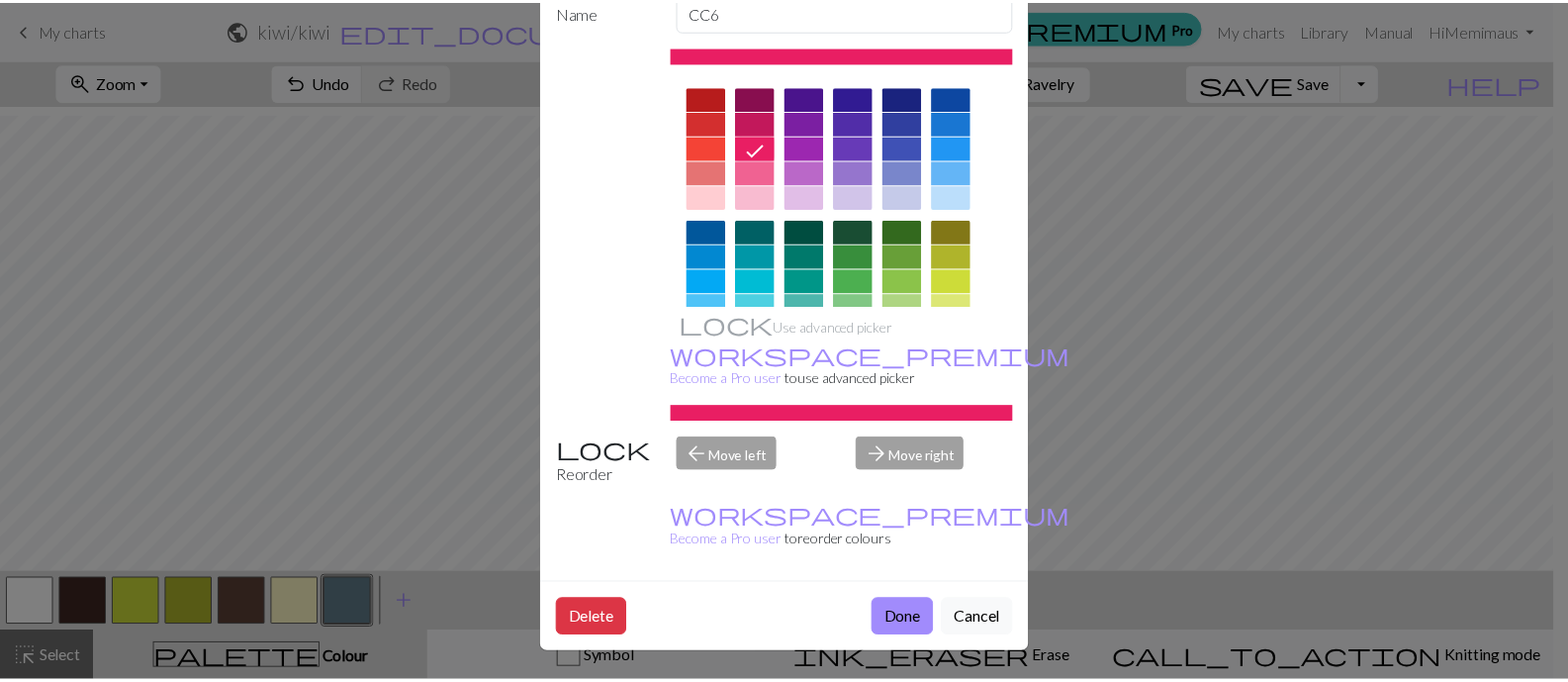 scroll, scrollTop: 144, scrollLeft: 0, axis: vertical 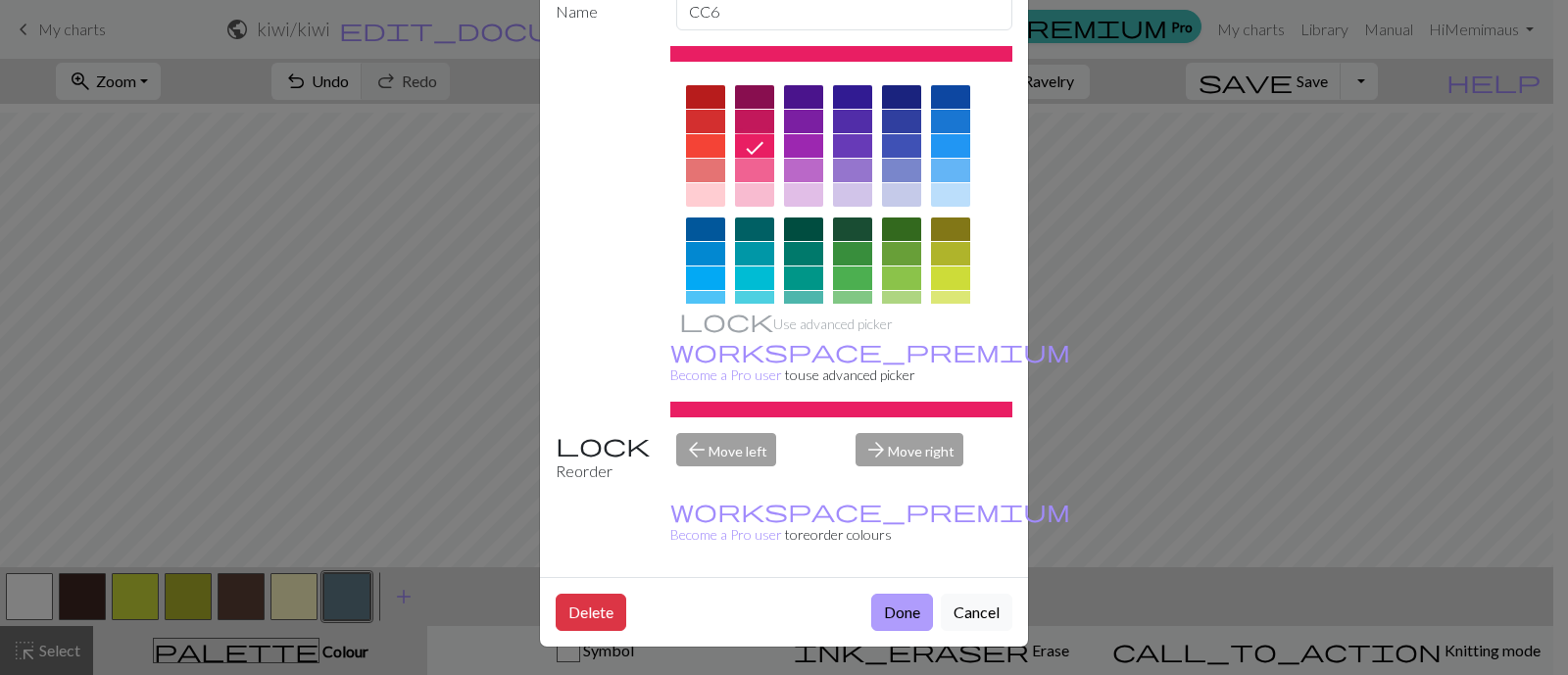 click on "Done" at bounding box center (902, 612) 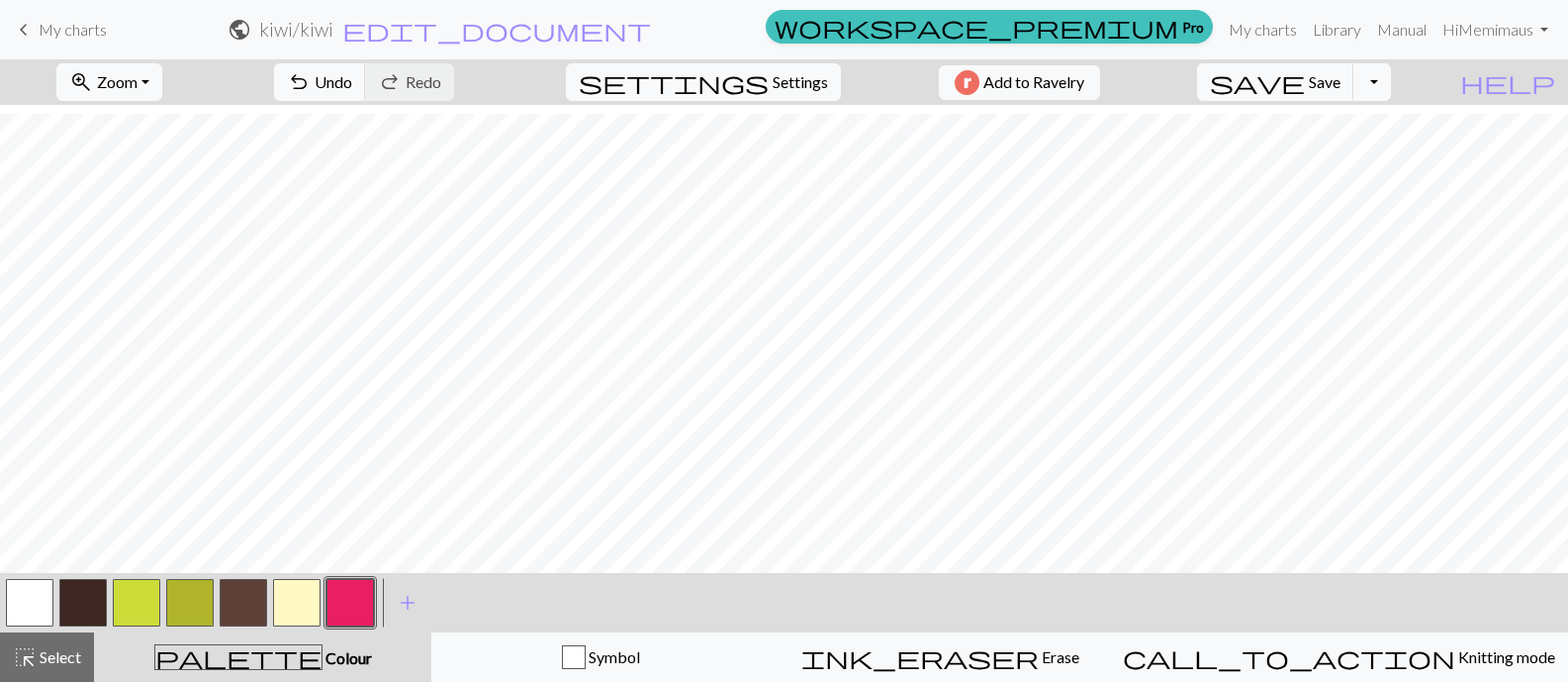 click at bounding box center (297, 603) 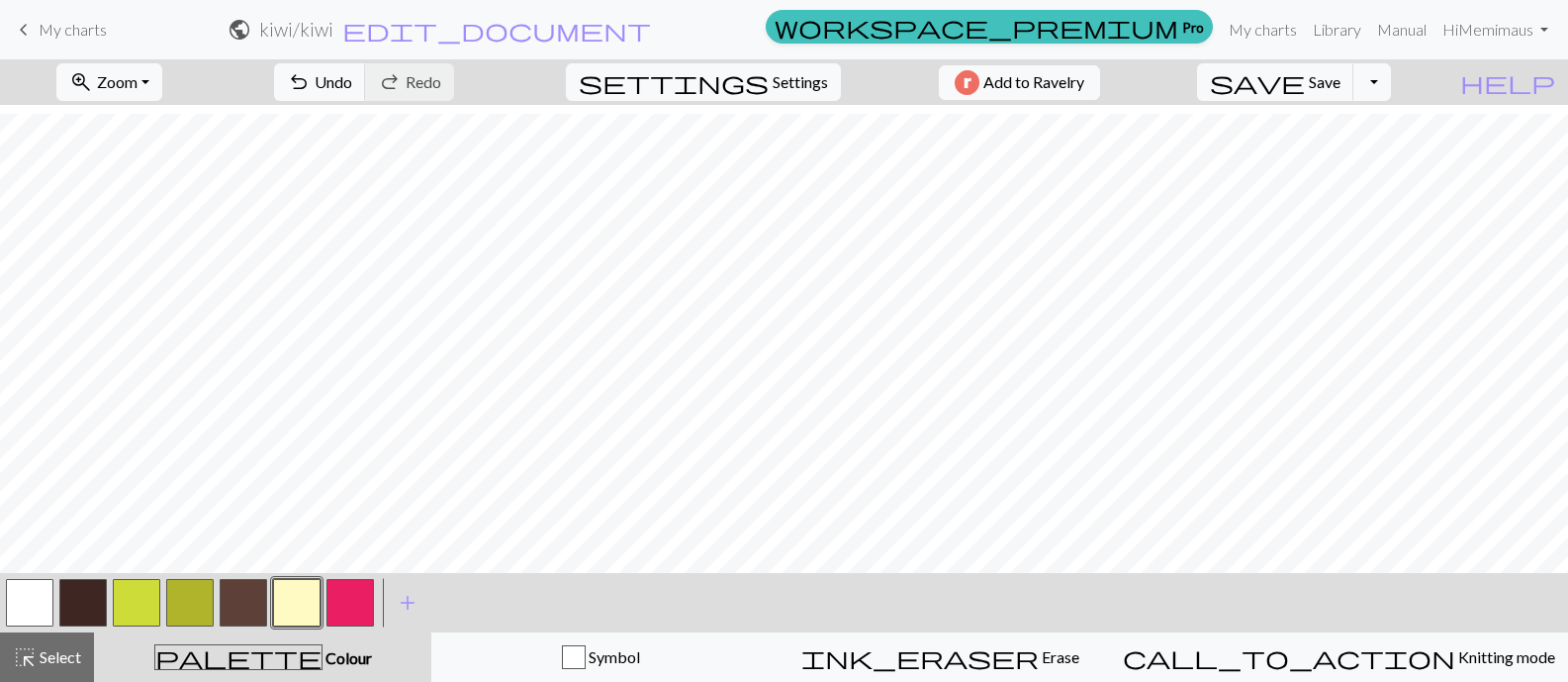click at bounding box center [350, 603] 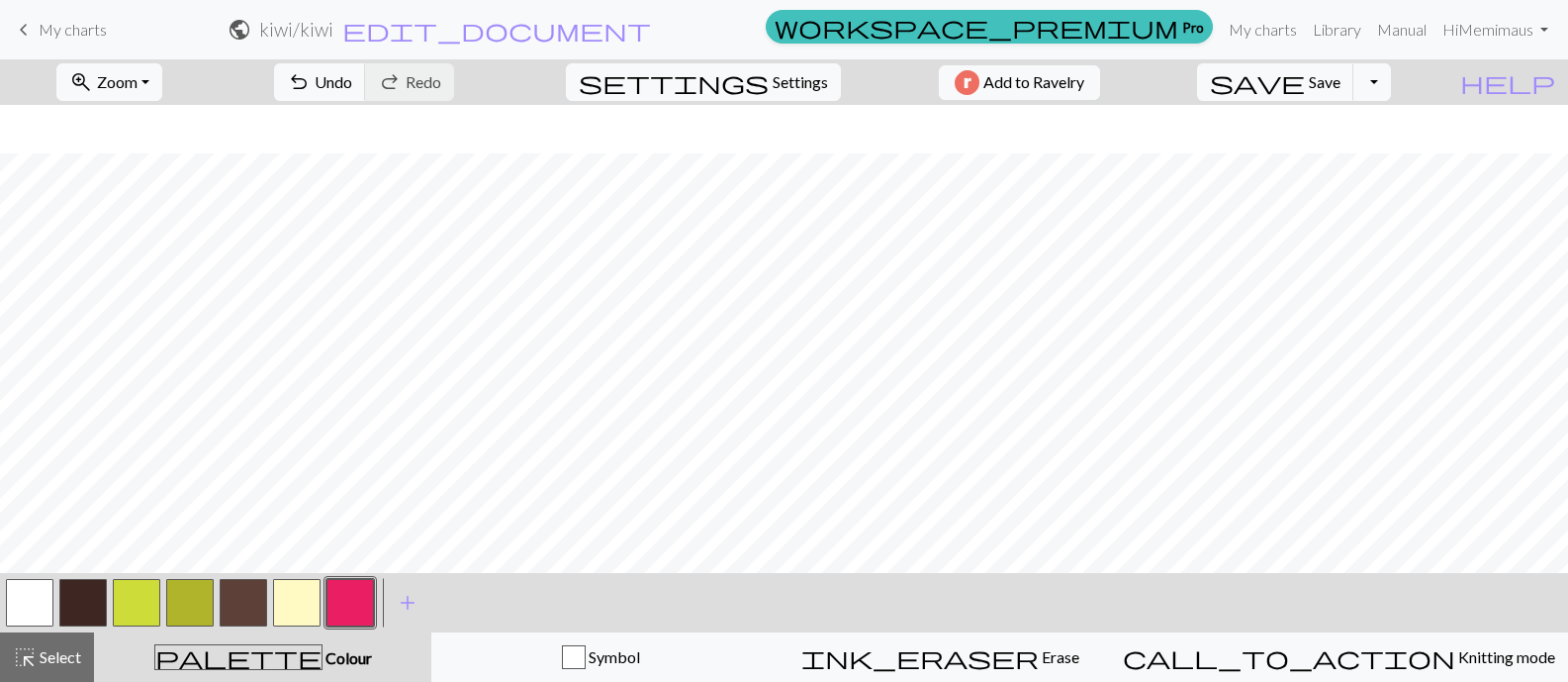 scroll, scrollTop: 382, scrollLeft: 0, axis: vertical 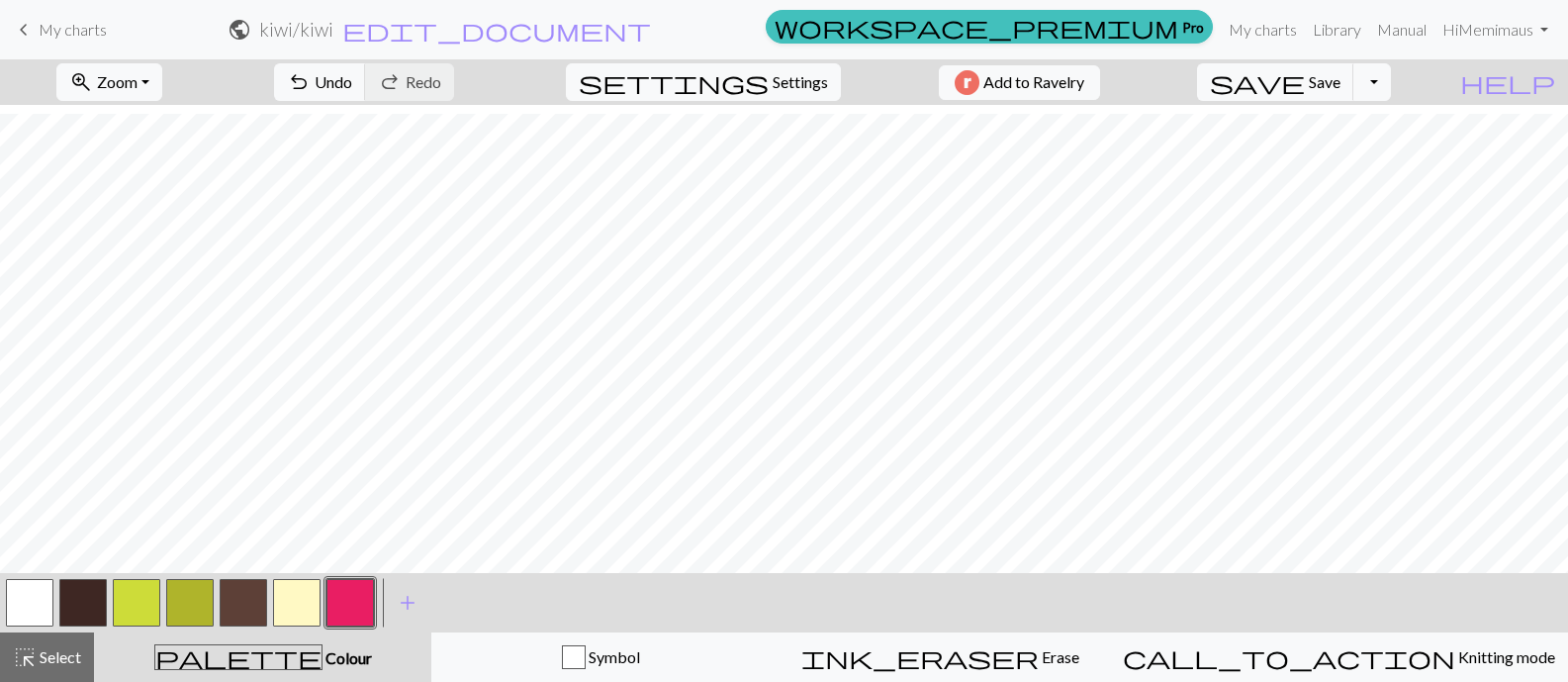 click at bounding box center [243, 603] 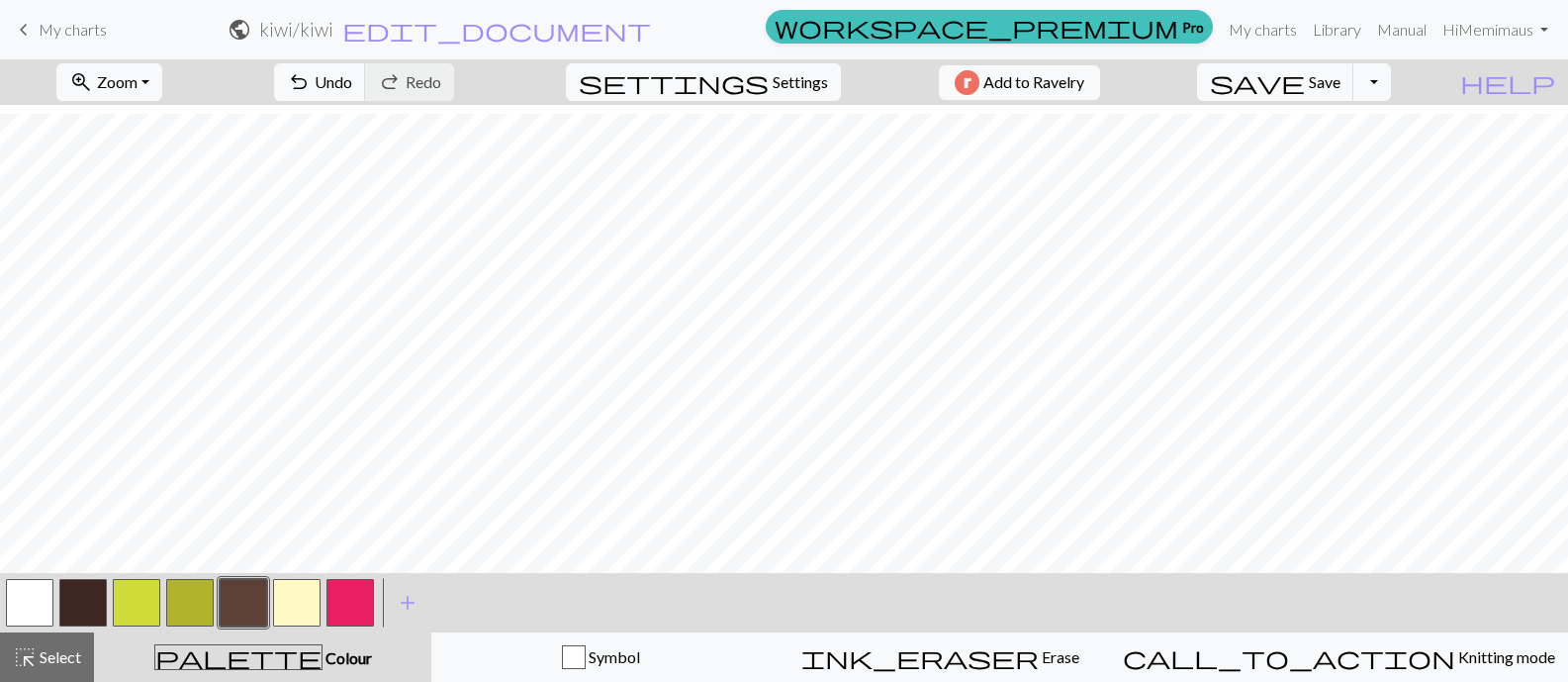 click at bounding box center (297, 603) 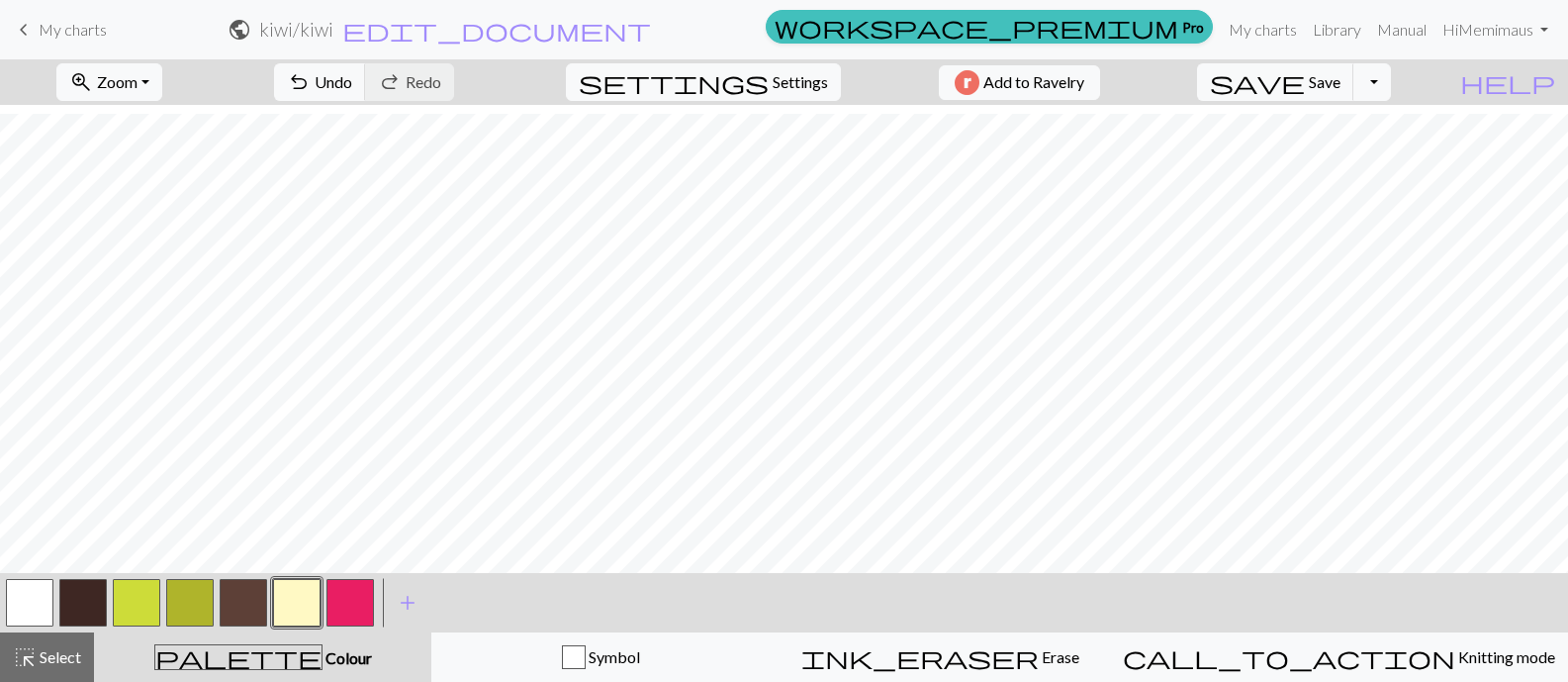 click at bounding box center [243, 603] 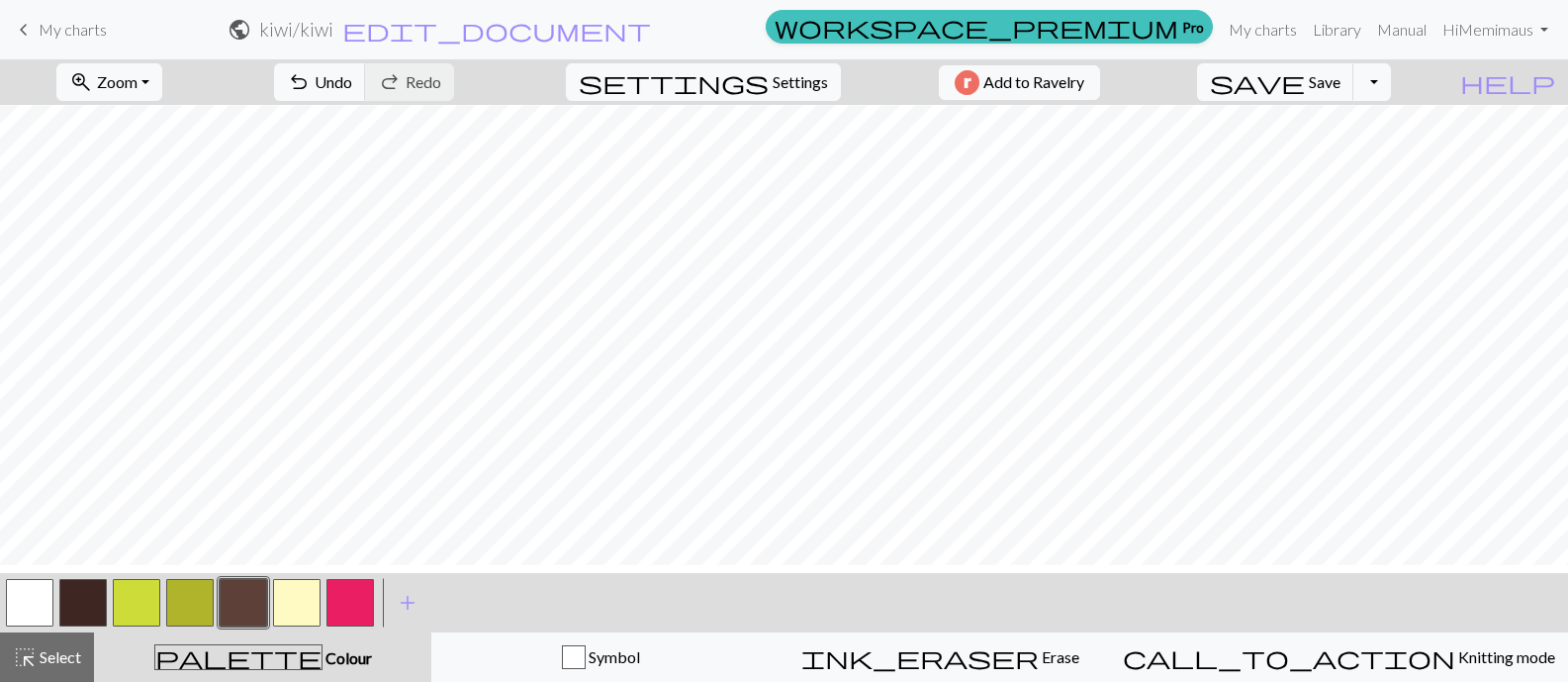 scroll, scrollTop: 382, scrollLeft: 0, axis: vertical 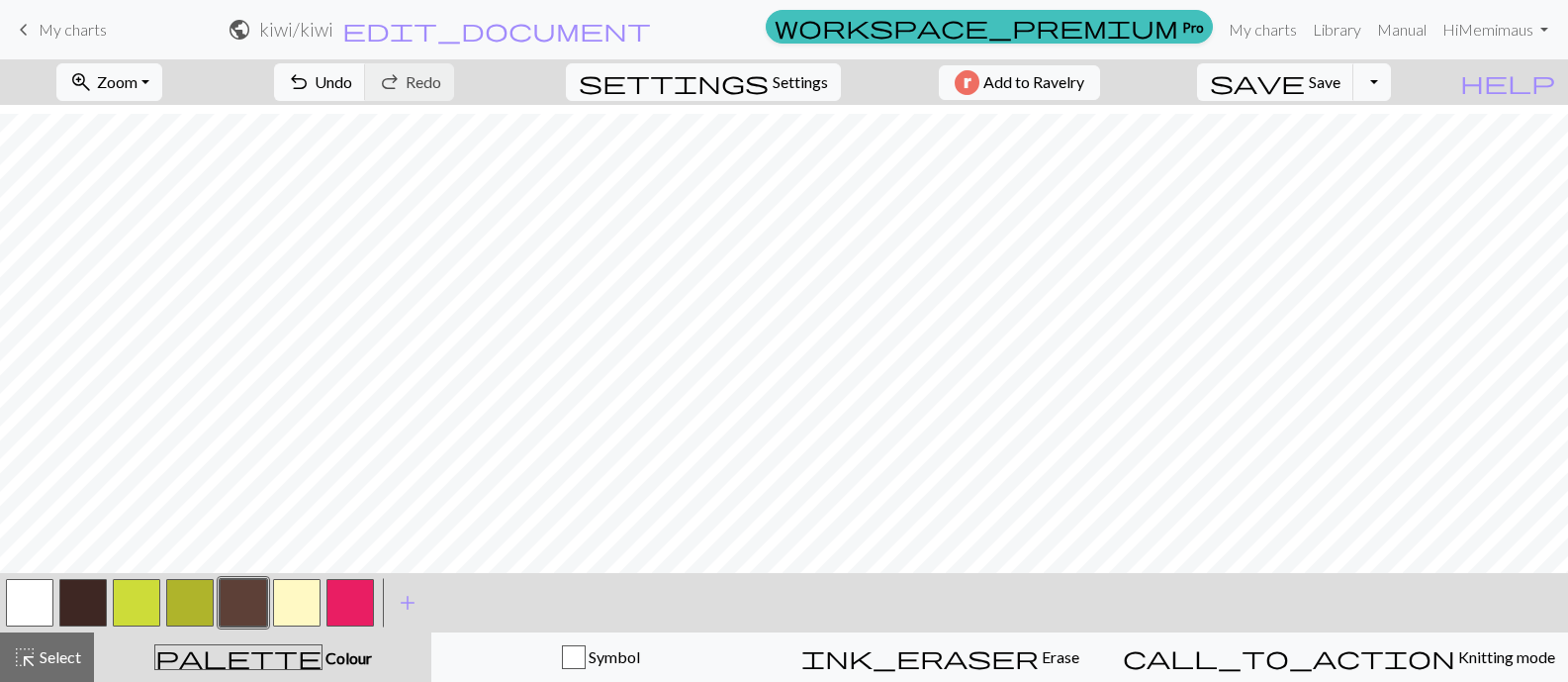 click at bounding box center (137, 603) 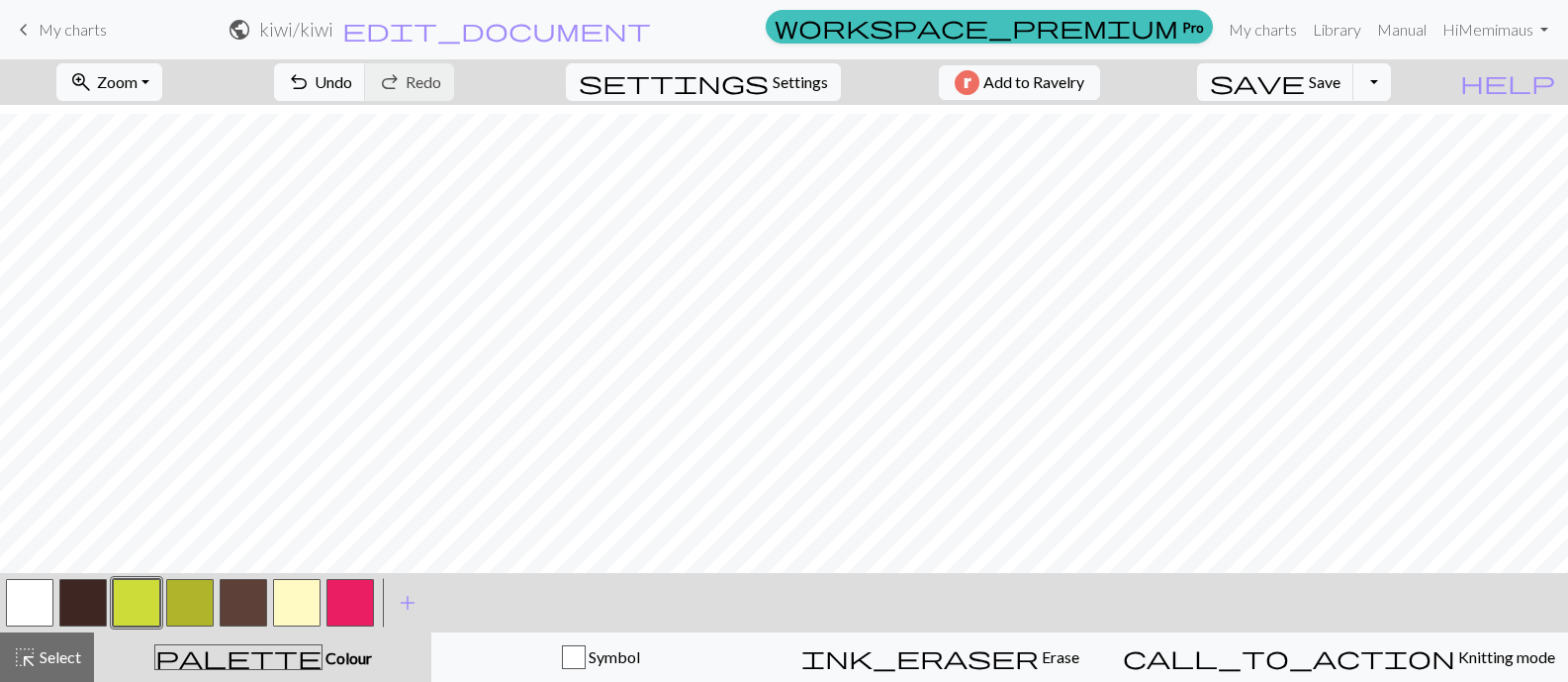 click at bounding box center [243, 603] 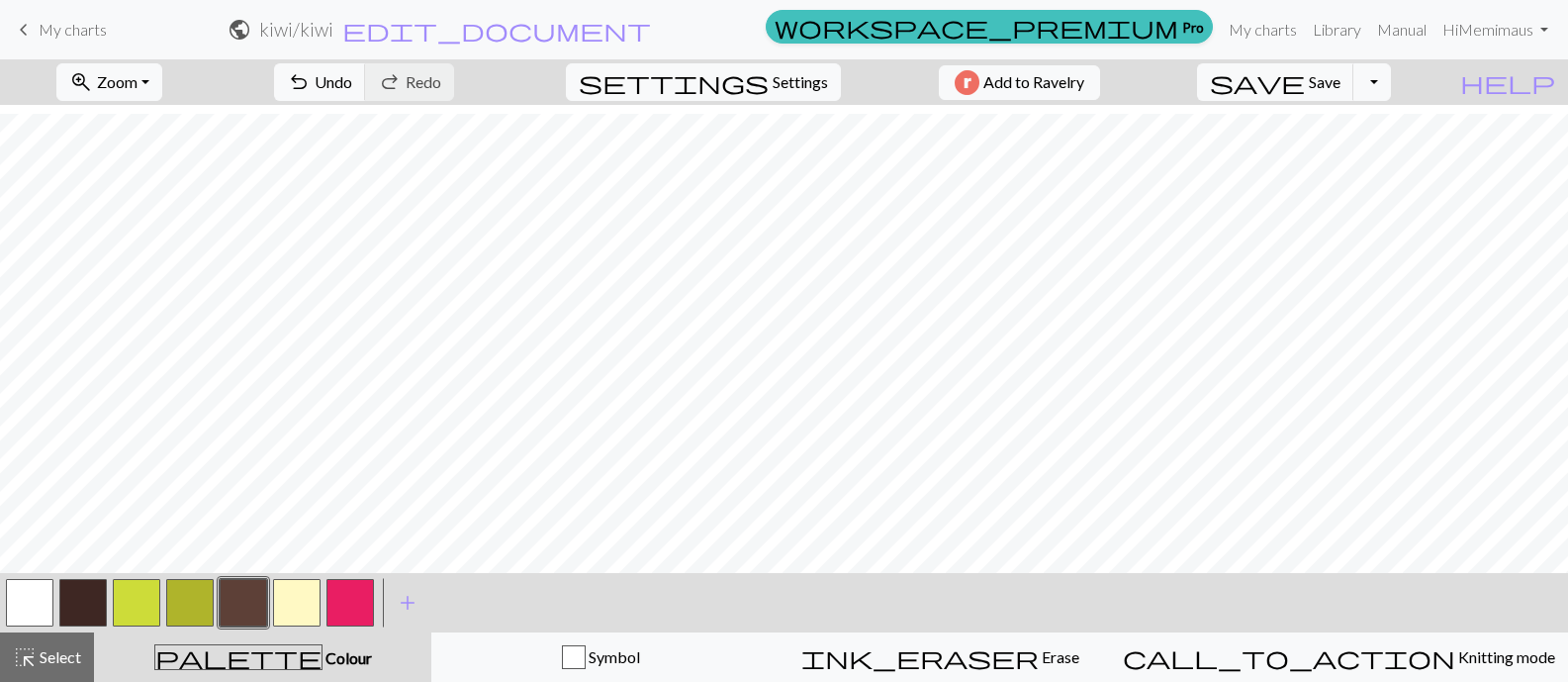 click at bounding box center (137, 603) 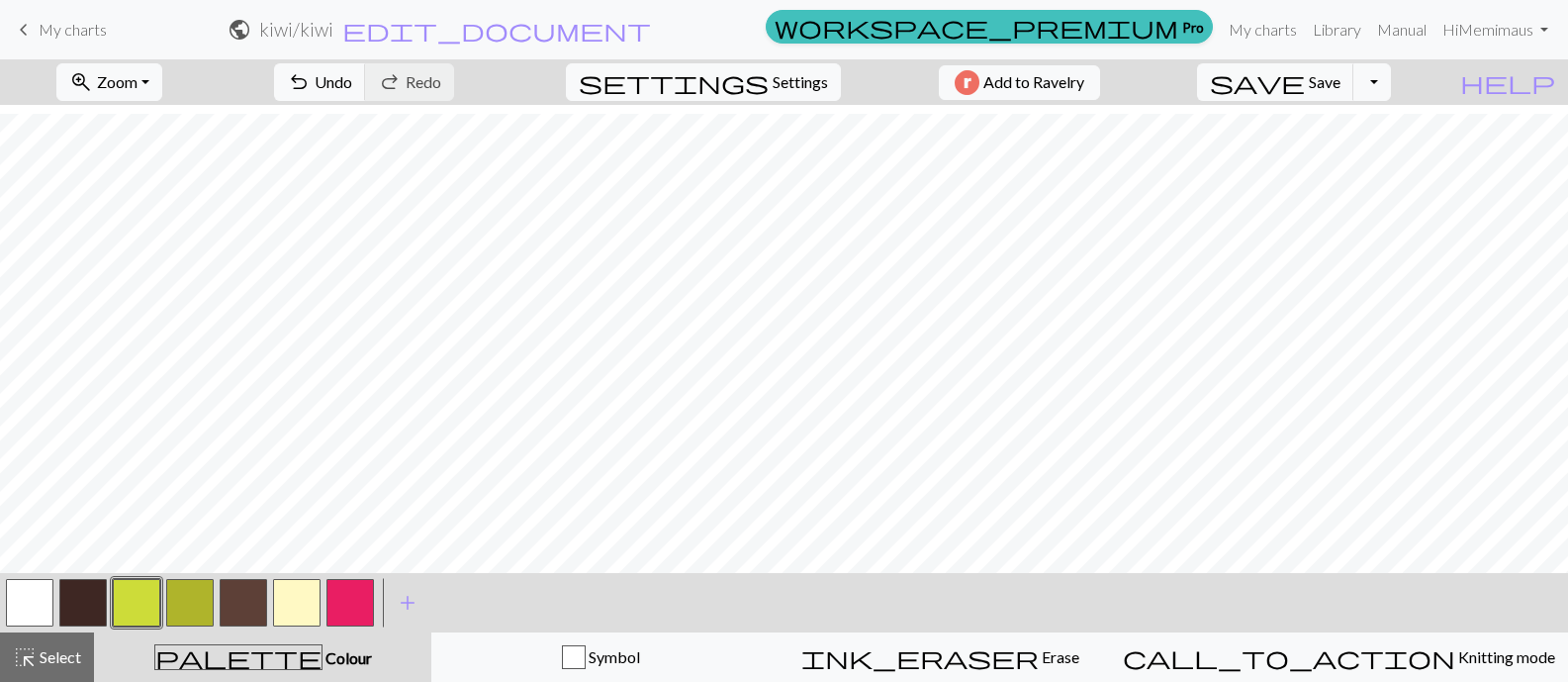 click at bounding box center [243, 603] 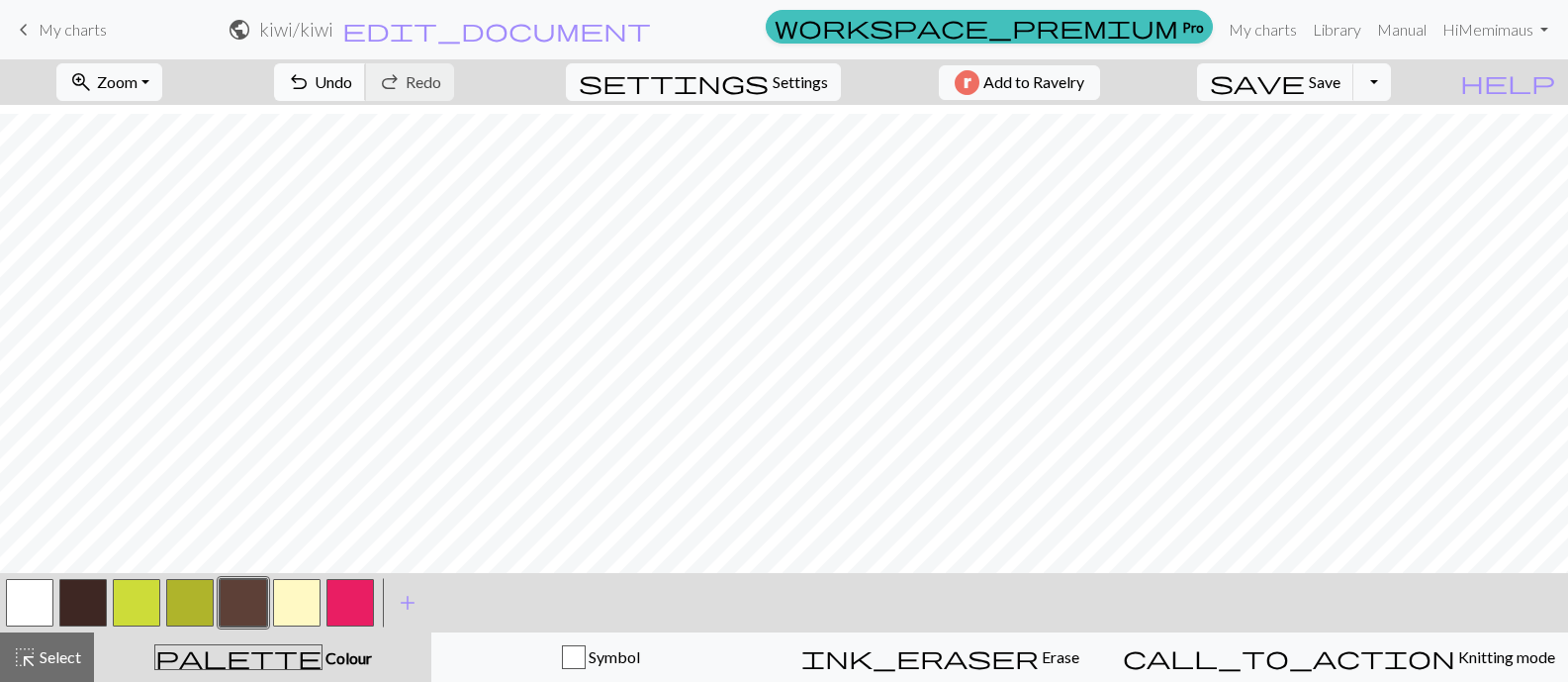 click on "Undo" at bounding box center [333, 81] 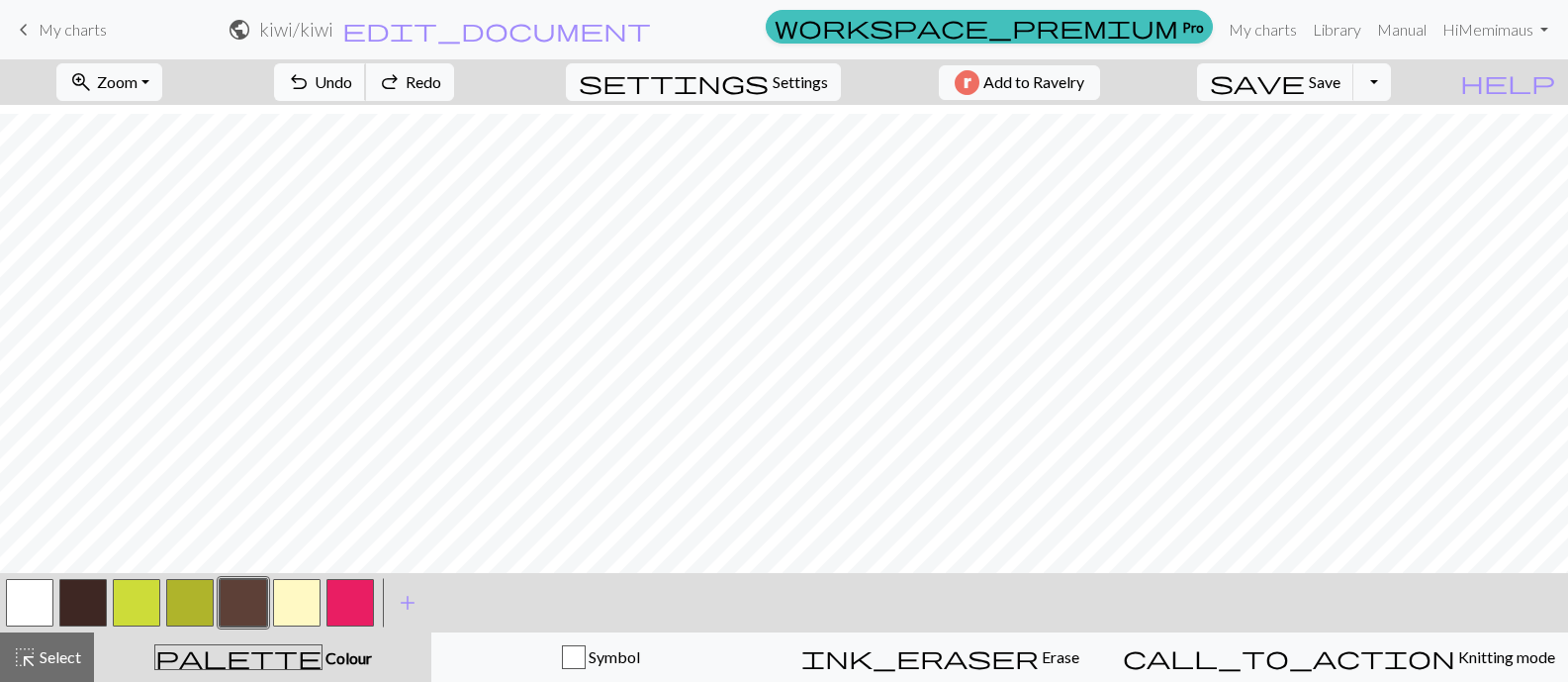 click on "Undo" at bounding box center (333, 81) 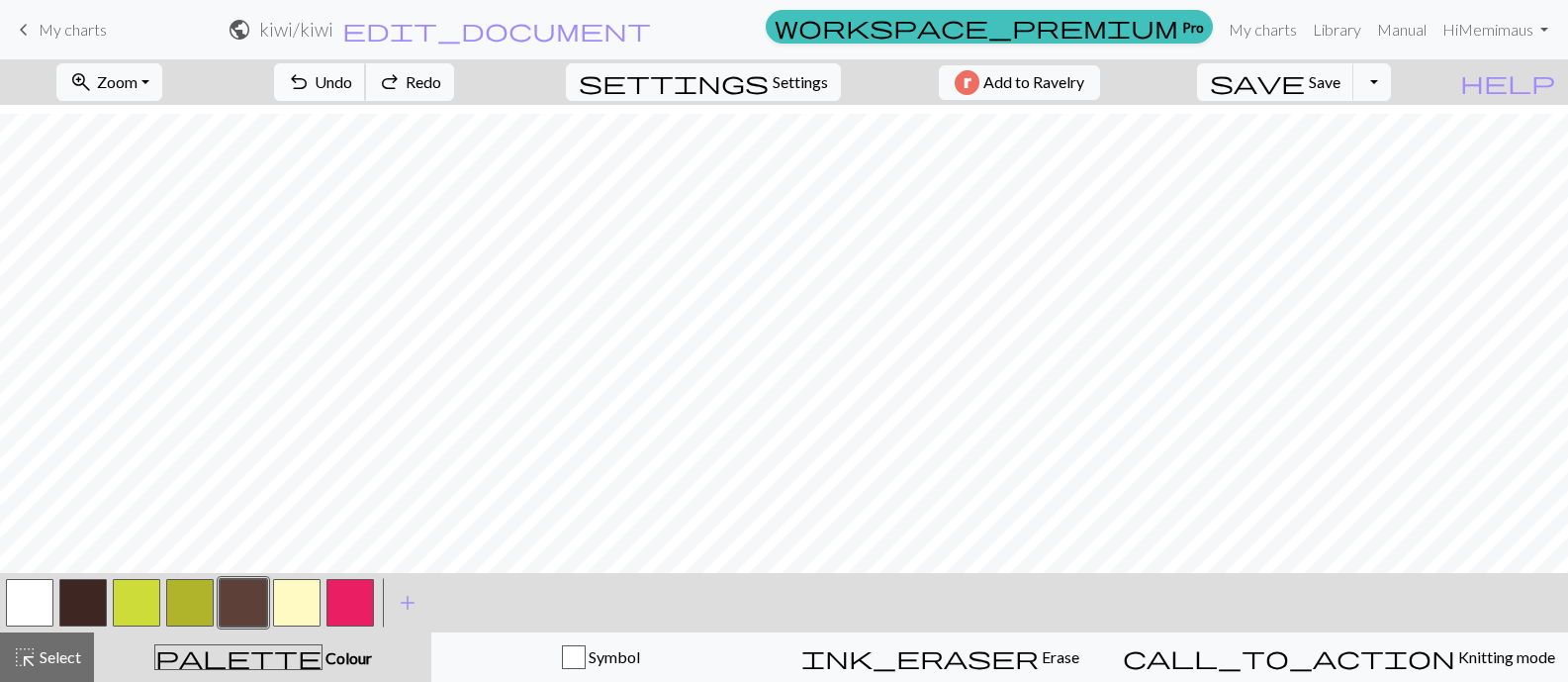 click on "Undo" at bounding box center [333, 81] 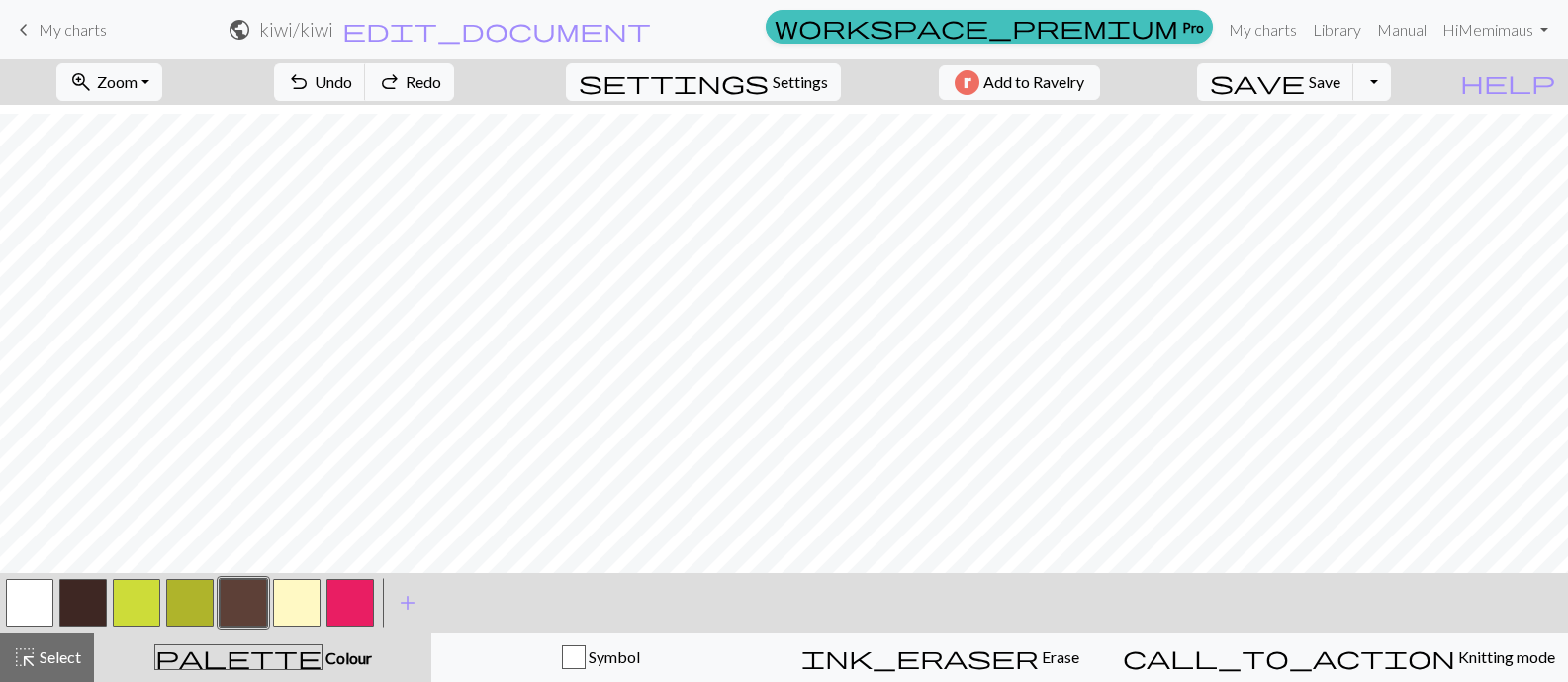 click at bounding box center (243, 603) 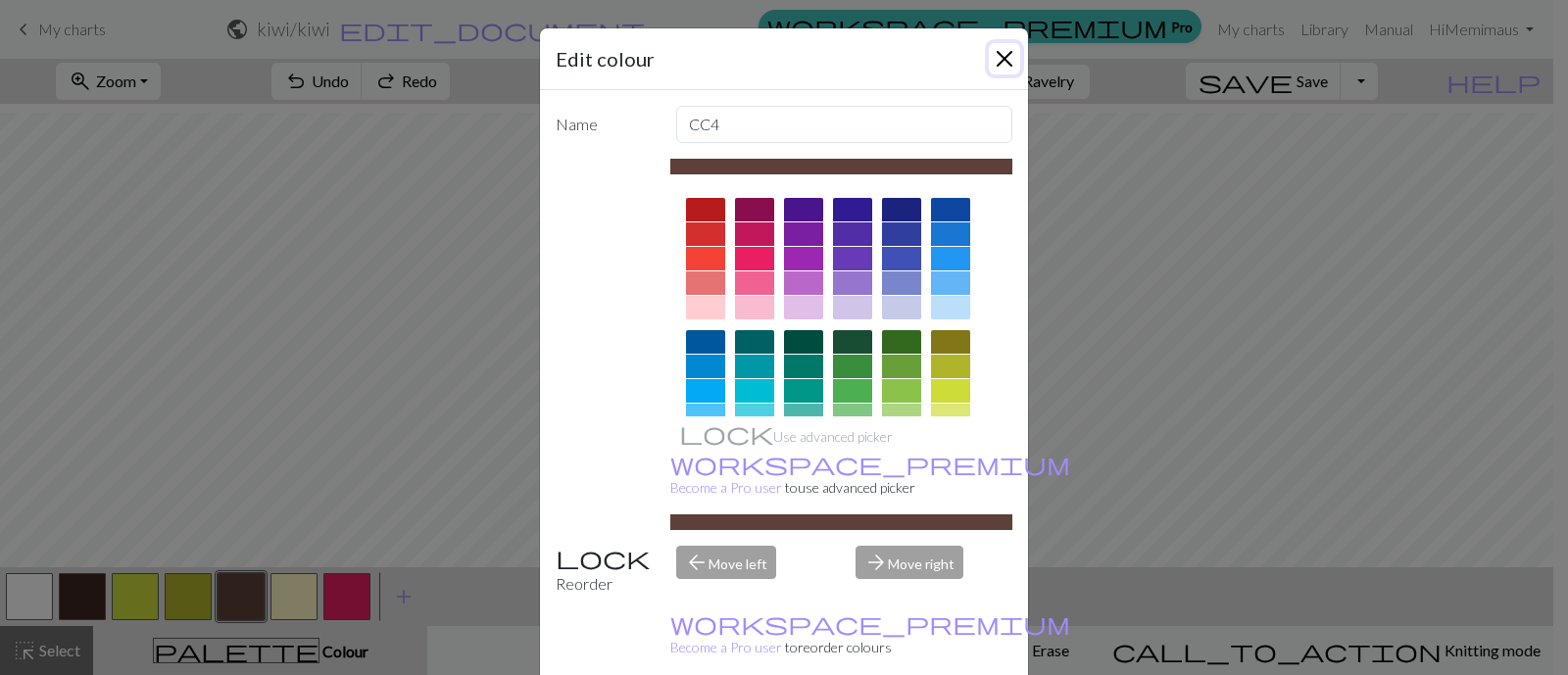 click at bounding box center (1004, 59) 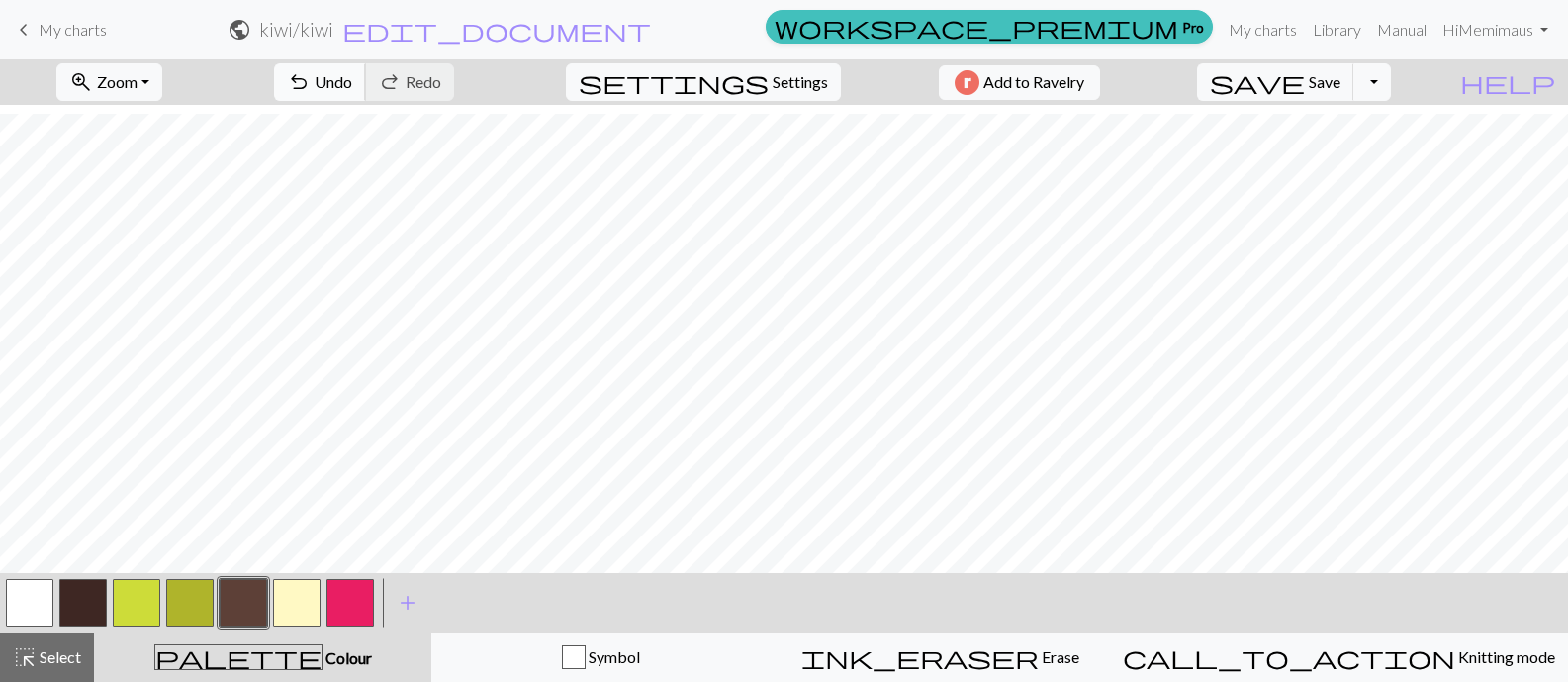 click on "undo Undo Undo" at bounding box center [320, 82] 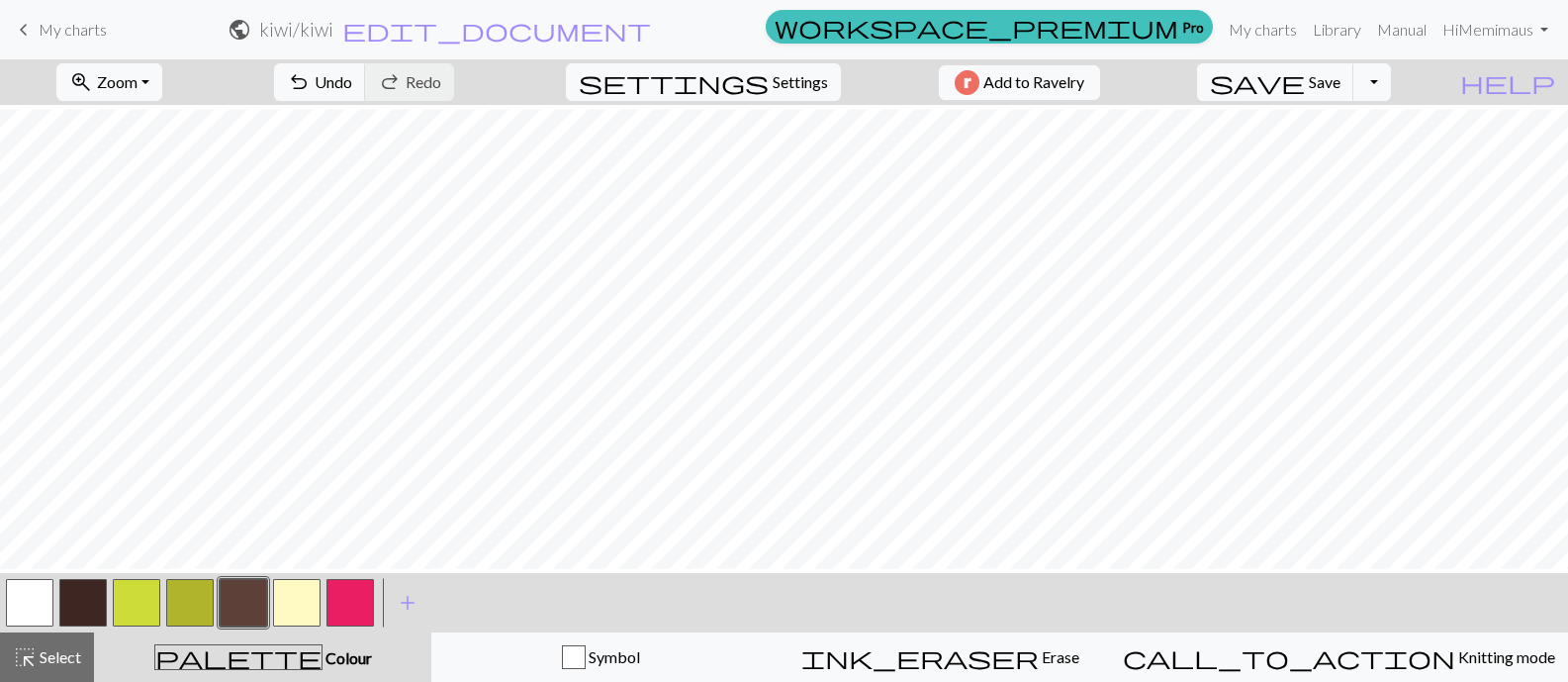 scroll, scrollTop: 367, scrollLeft: 0, axis: vertical 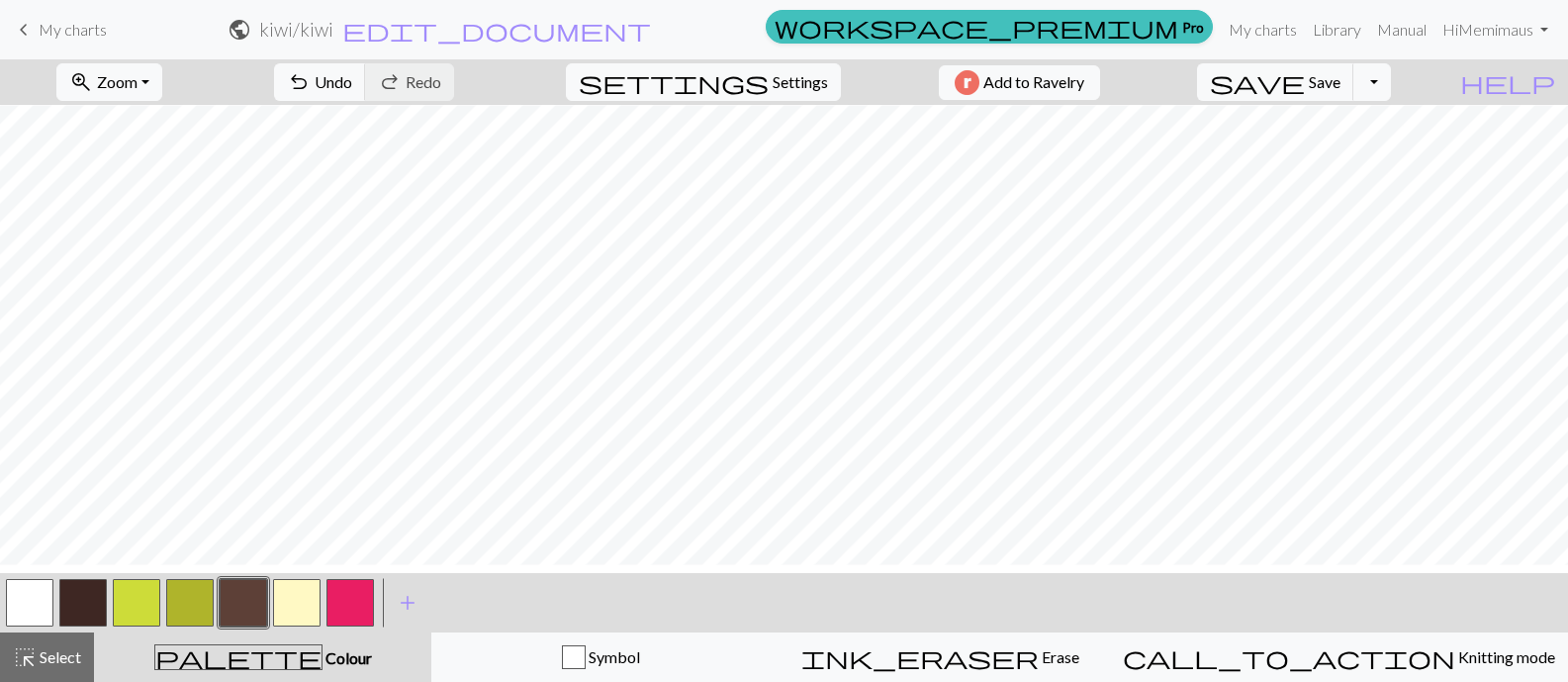 click at bounding box center [137, 603] 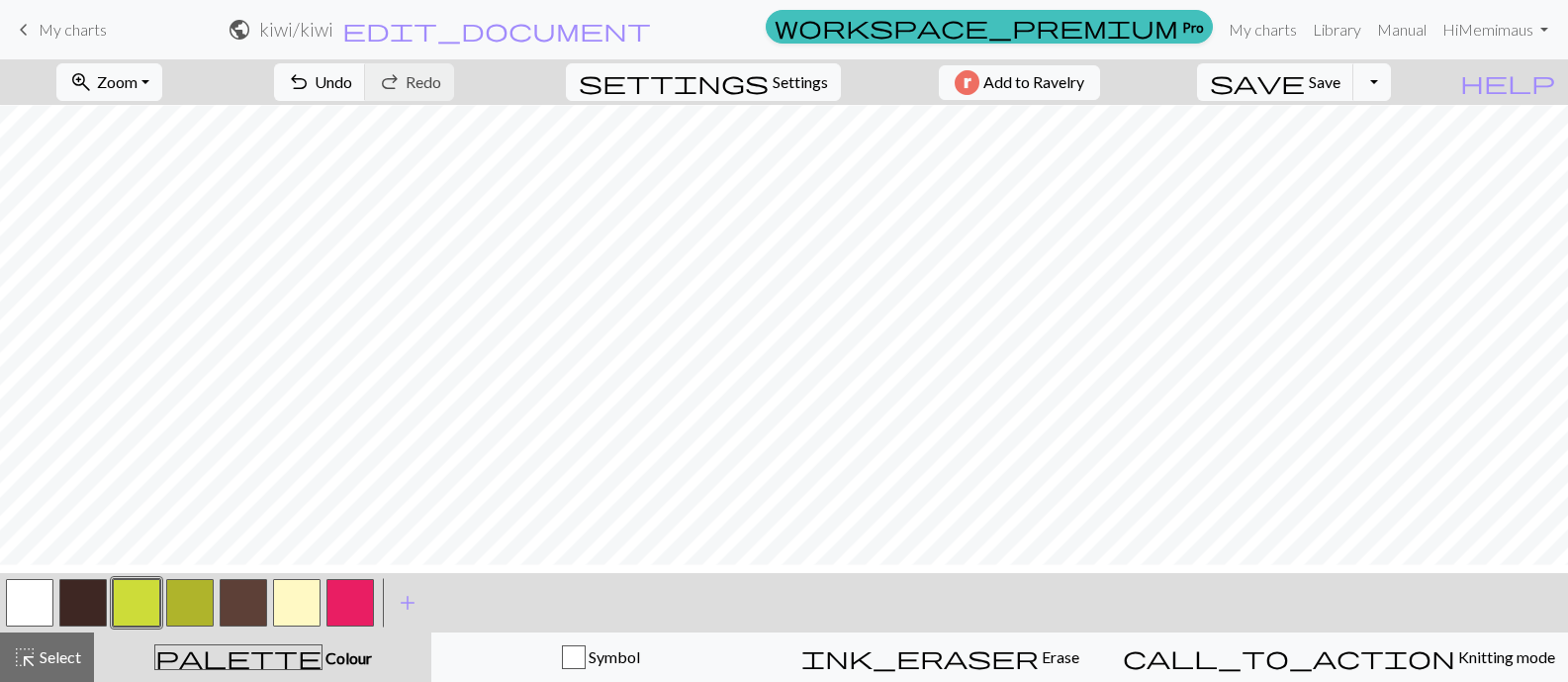 click at bounding box center [190, 603] 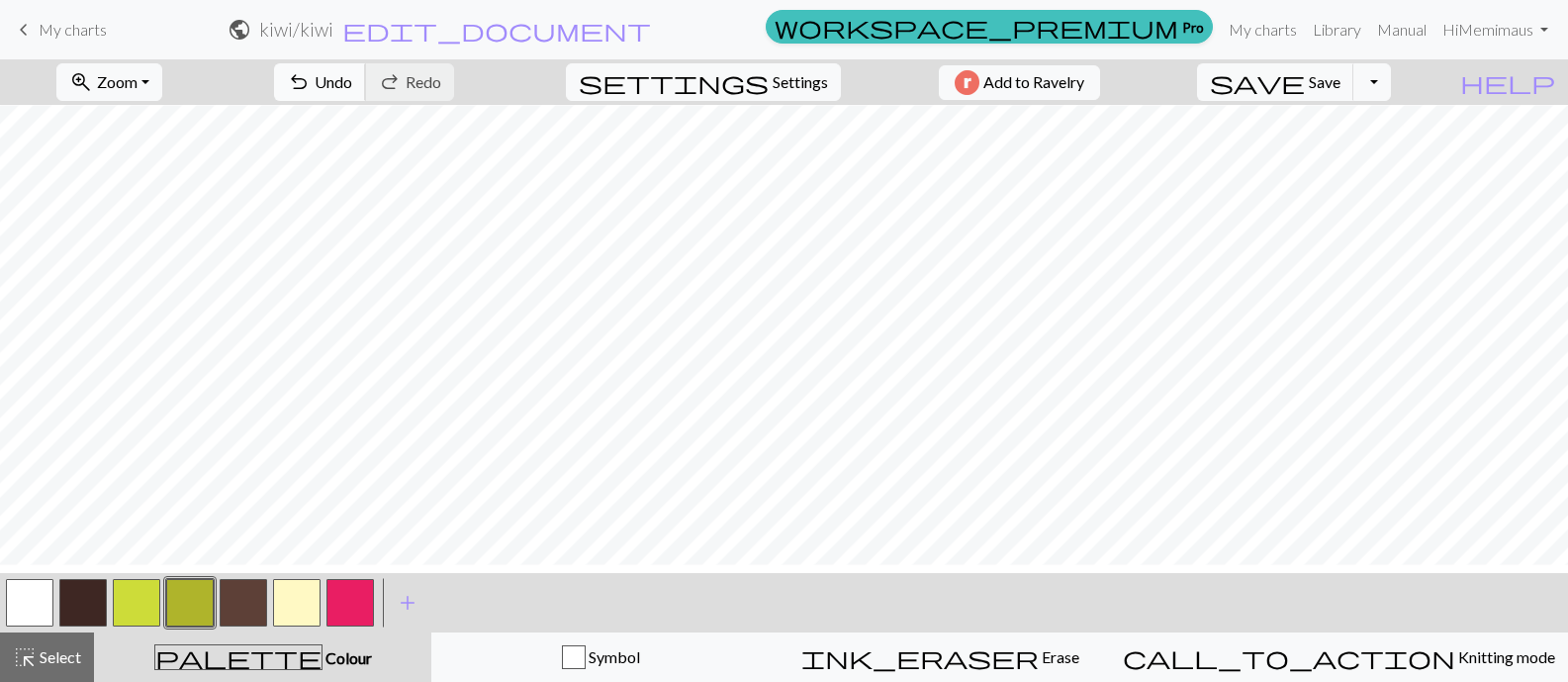 click on "undo Undo Undo" at bounding box center (320, 82) 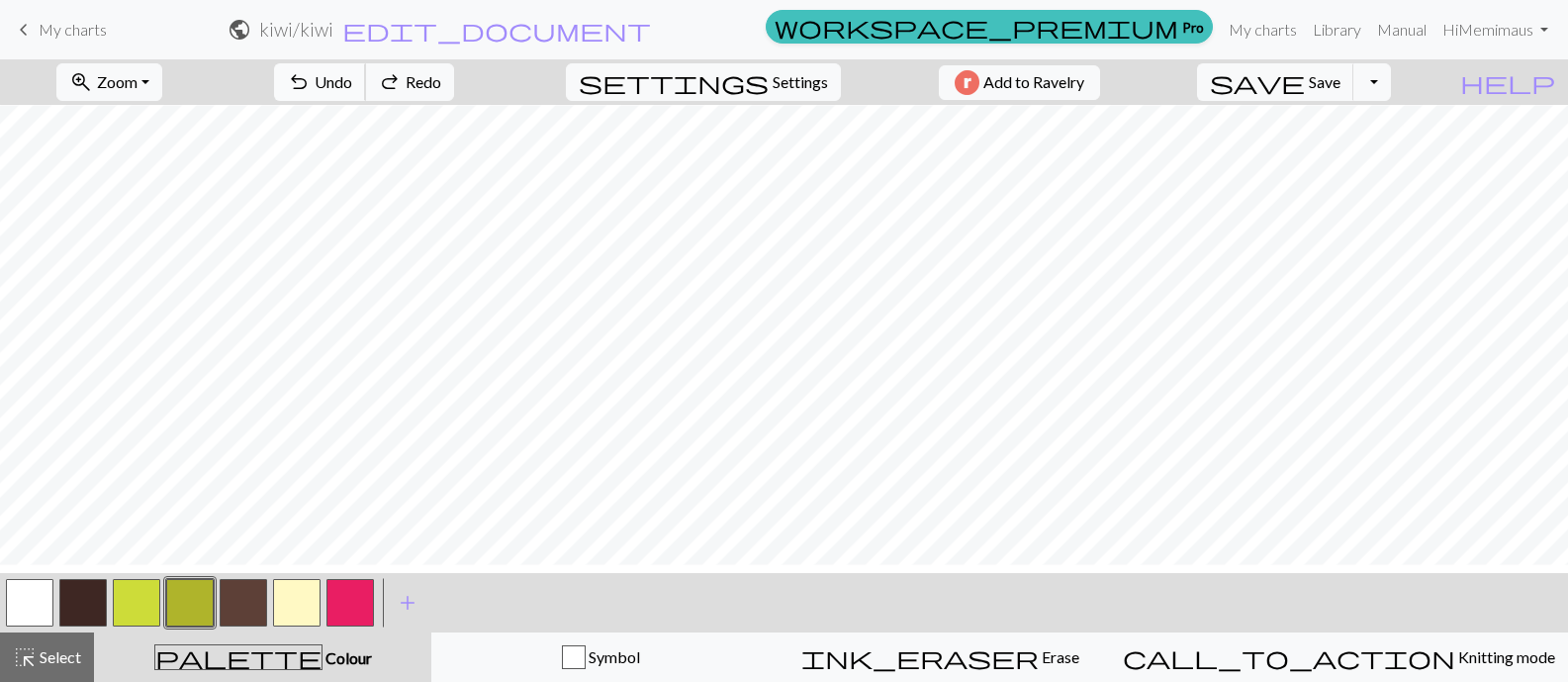 click on "Undo" at bounding box center [333, 81] 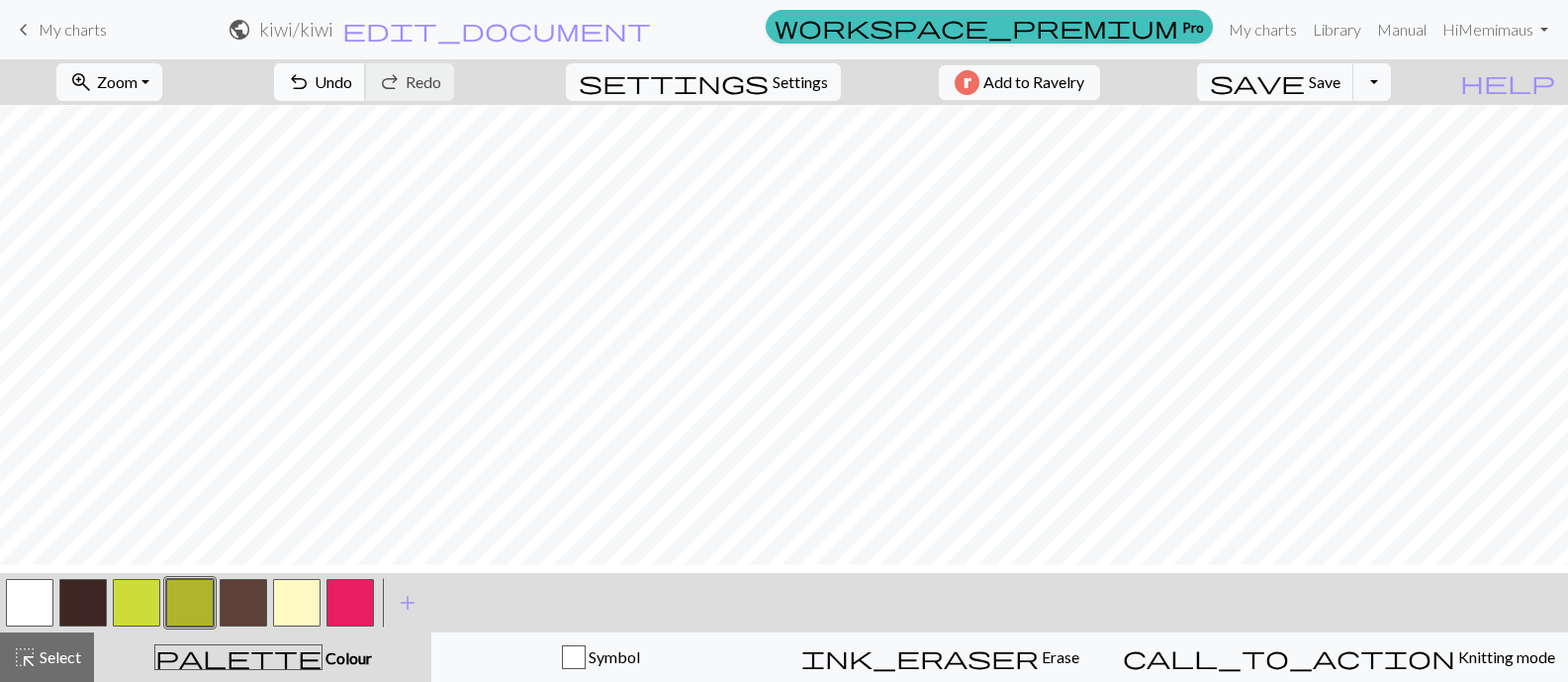 click on "undo" at bounding box center [299, 82] 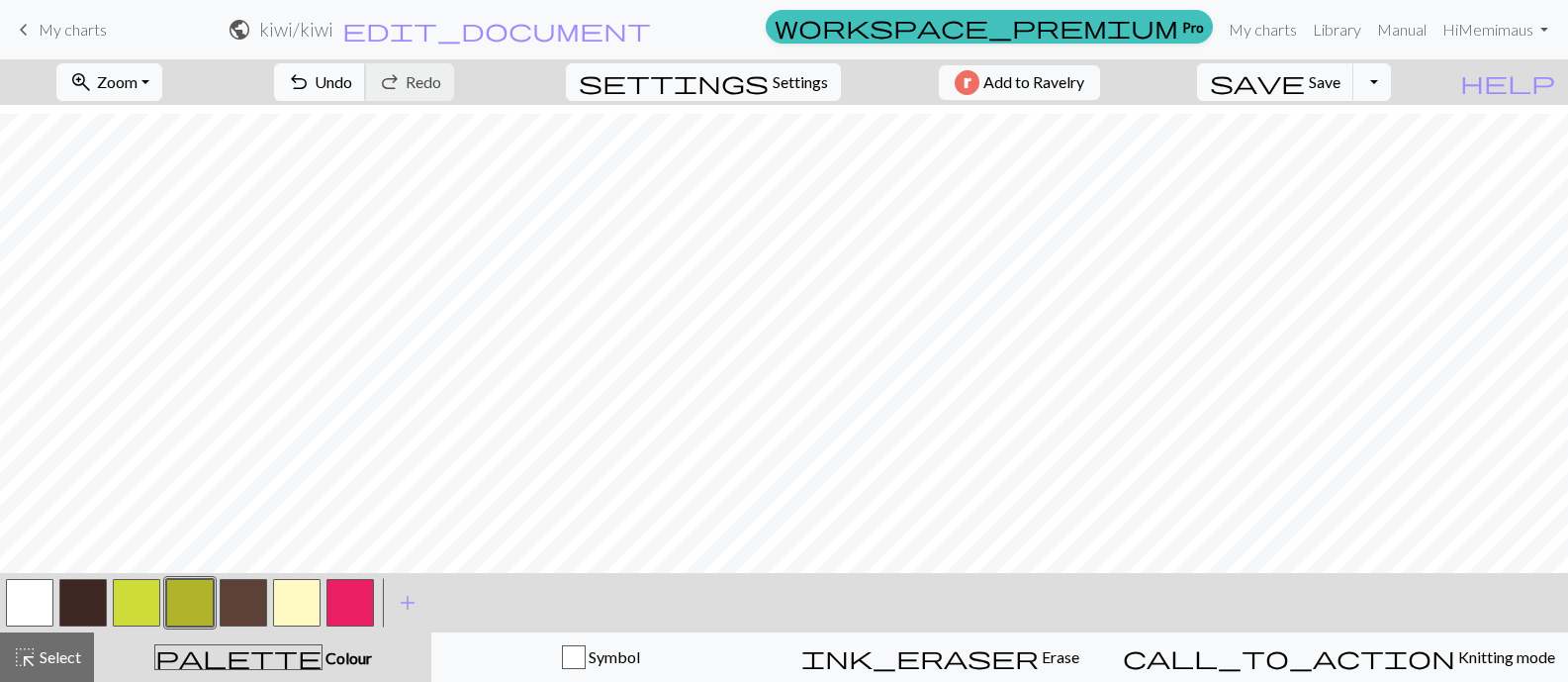 scroll, scrollTop: 382, scrollLeft: 0, axis: vertical 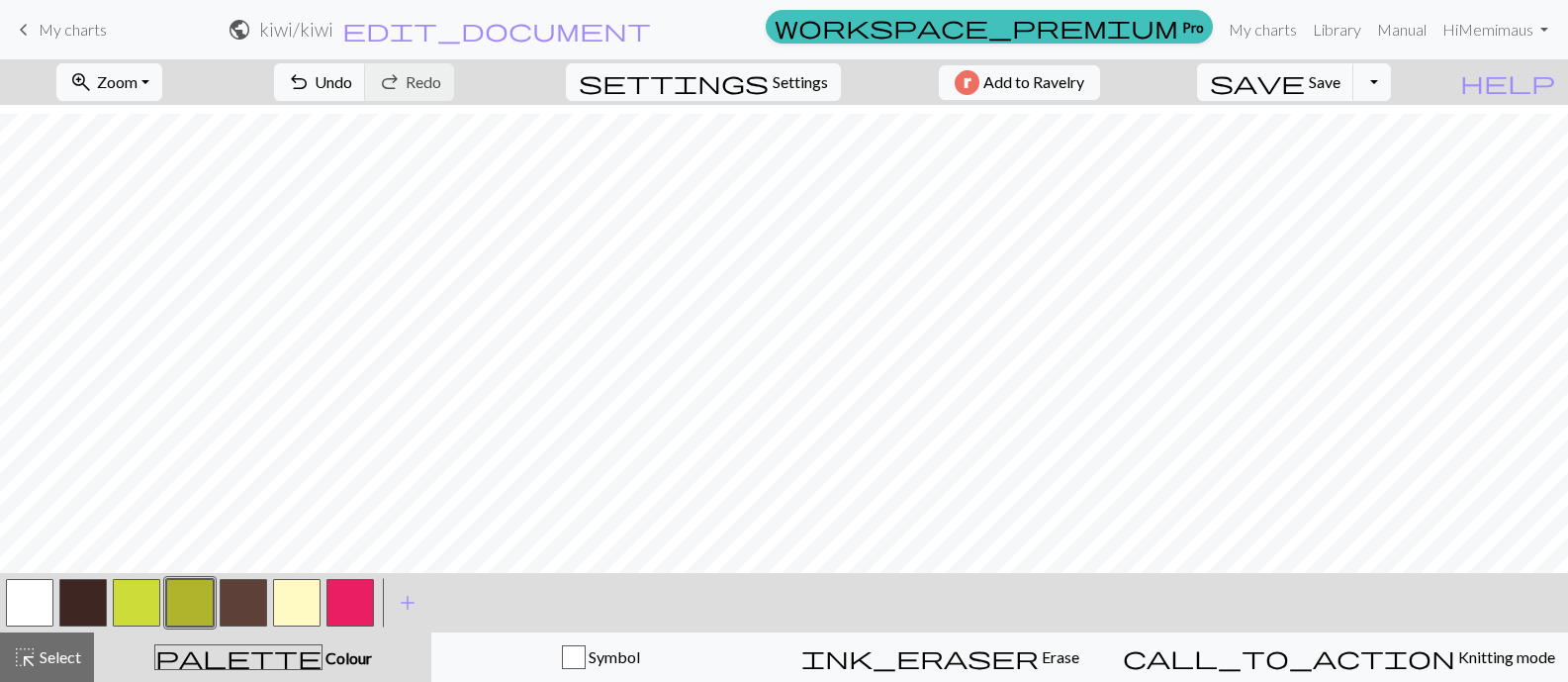 click at bounding box center (30, 603) 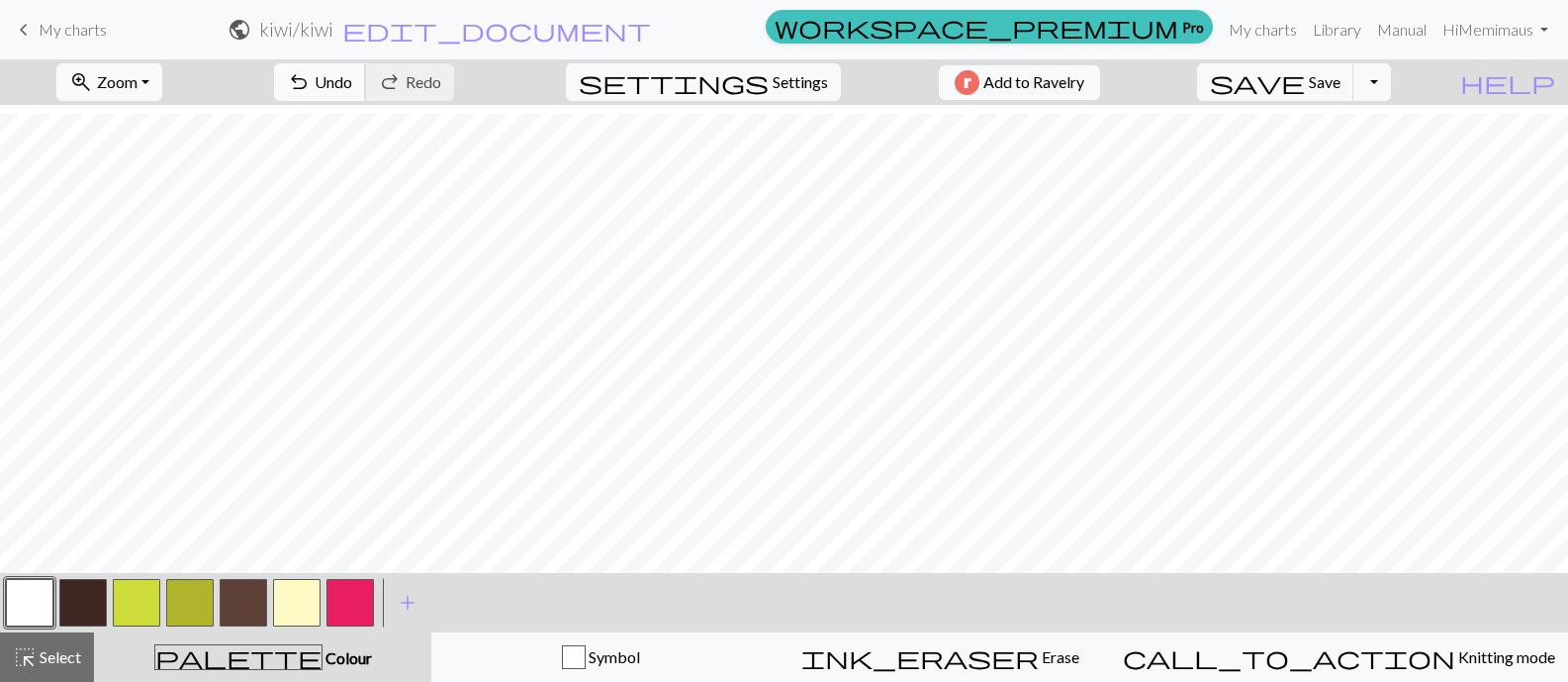 click on "undo Undo Undo" at bounding box center (320, 82) 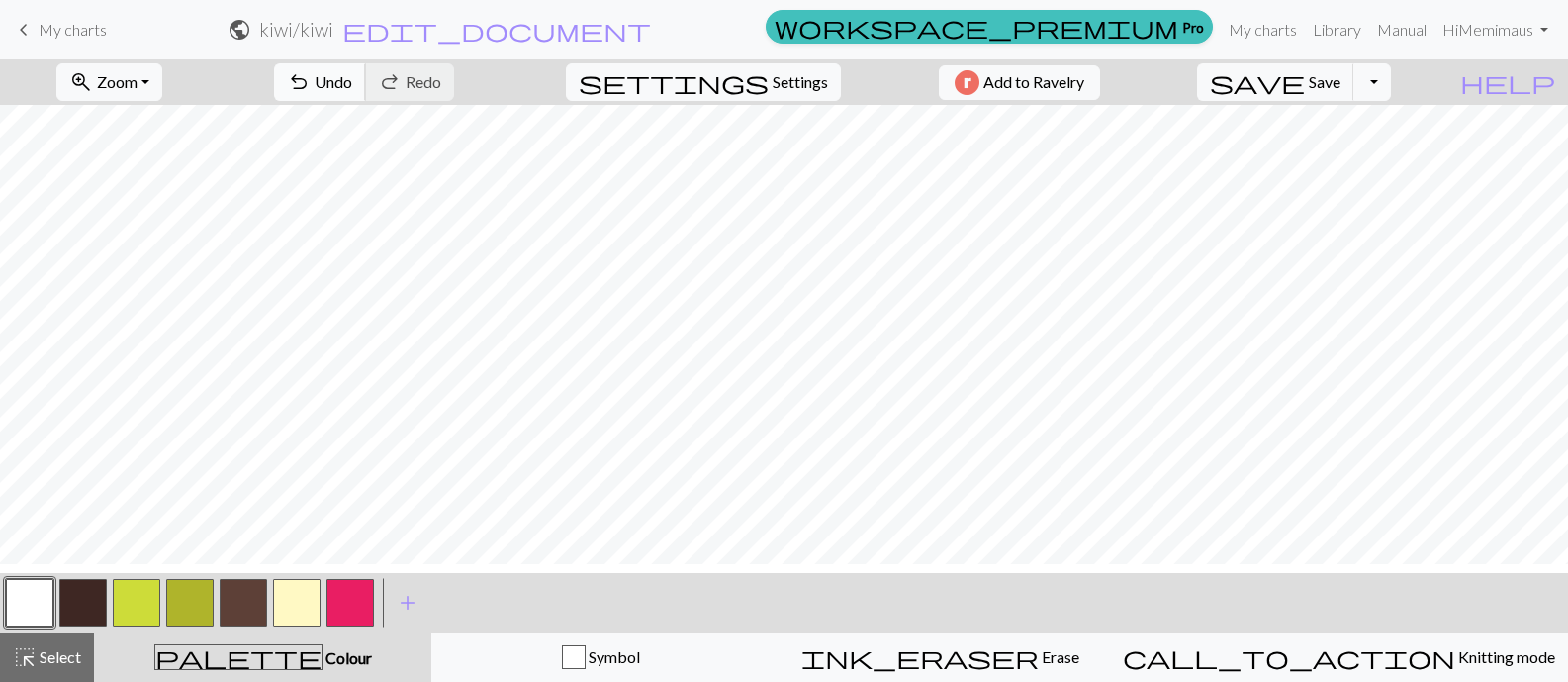 scroll, scrollTop: 348, scrollLeft: 0, axis: vertical 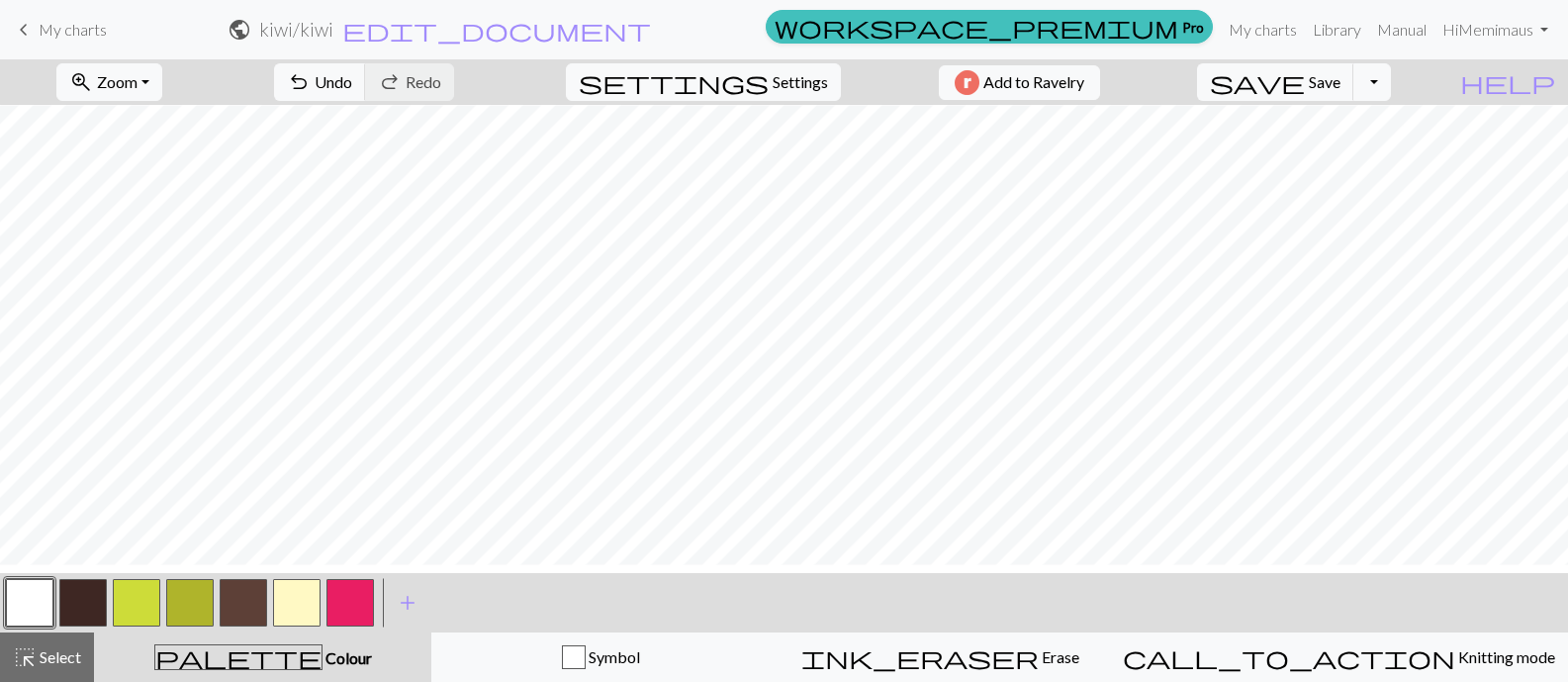 click at bounding box center [243, 603] 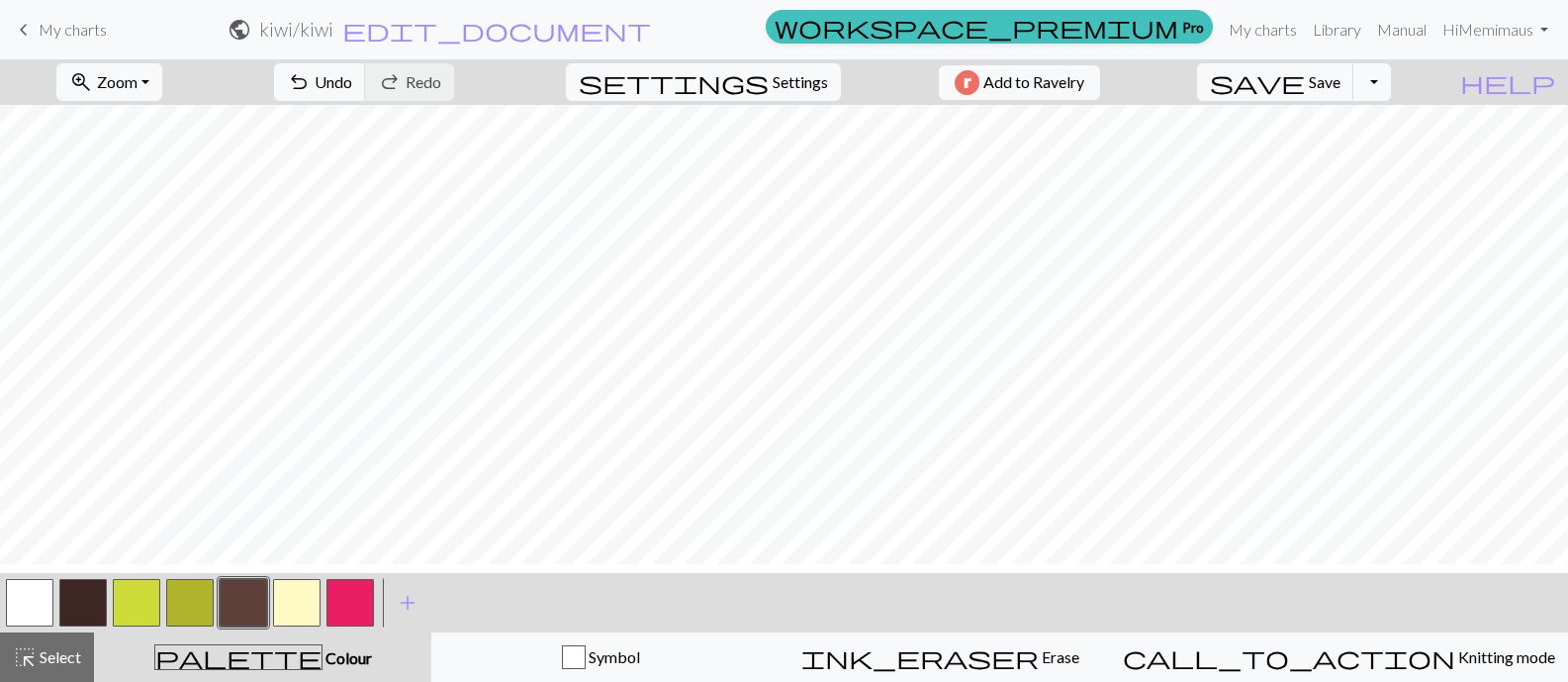 scroll, scrollTop: 303, scrollLeft: 0, axis: vertical 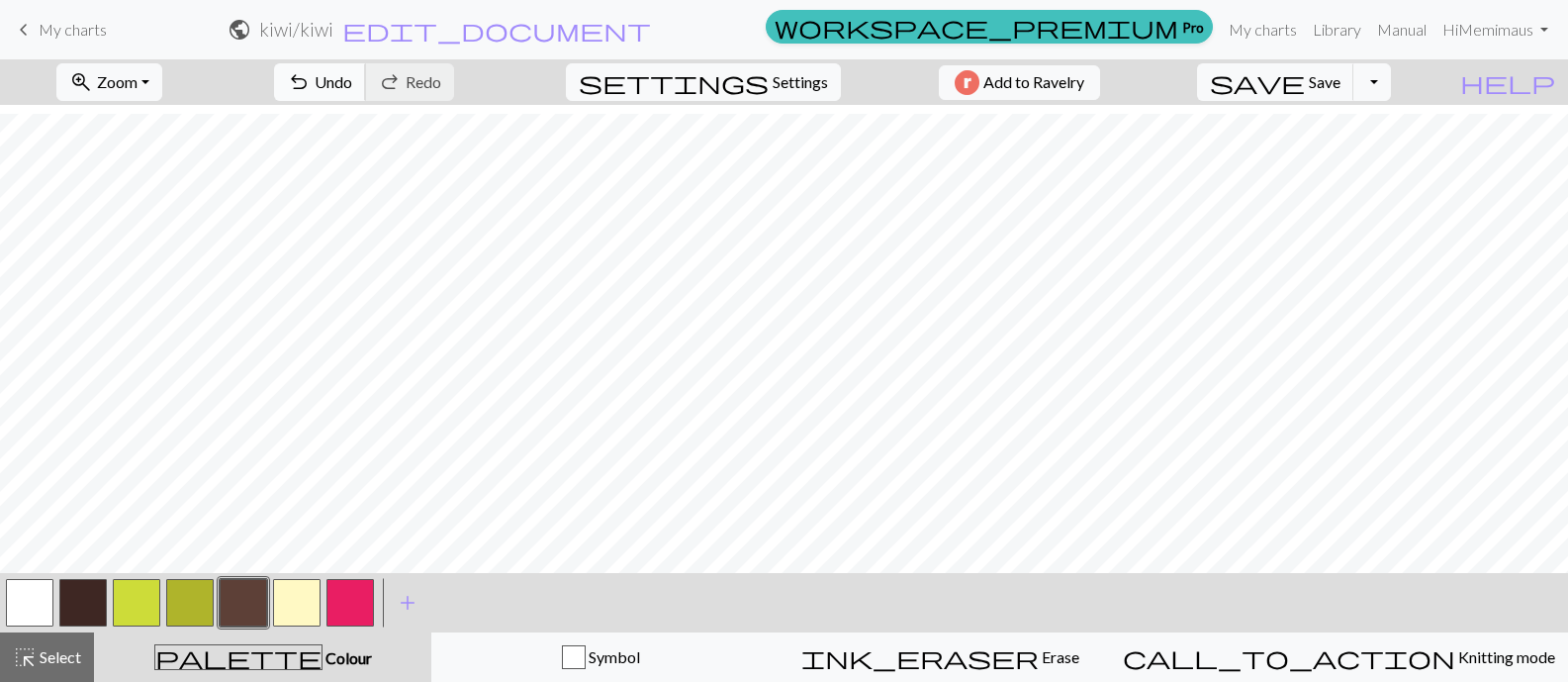 click on "Undo" at bounding box center (333, 81) 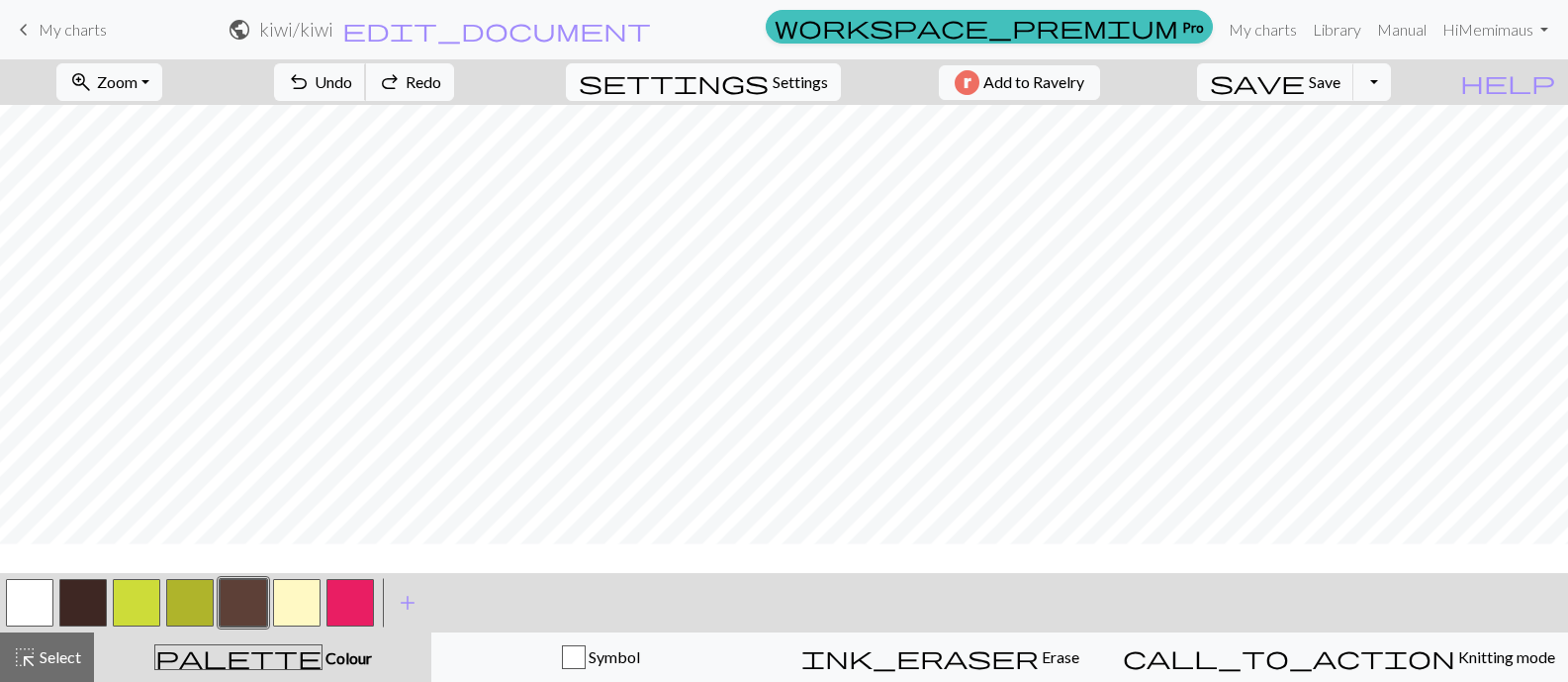 scroll, scrollTop: 252, scrollLeft: 0, axis: vertical 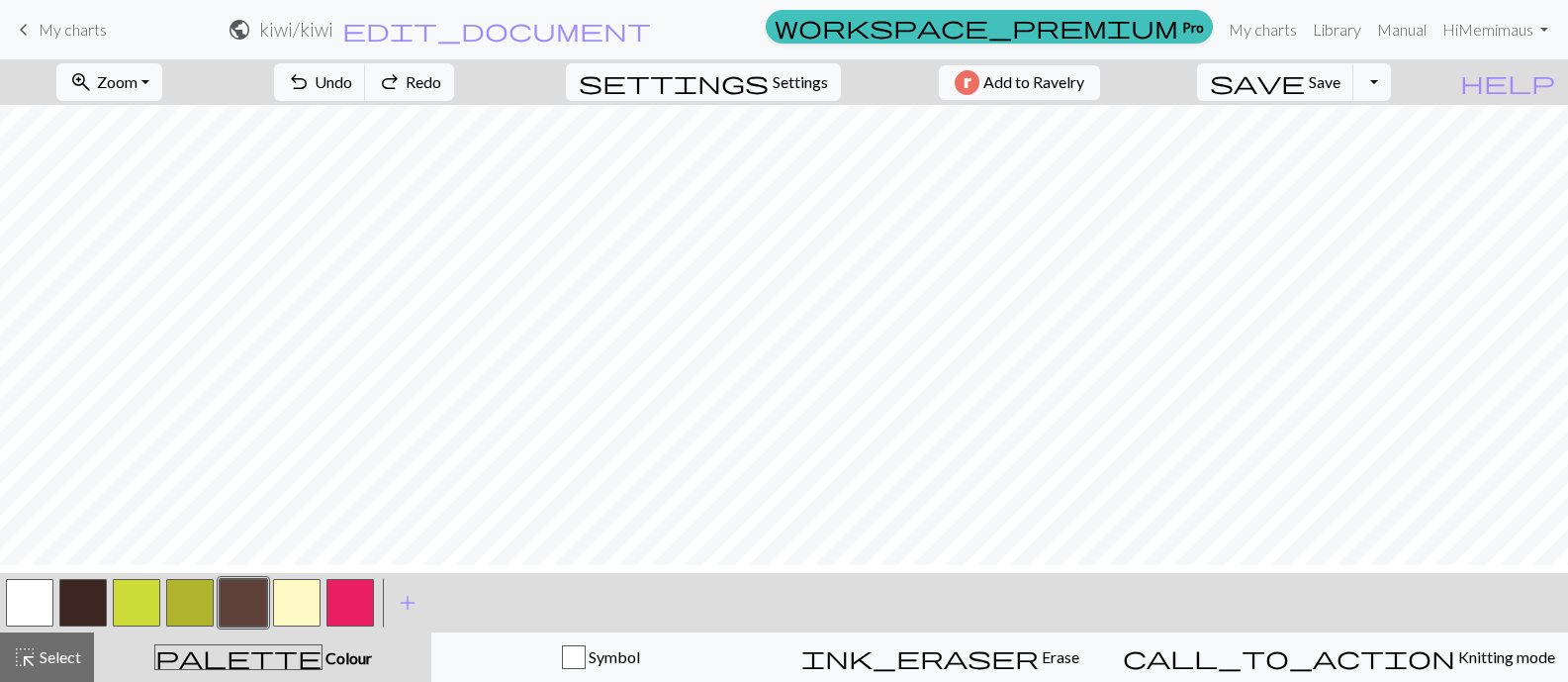 click at bounding box center (297, 603) 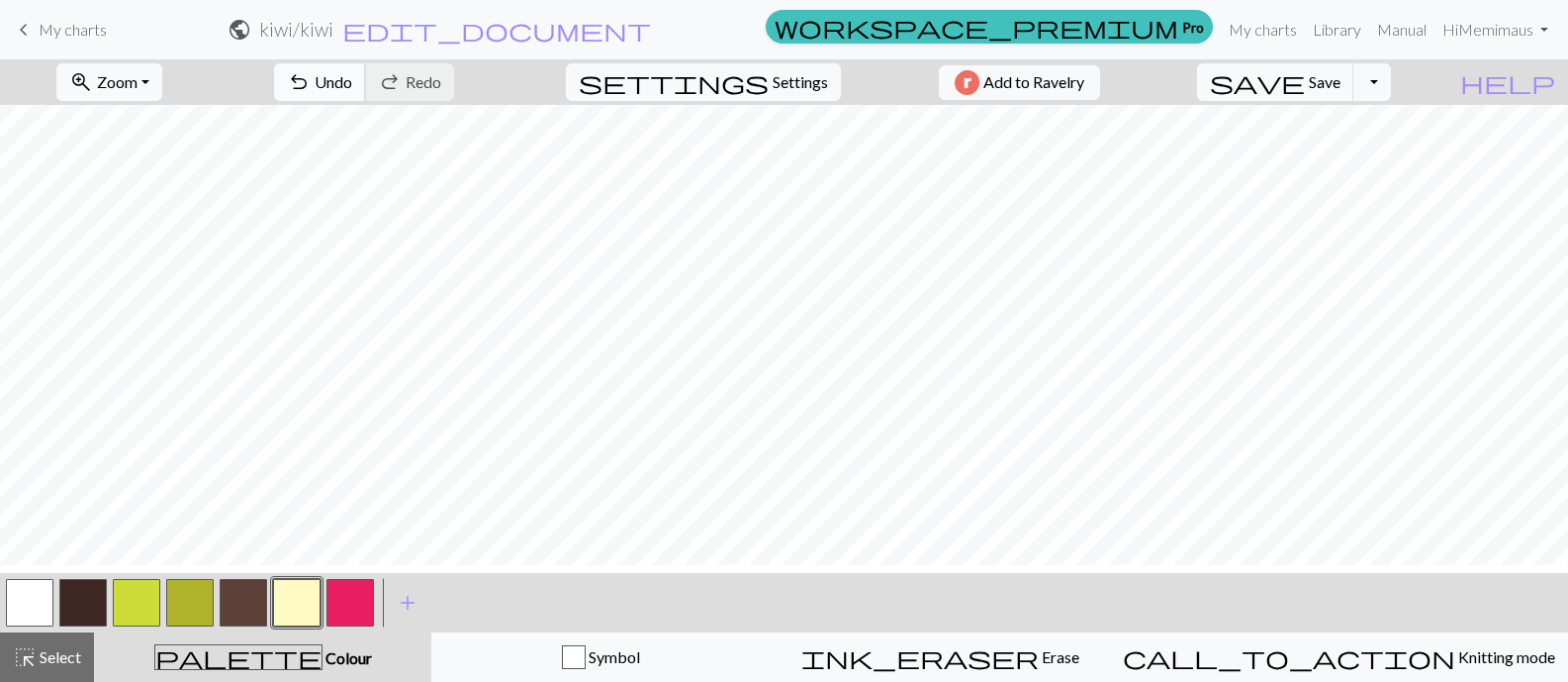click on "Undo" at bounding box center (333, 81) 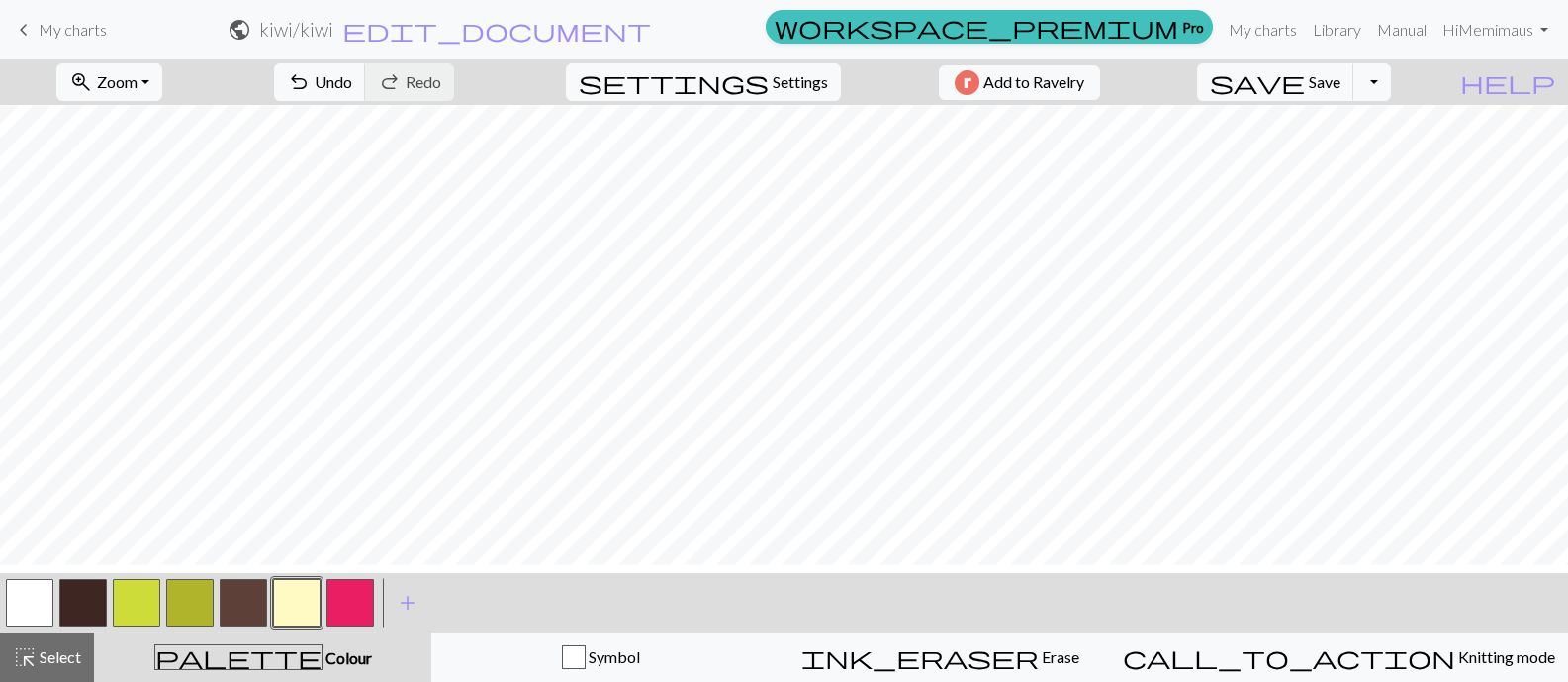 click at bounding box center [243, 603] 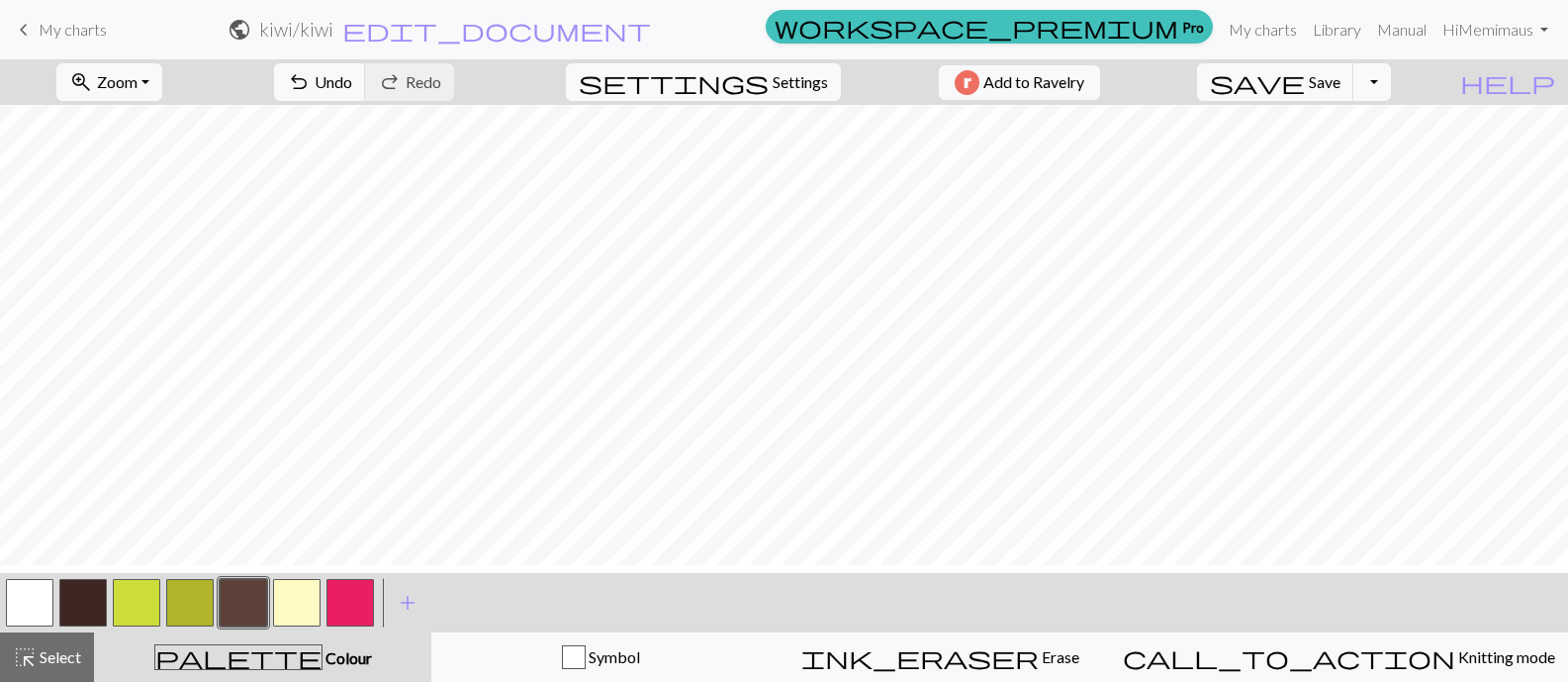 click at bounding box center [30, 603] 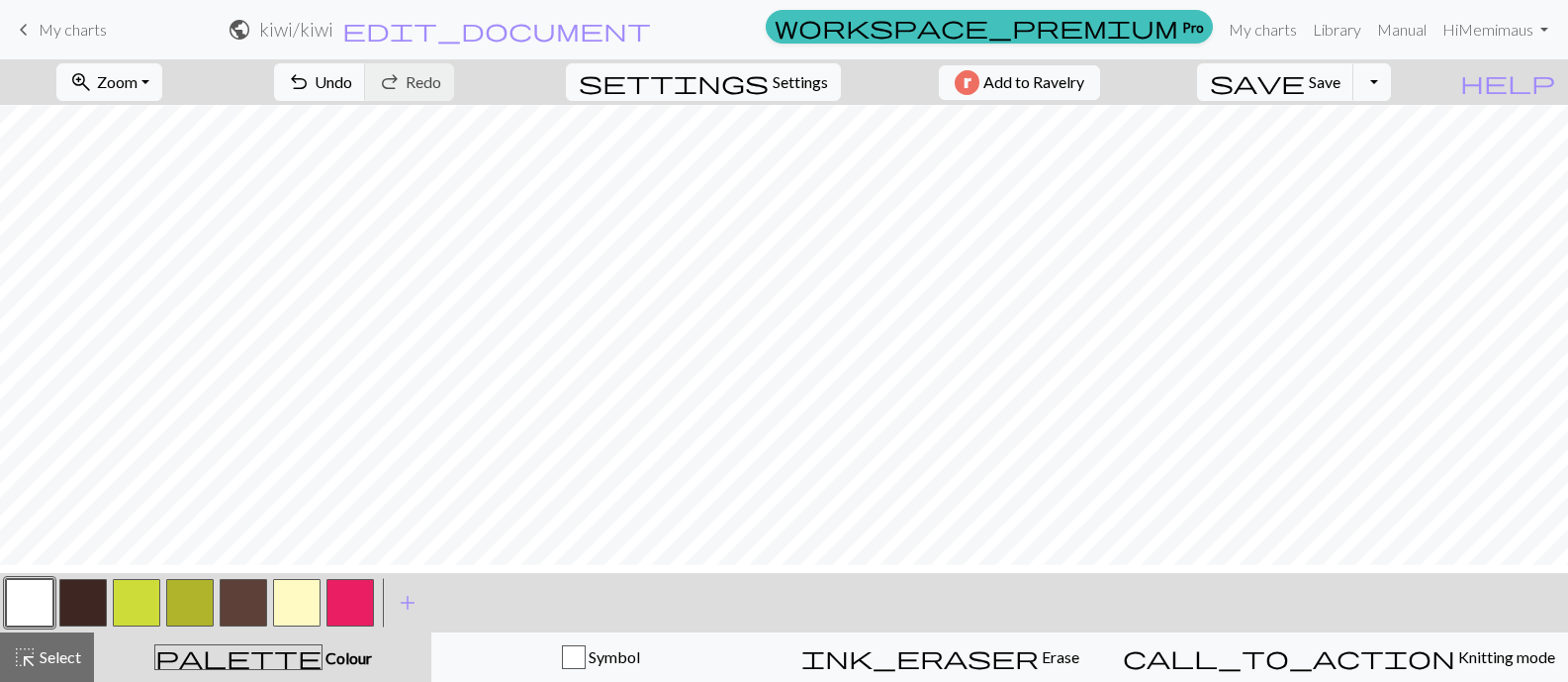 drag, startPoint x: 292, startPoint y: 602, endPoint x: 282, endPoint y: 603, distance: 10.049876 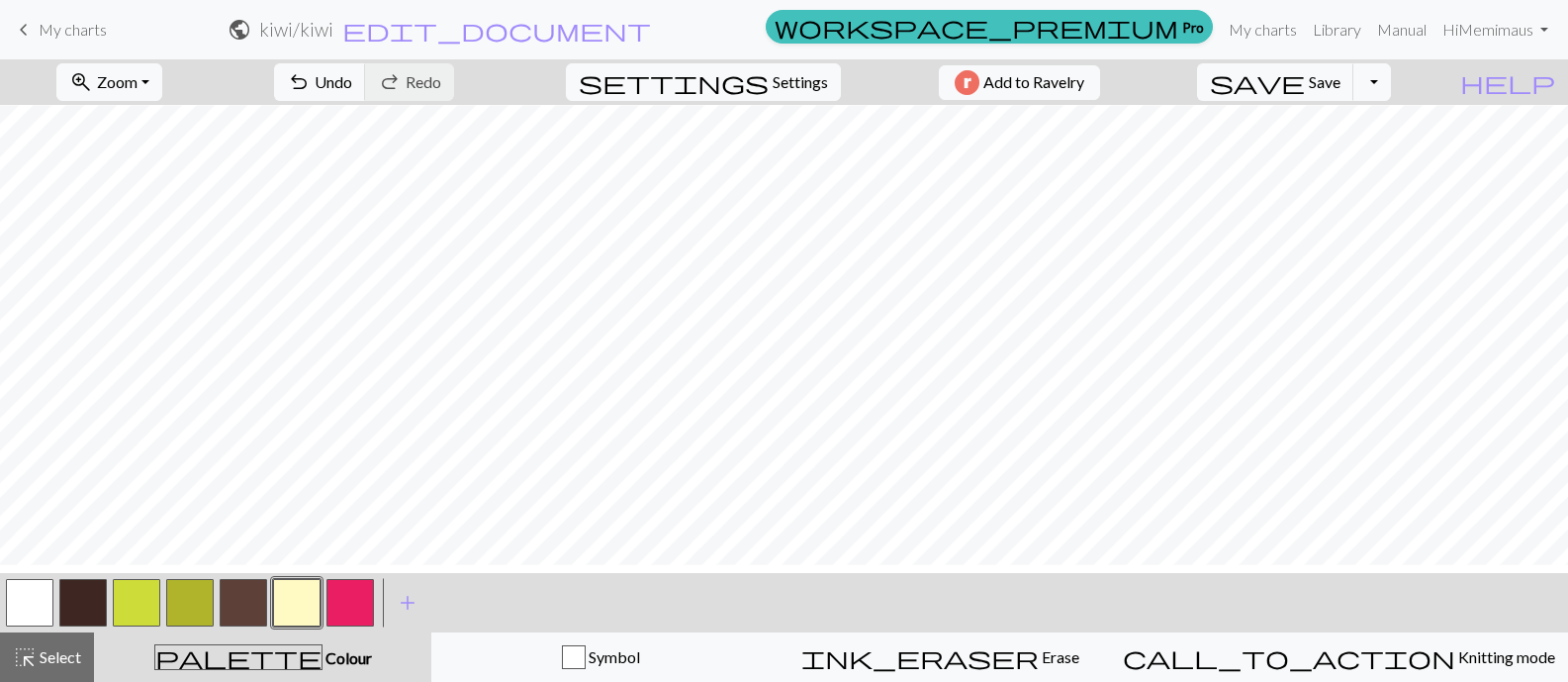 click at bounding box center [243, 603] 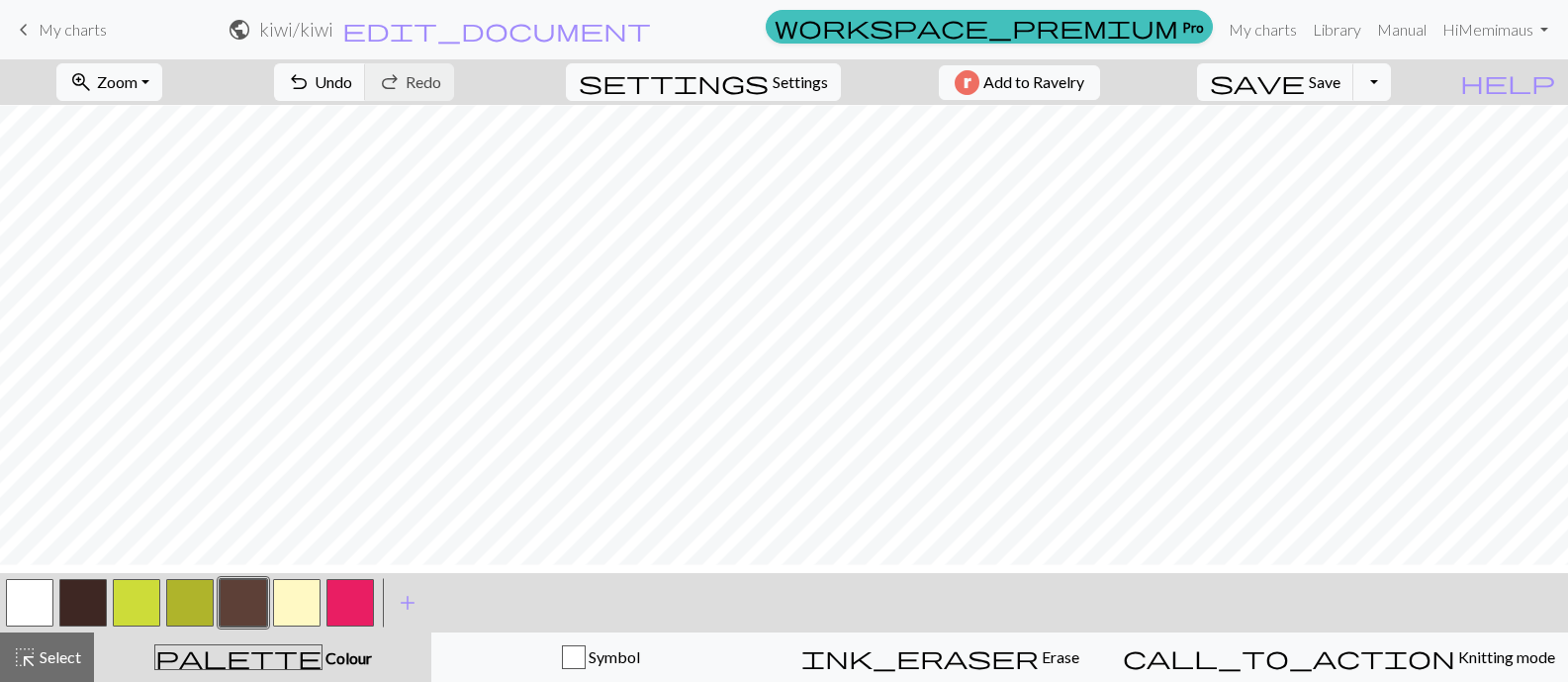 click at bounding box center (243, 603) 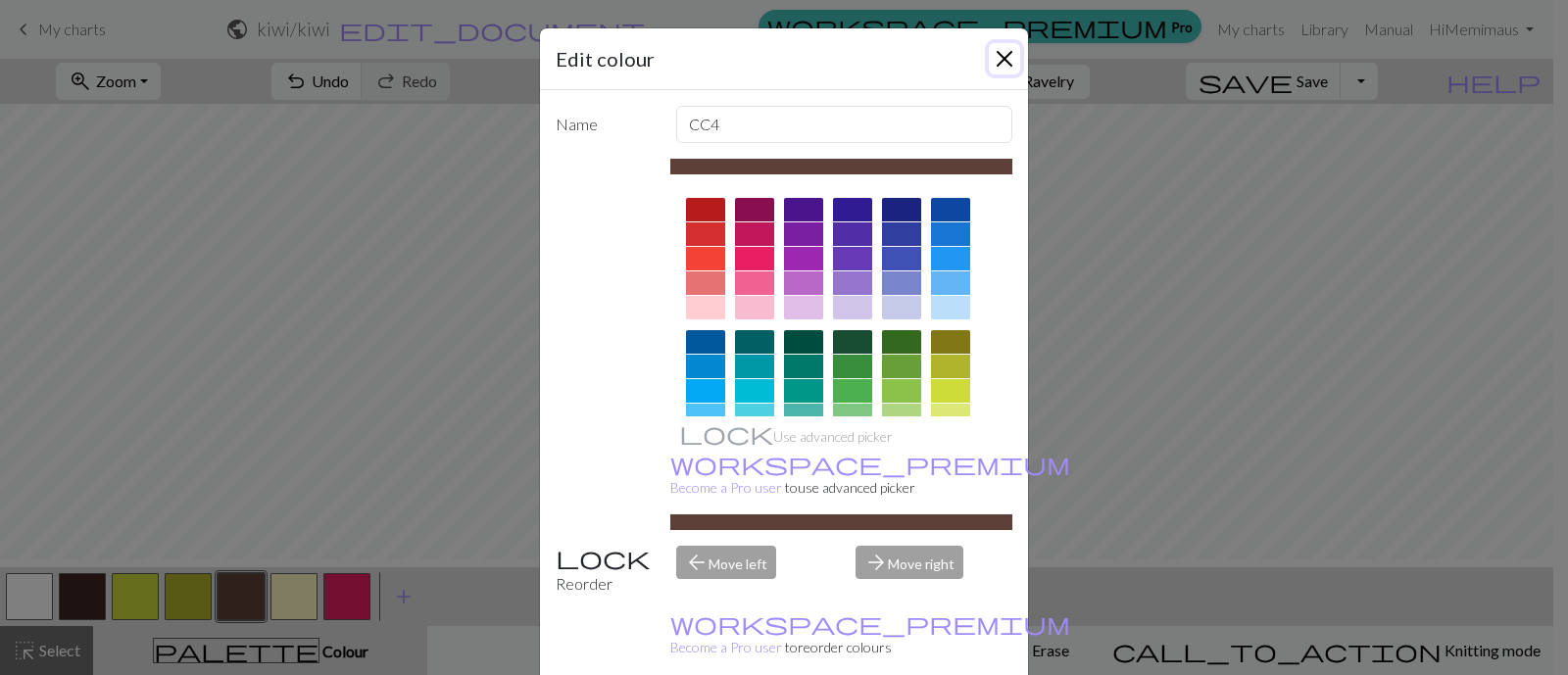 click at bounding box center (1004, 59) 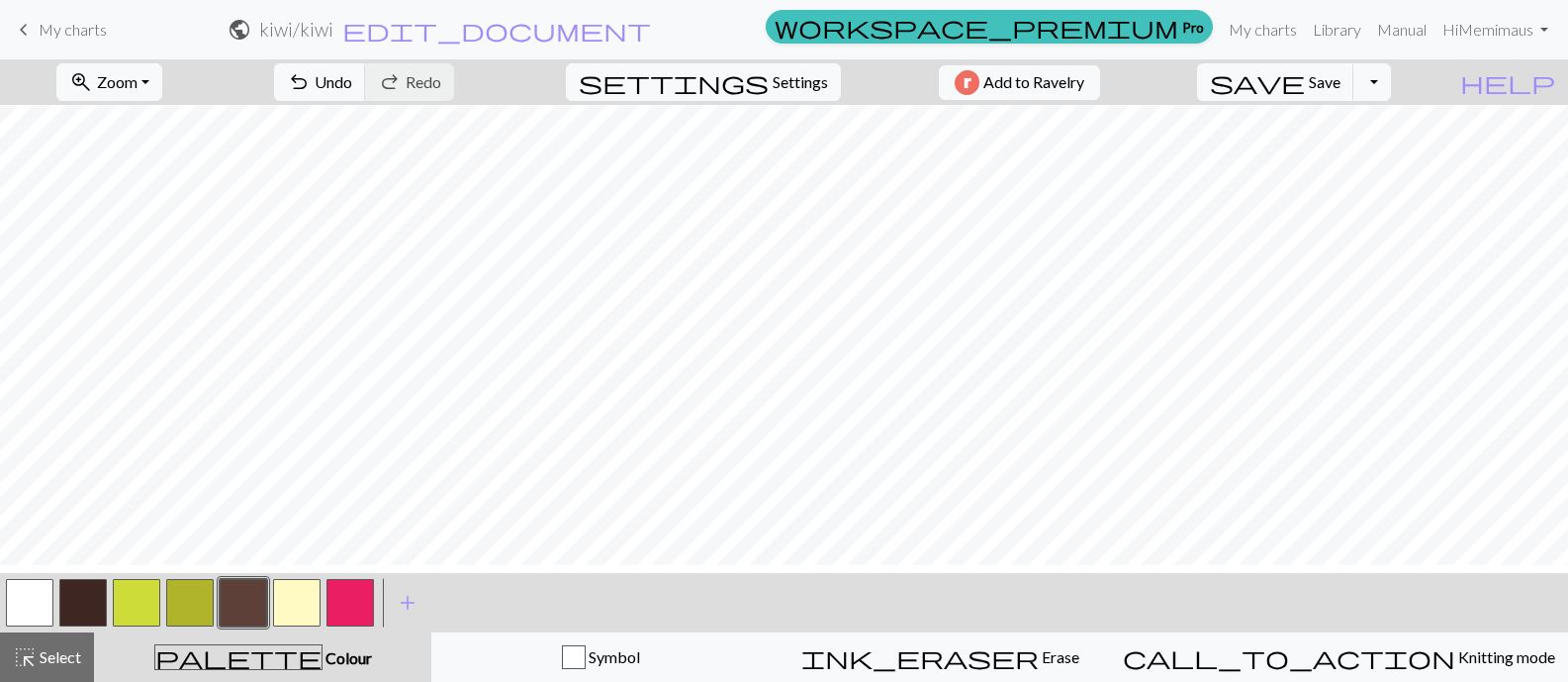 click on "undo Undo Undo redo Redo Redo" at bounding box center (364, 82) 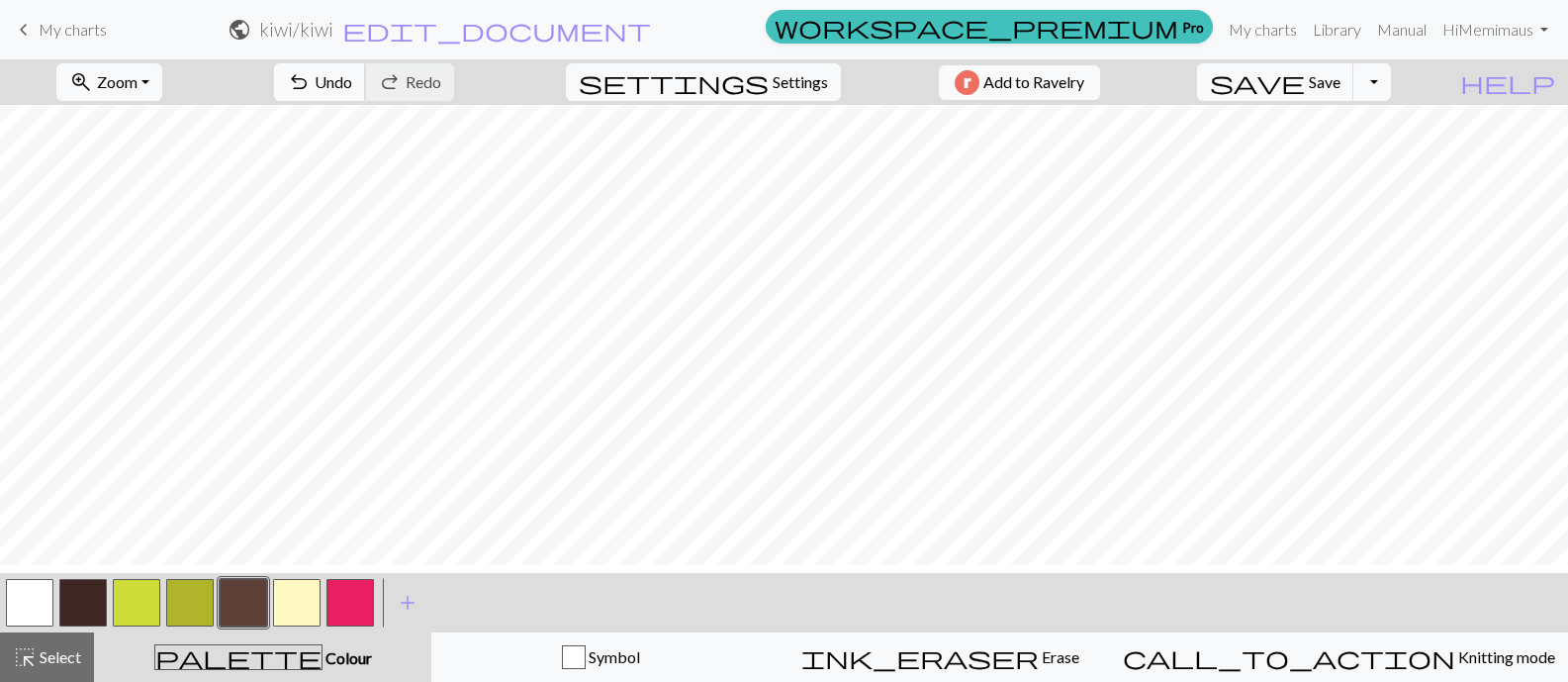 click on "undo" at bounding box center (299, 82) 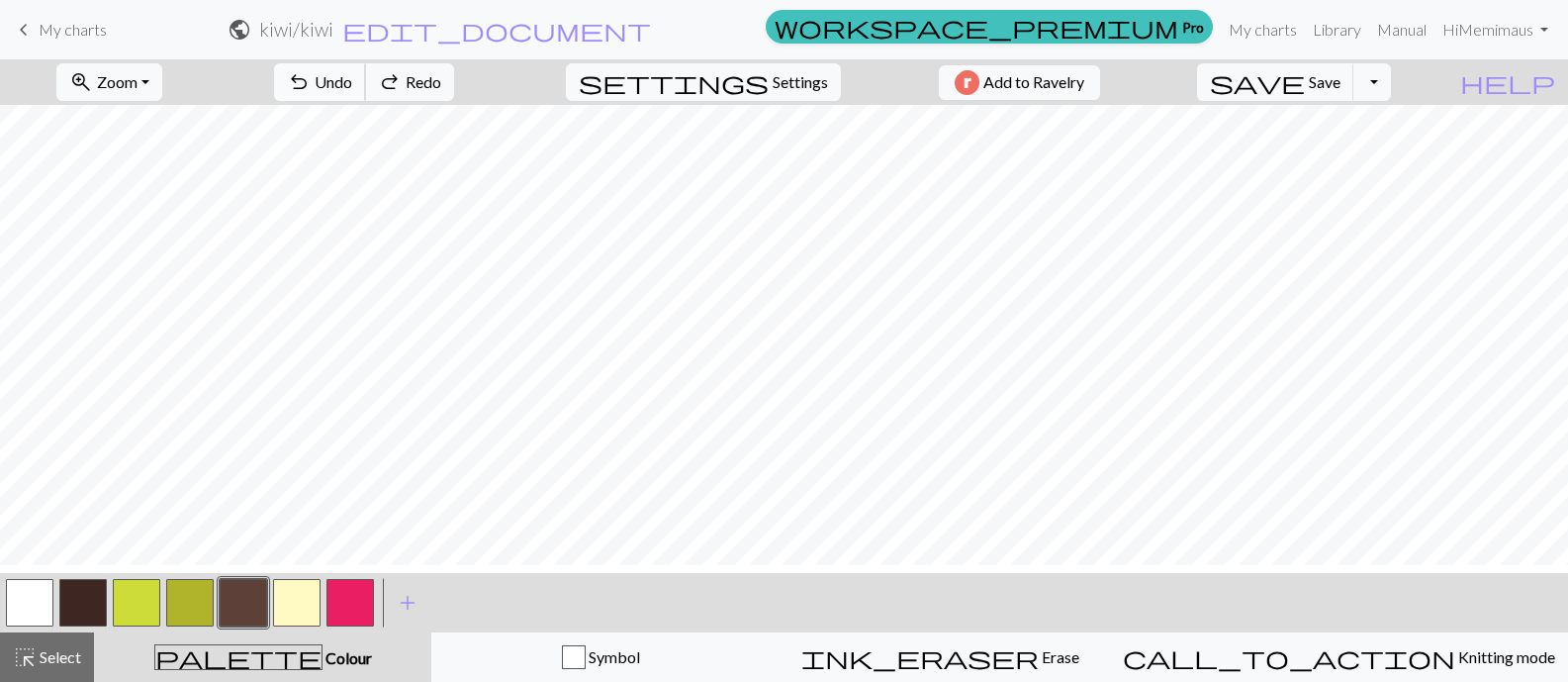 click on "undo" at bounding box center (299, 82) 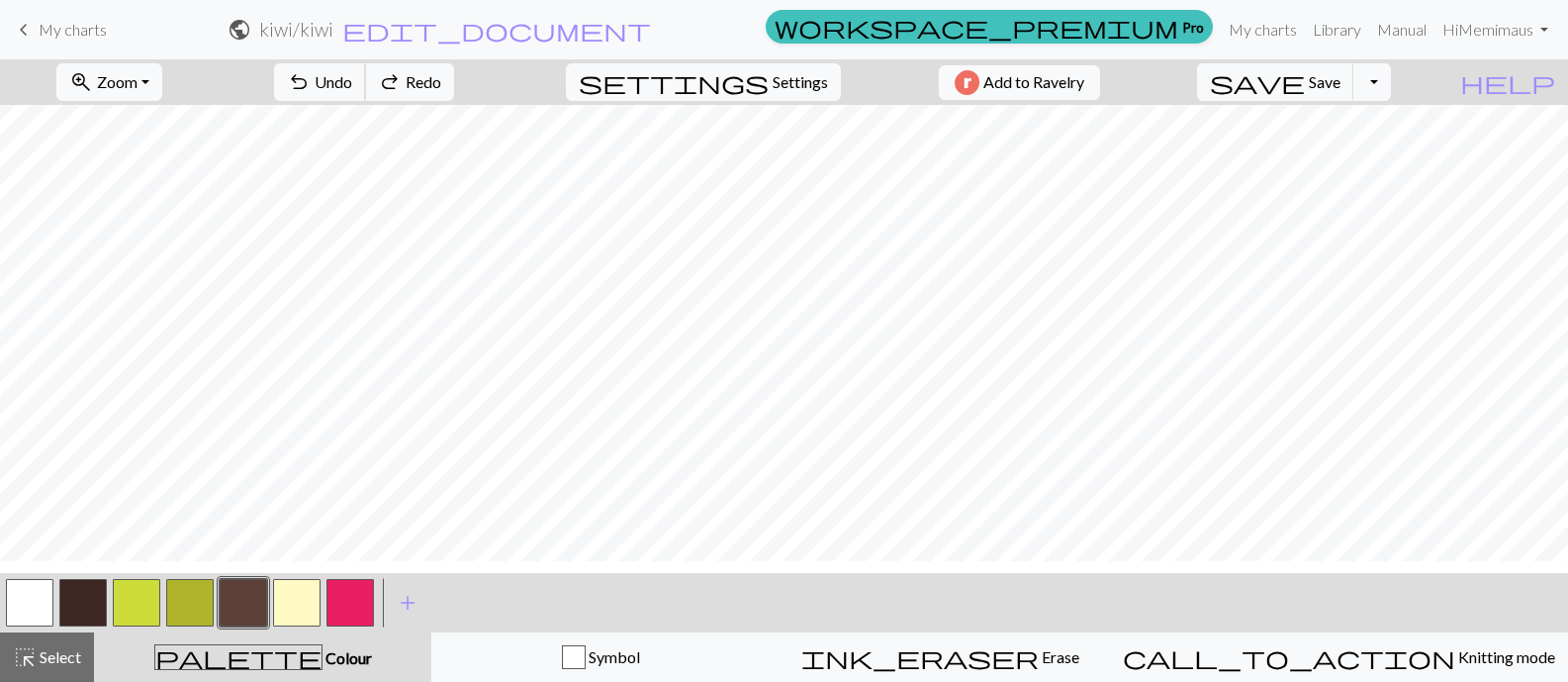scroll, scrollTop: 314, scrollLeft: 0, axis: vertical 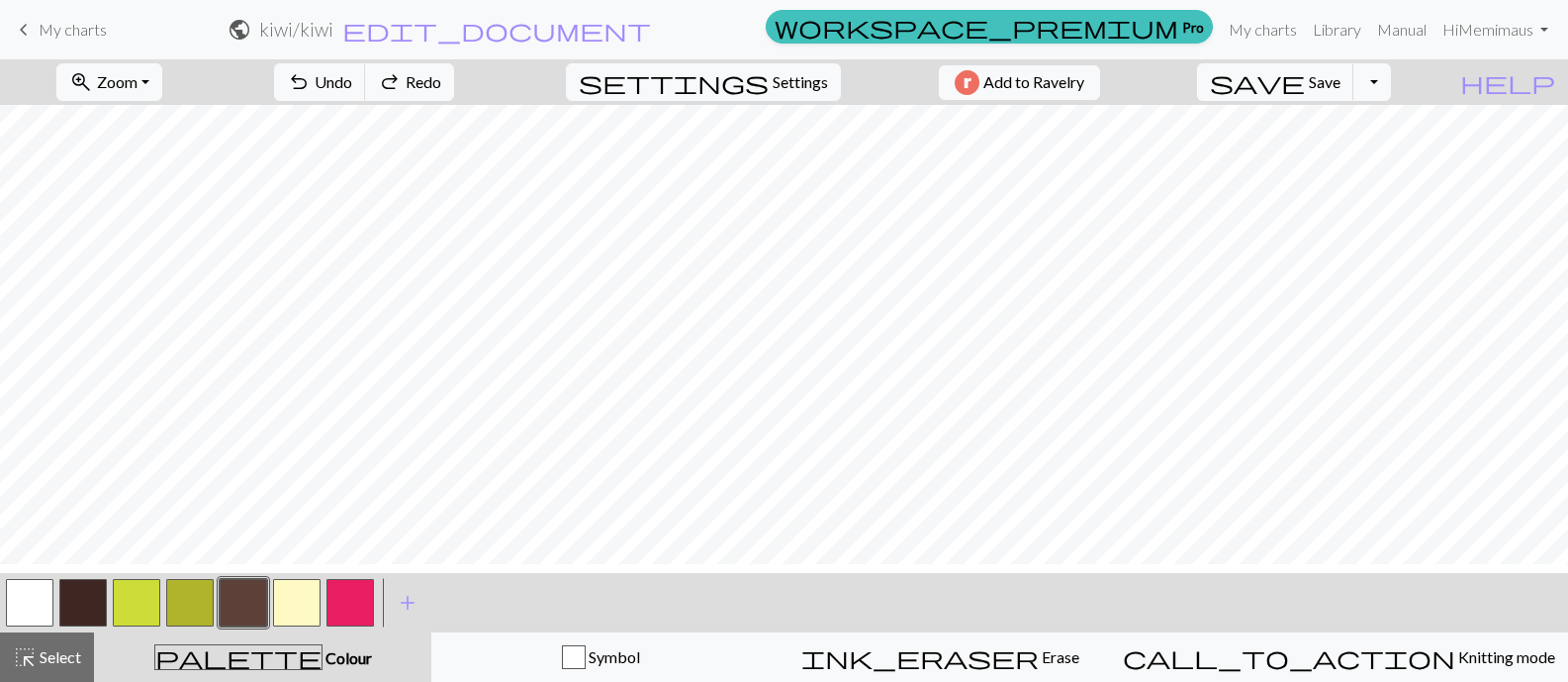 drag, startPoint x: 306, startPoint y: 612, endPoint x: 358, endPoint y: 591, distance: 56.0803 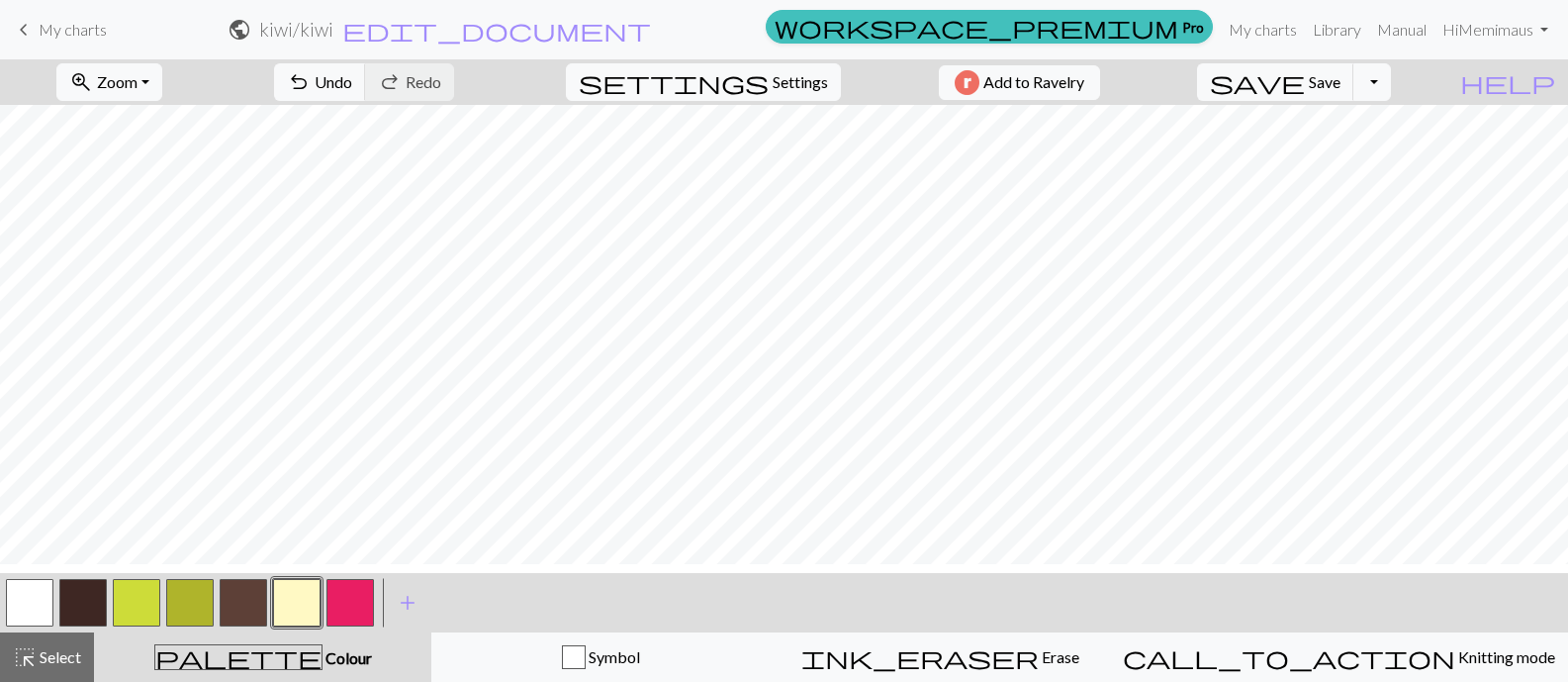click at bounding box center (243, 603) 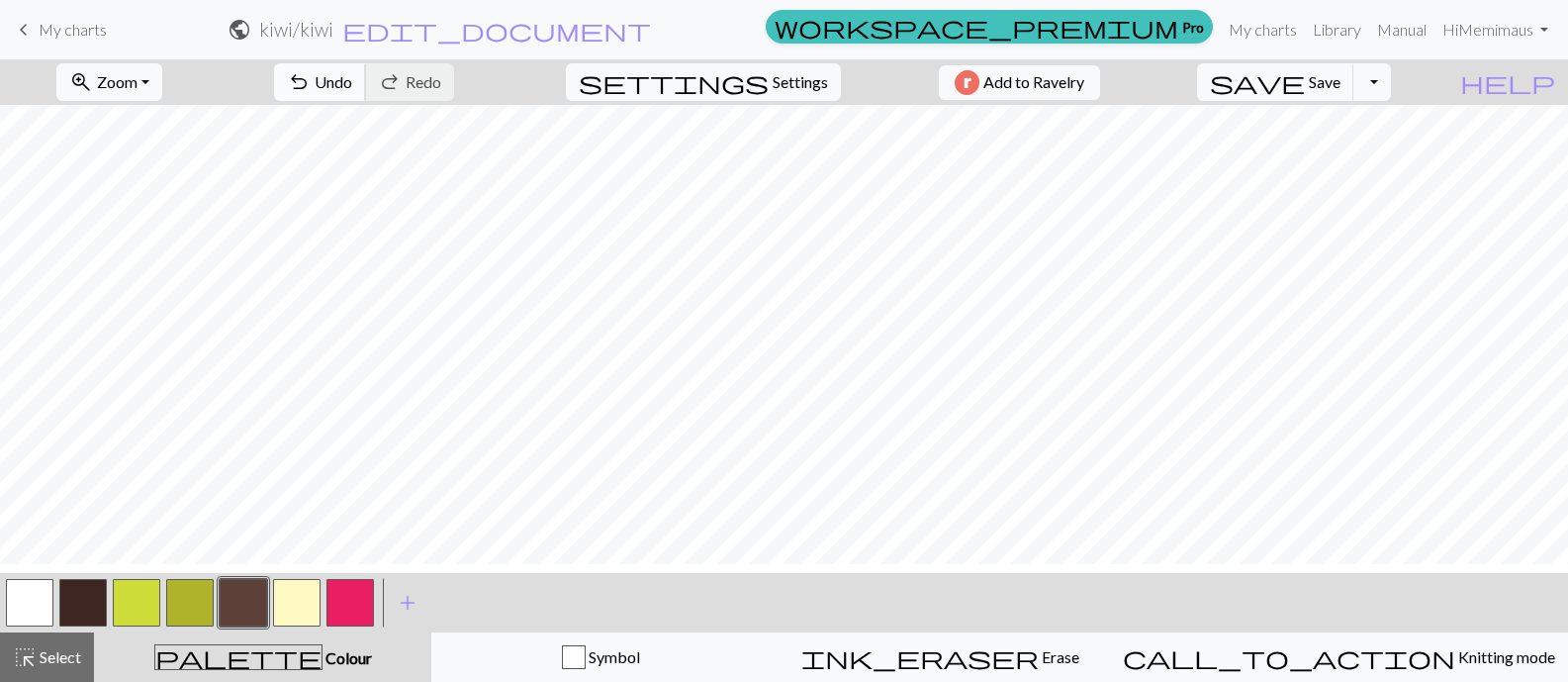 click on "Undo" at bounding box center [333, 81] 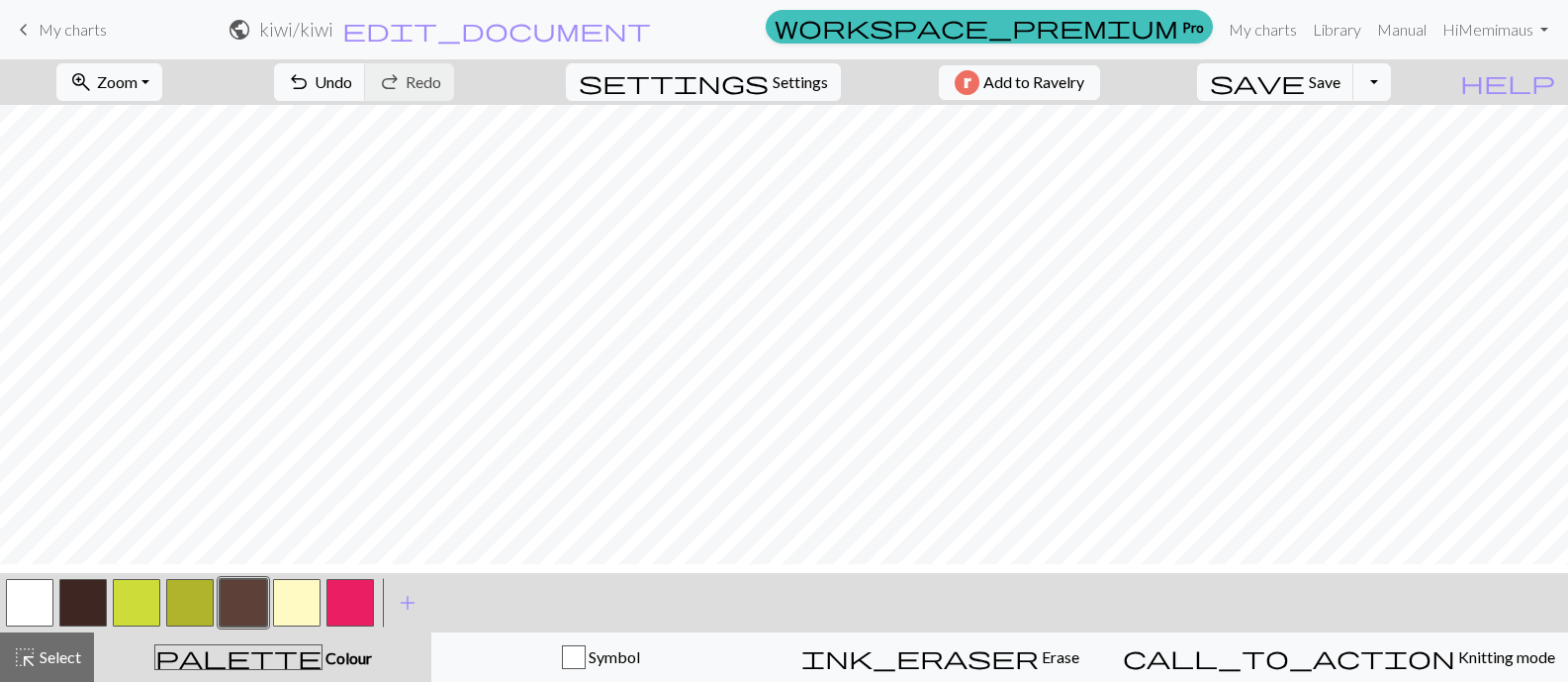 click at bounding box center [297, 603] 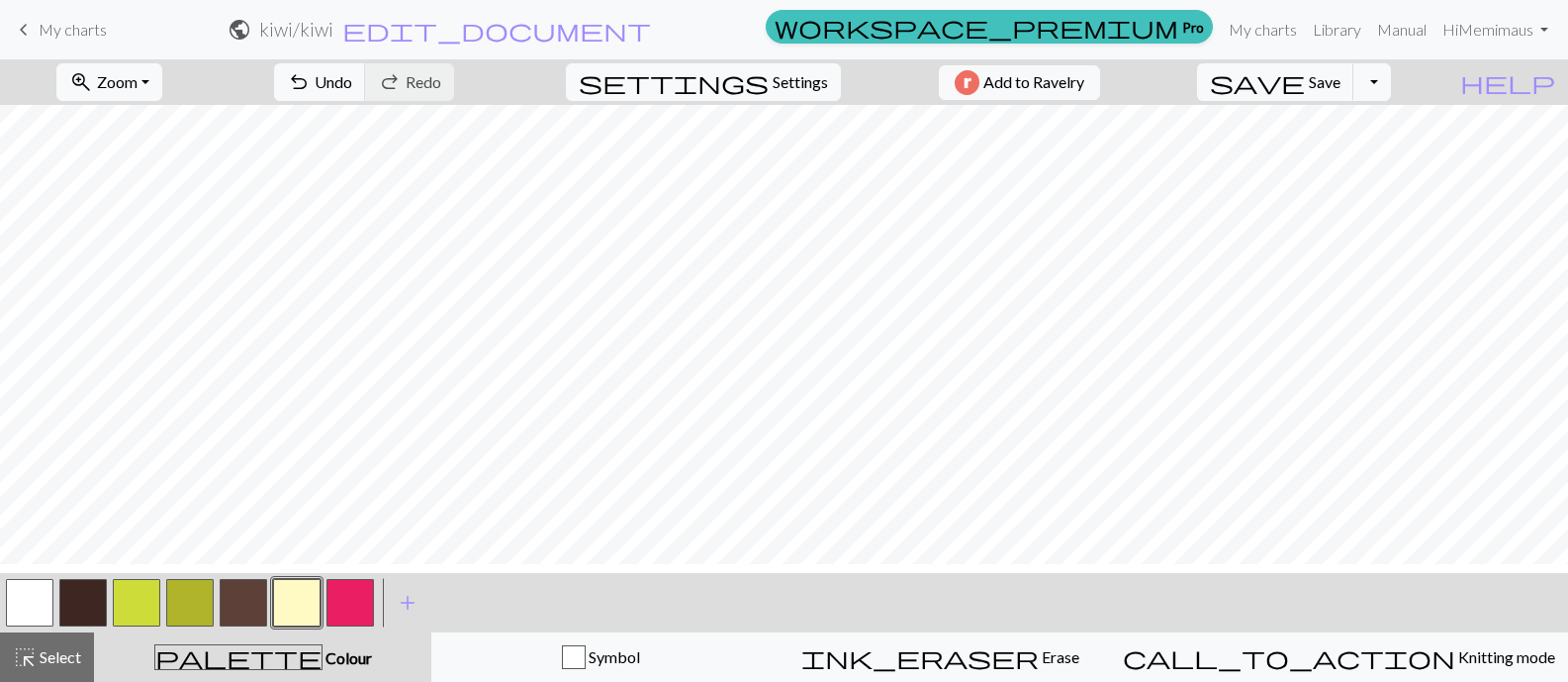scroll, scrollTop: 284, scrollLeft: 0, axis: vertical 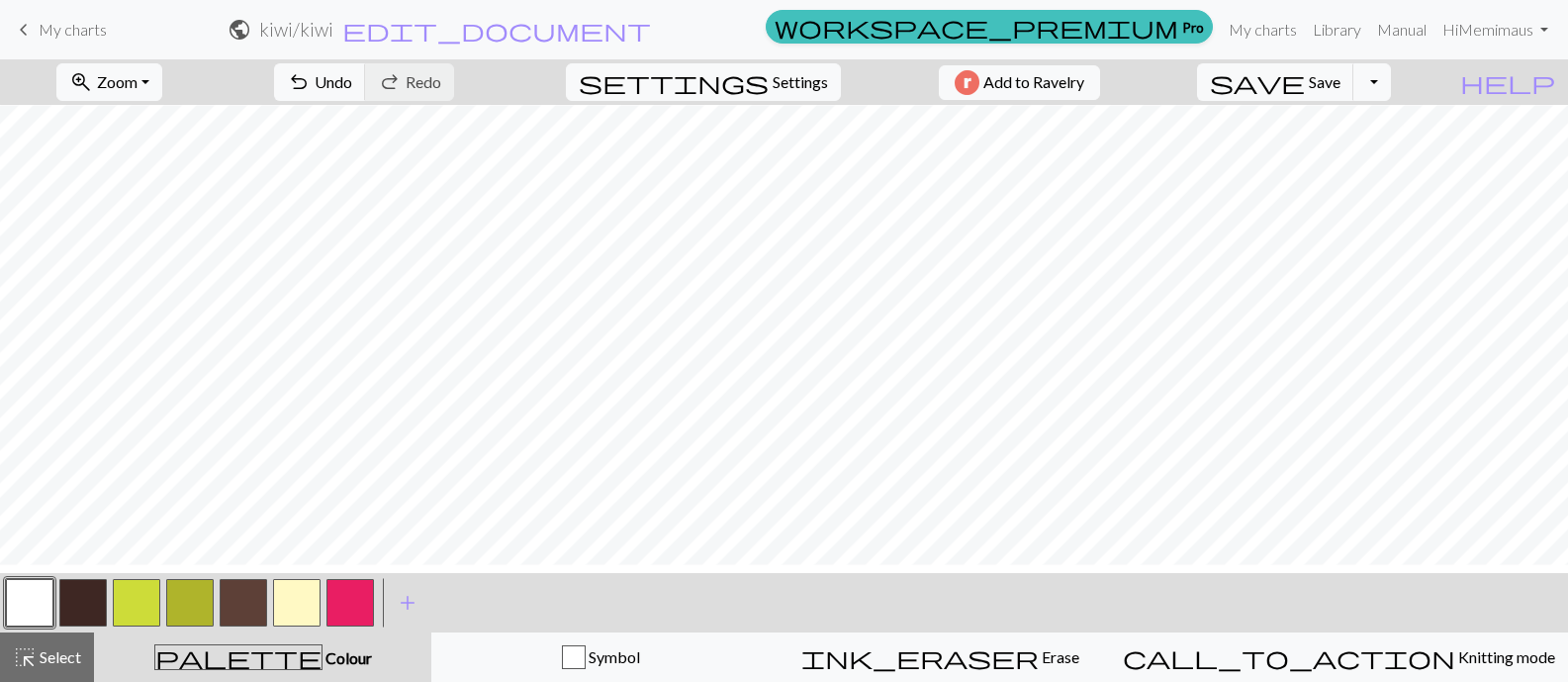 click at bounding box center [137, 603] 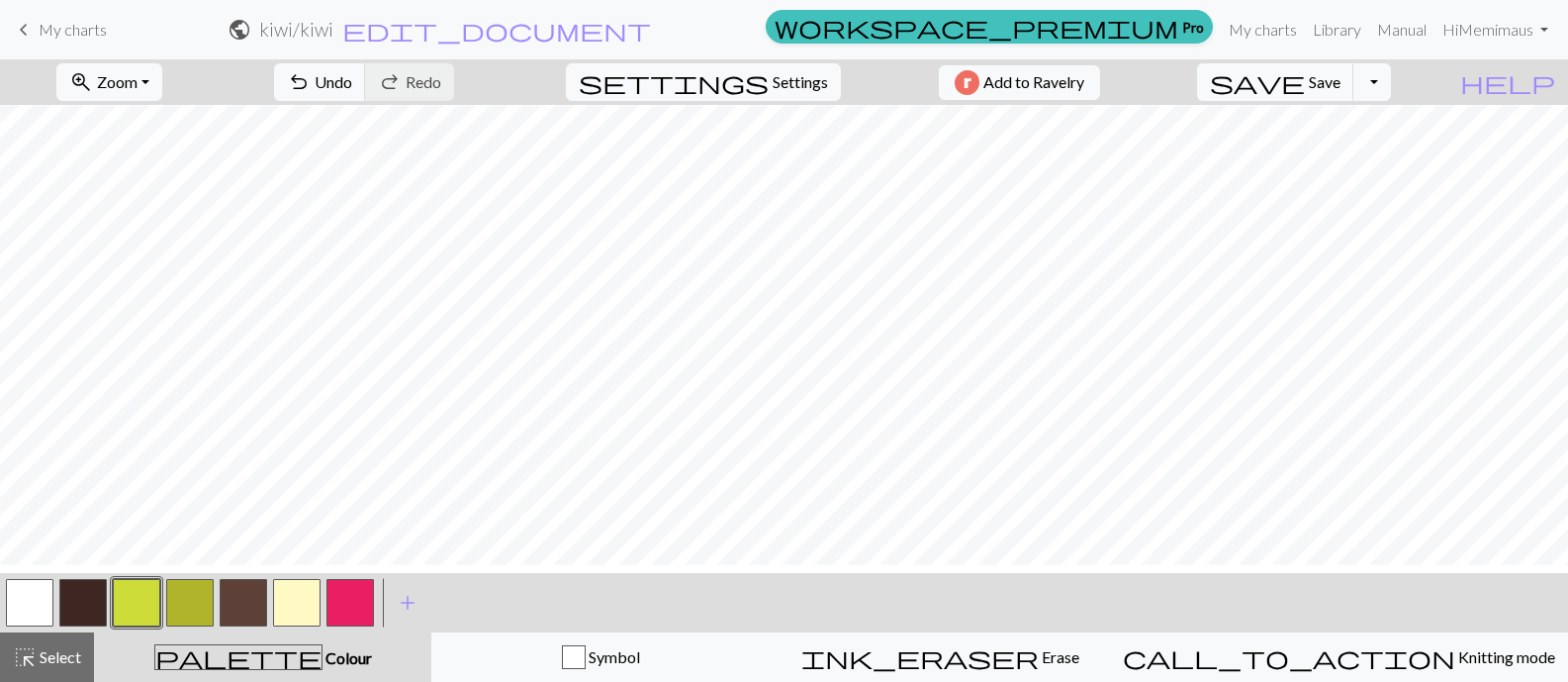 click at bounding box center [190, 603] 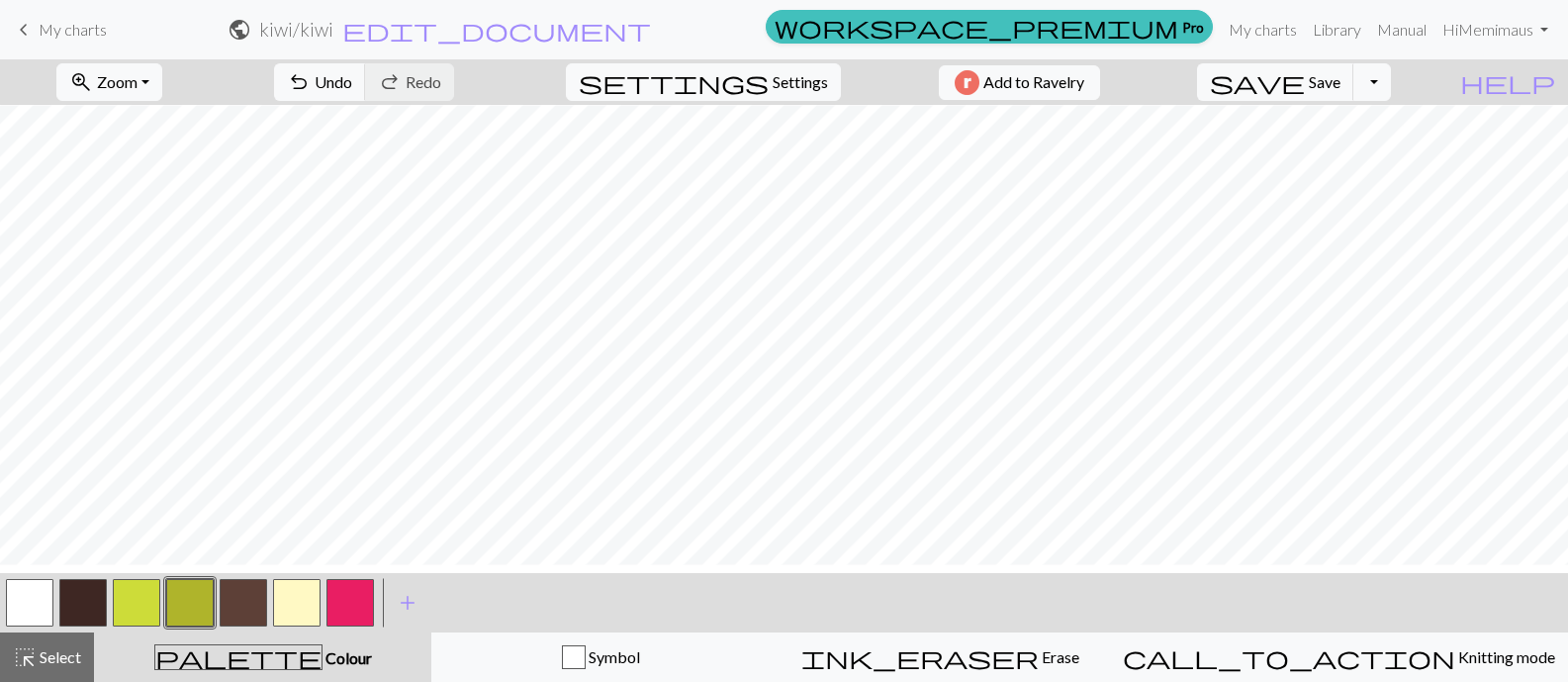 click at bounding box center (243, 603) 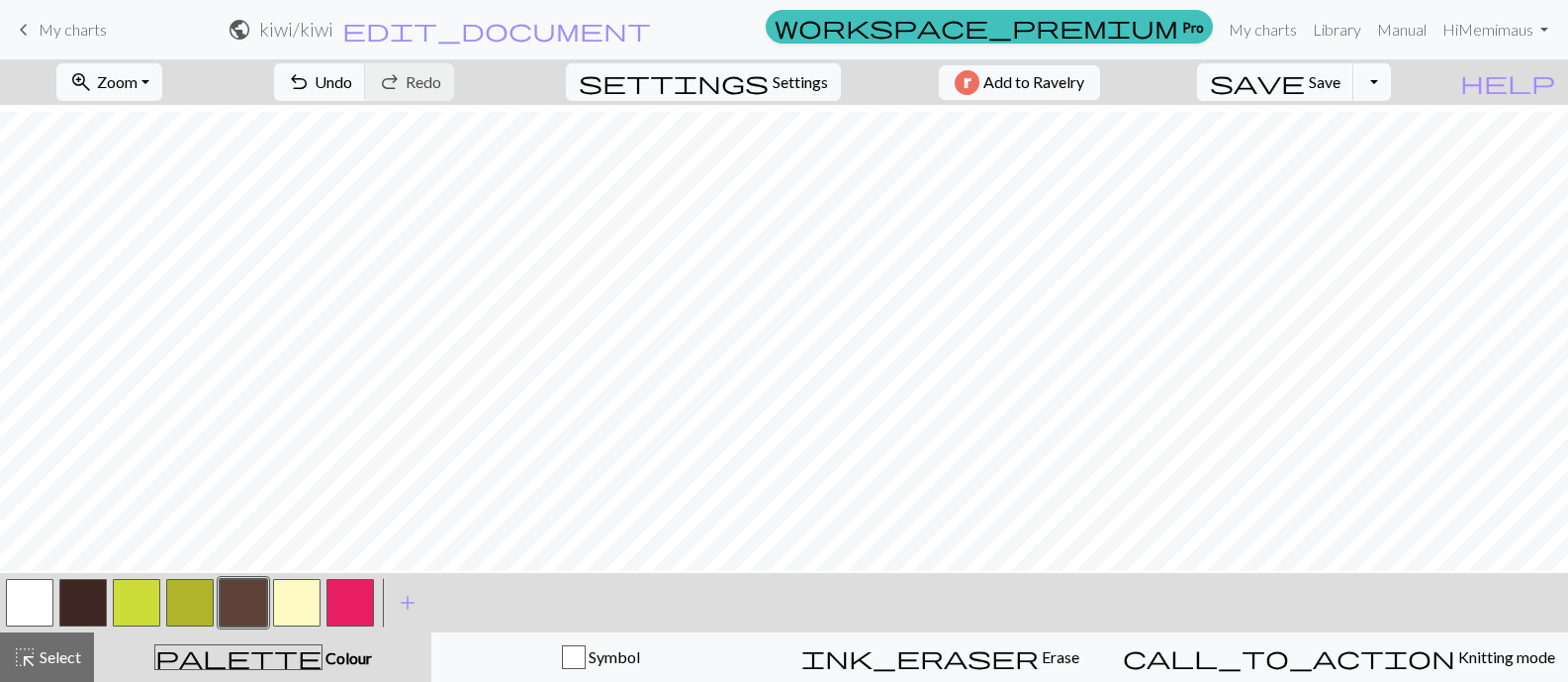 scroll, scrollTop: 382, scrollLeft: 0, axis: vertical 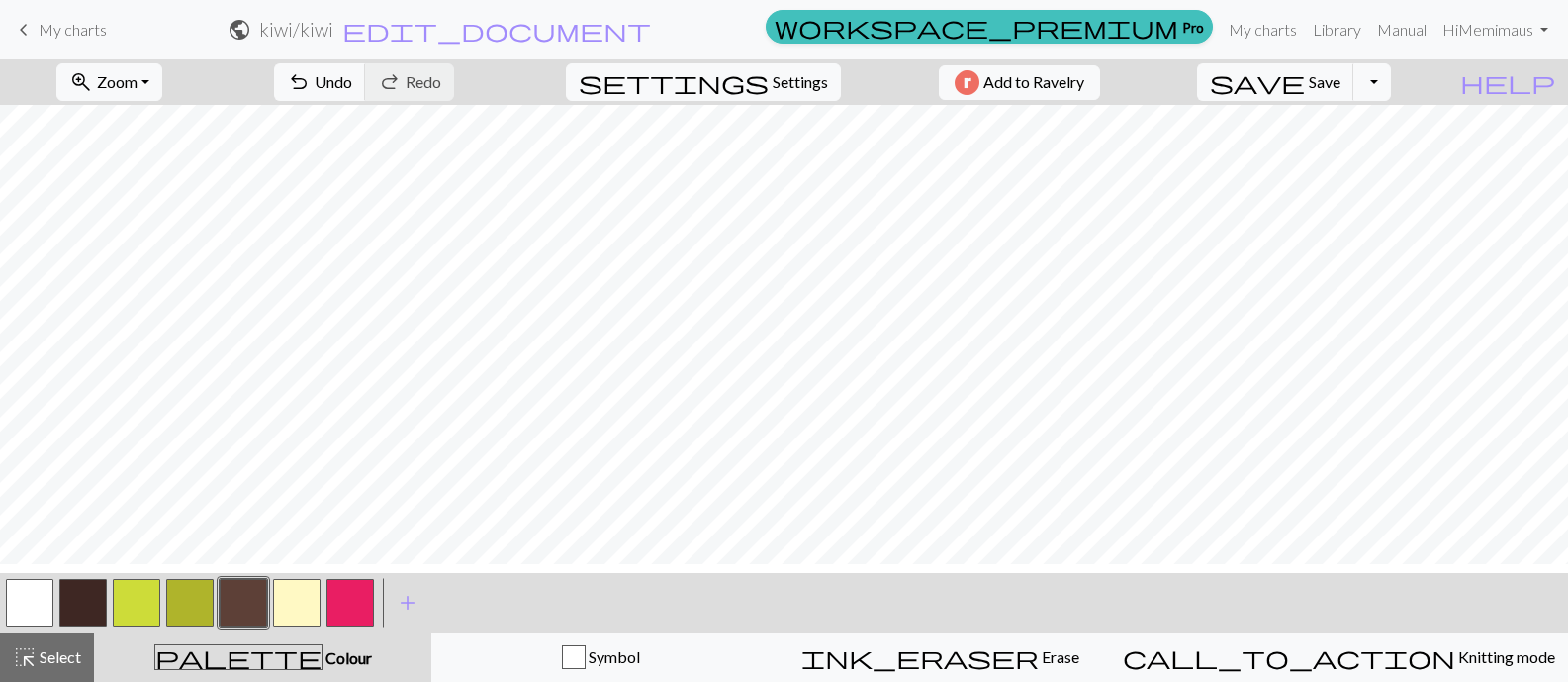 click at bounding box center (297, 603) 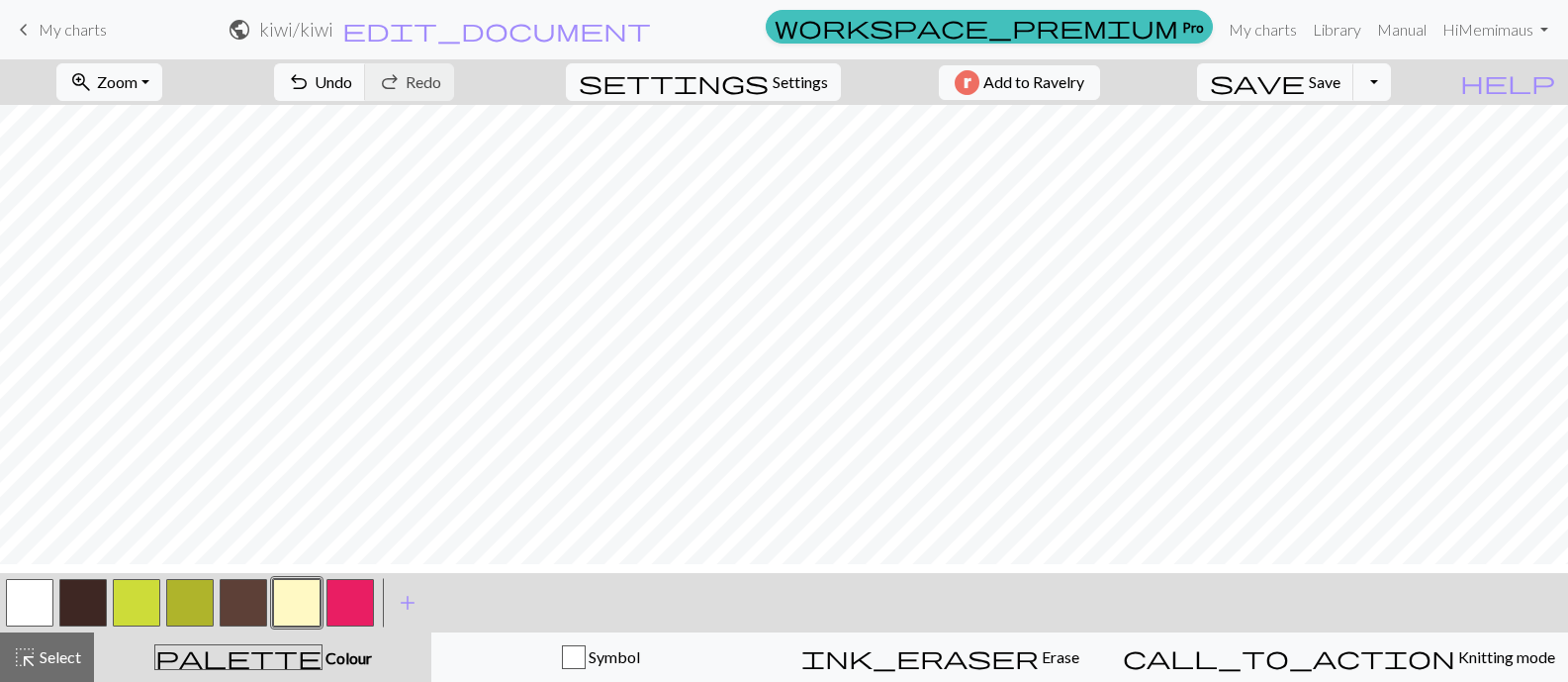 click at bounding box center (190, 603) 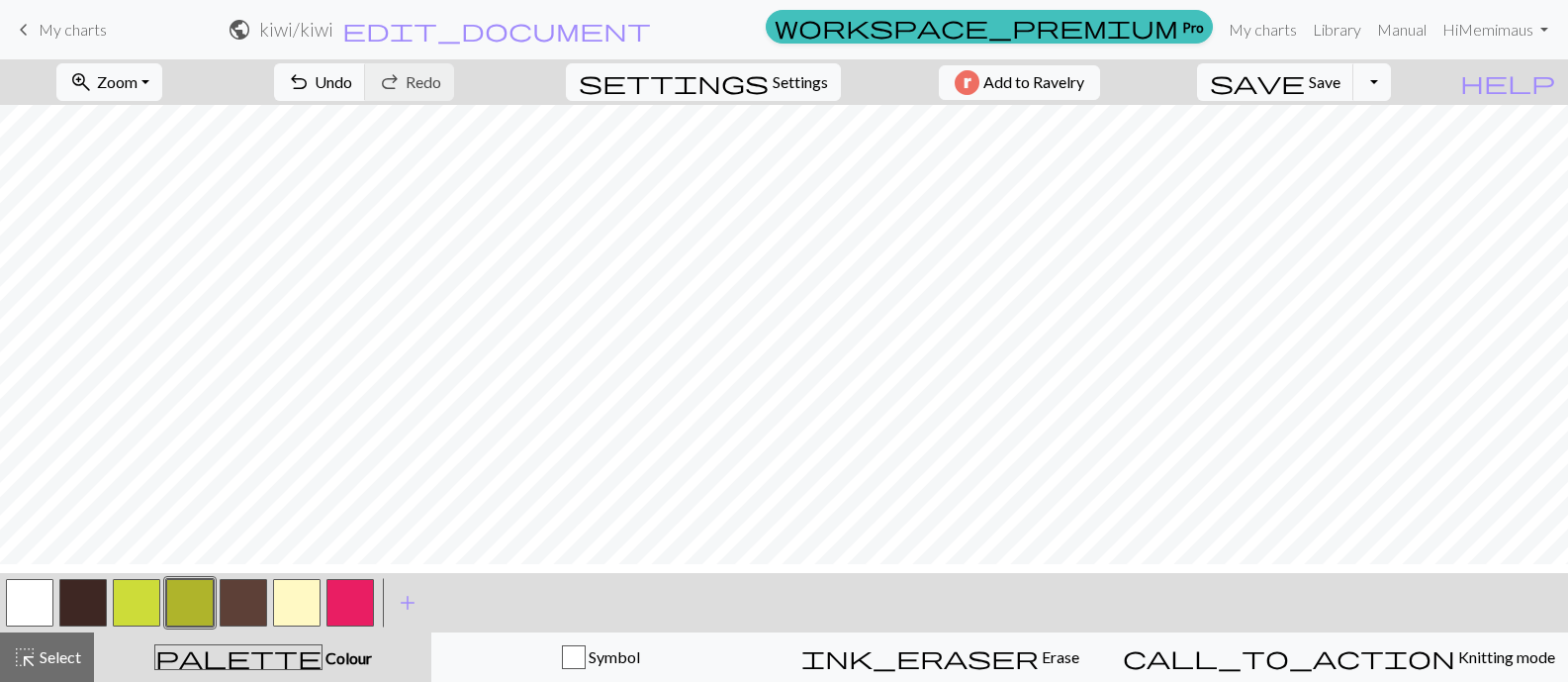 click at bounding box center [30, 603] 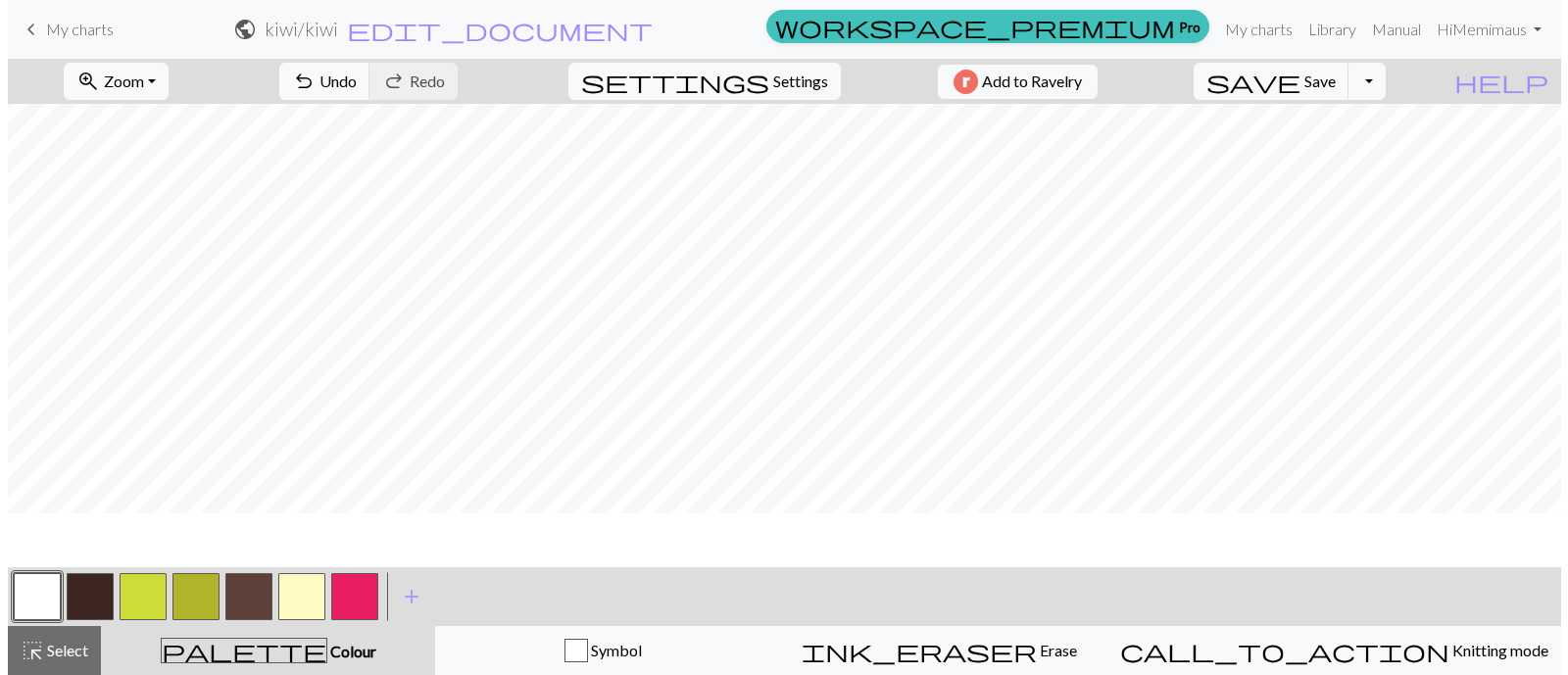 scroll, scrollTop: 0, scrollLeft: 0, axis: both 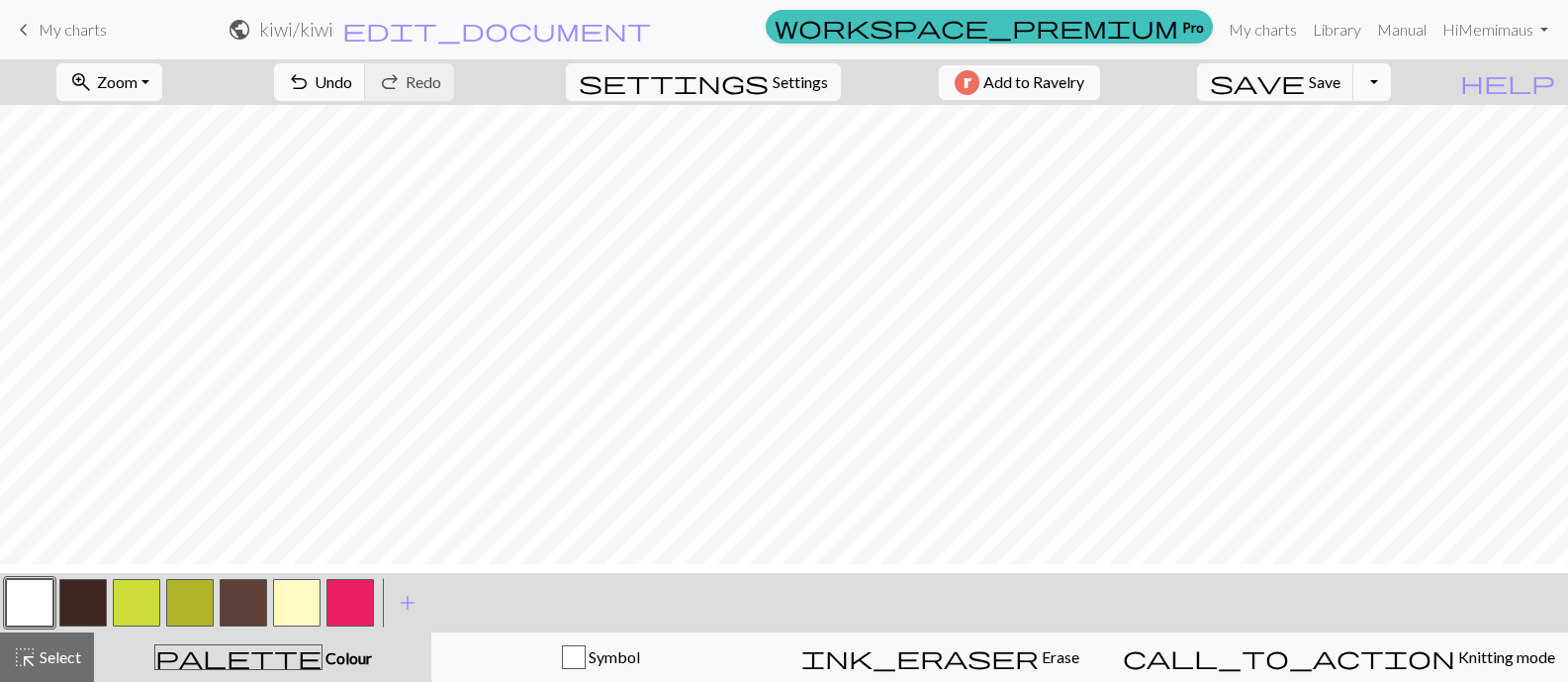 drag, startPoint x: 274, startPoint y: 604, endPoint x: 287, endPoint y: 600, distance: 13.601471 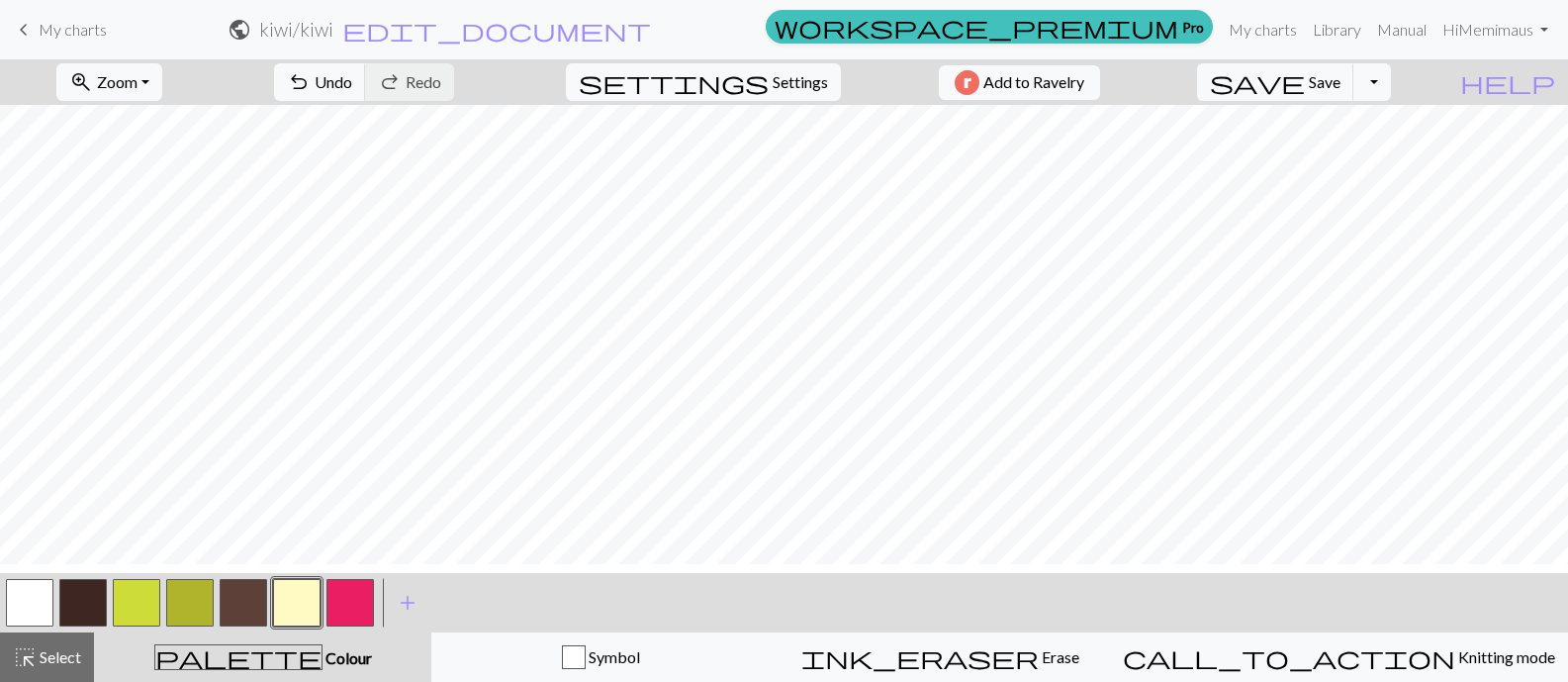 click at bounding box center [350, 603] 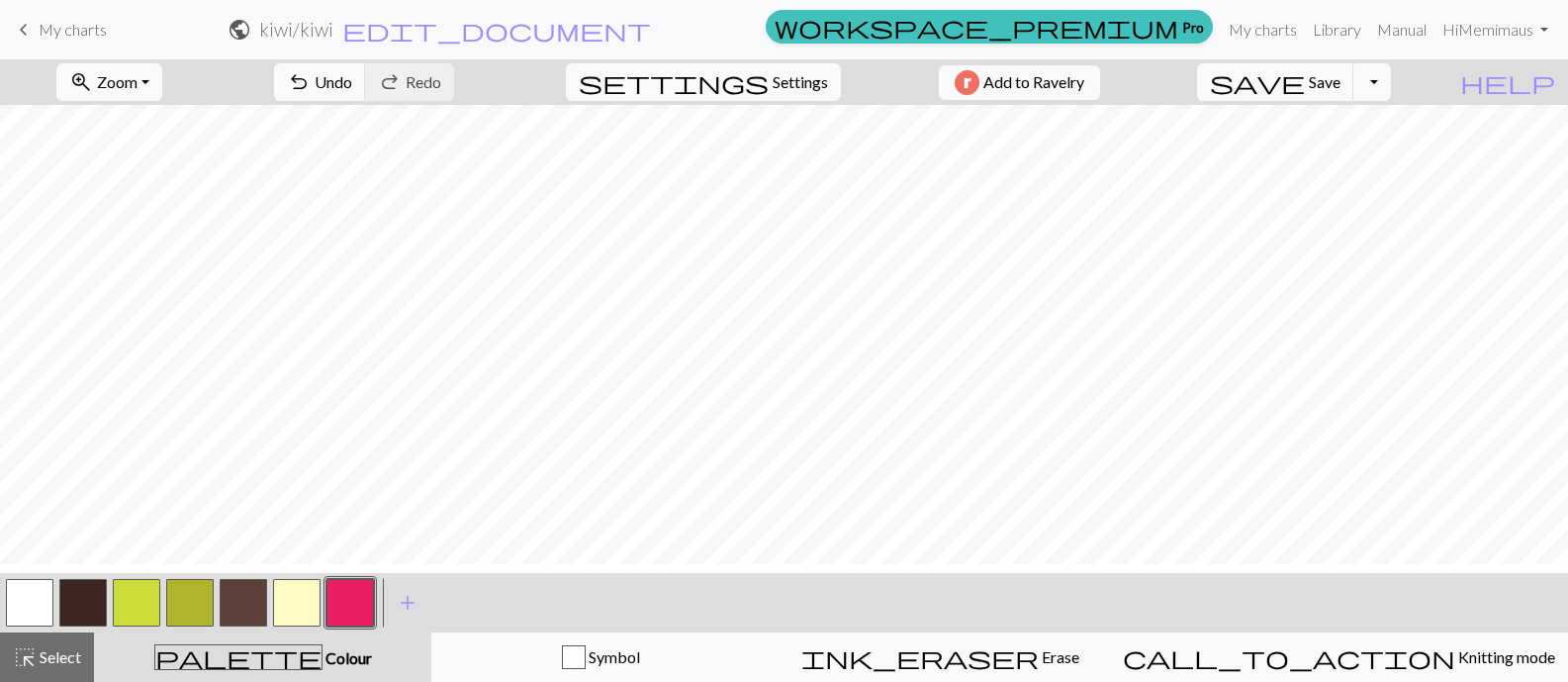 click at bounding box center [30, 603] 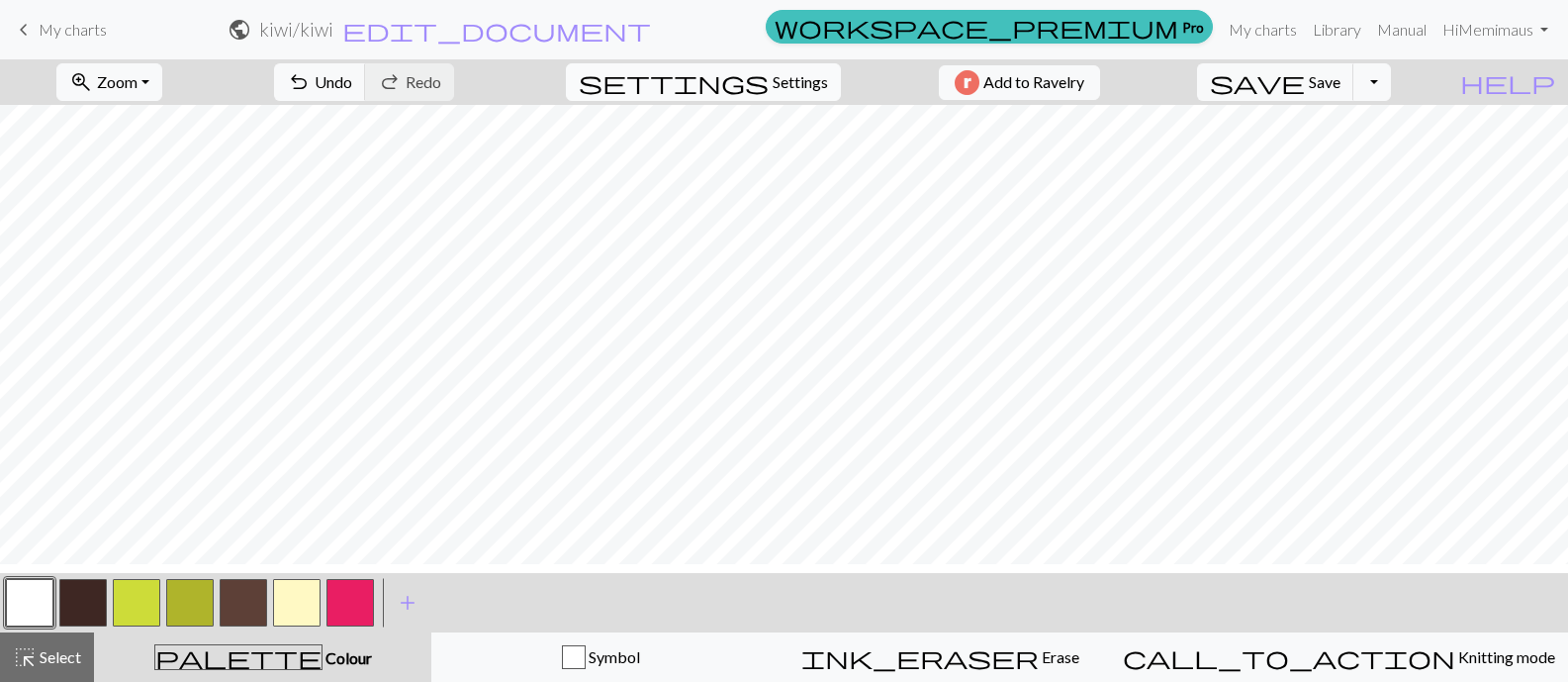 click on "settings  Settings" at bounding box center (703, 82) 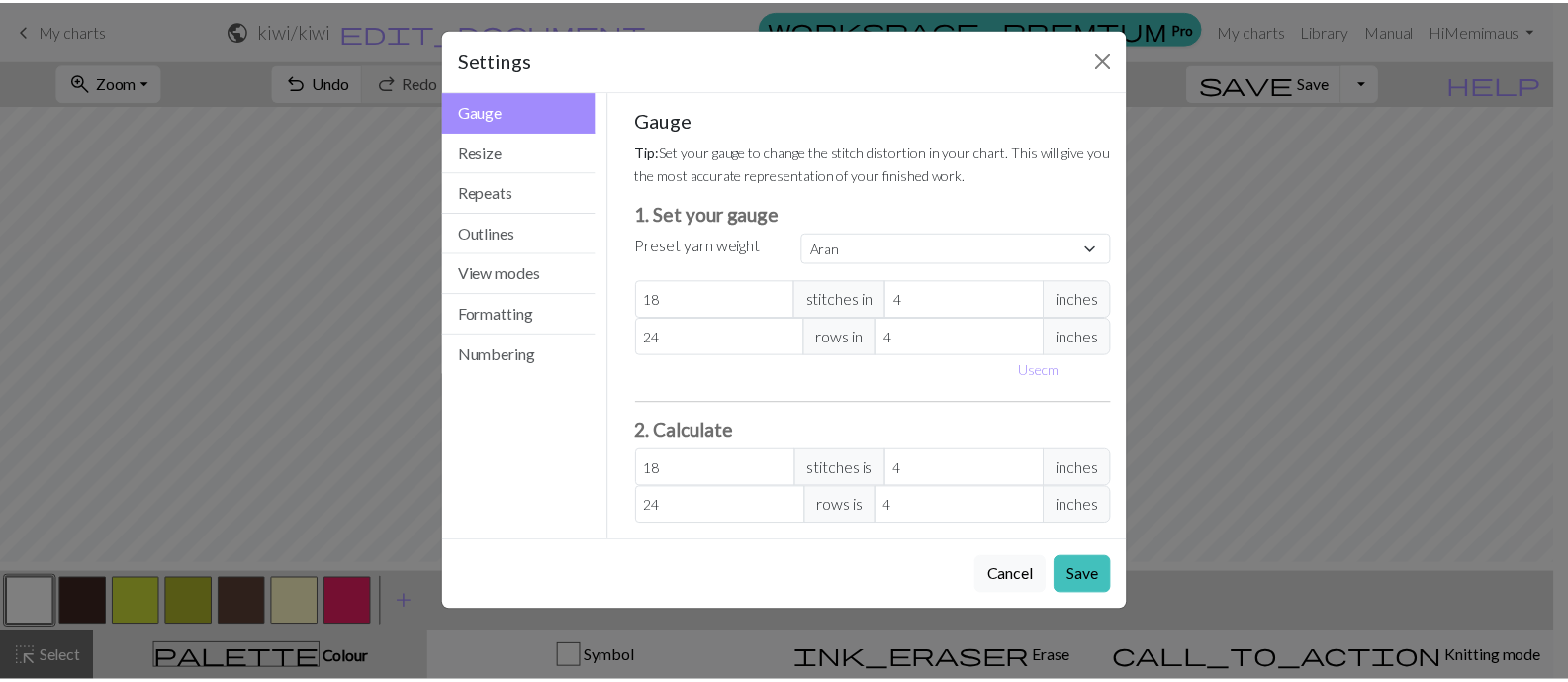 scroll, scrollTop: 0, scrollLeft: 0, axis: both 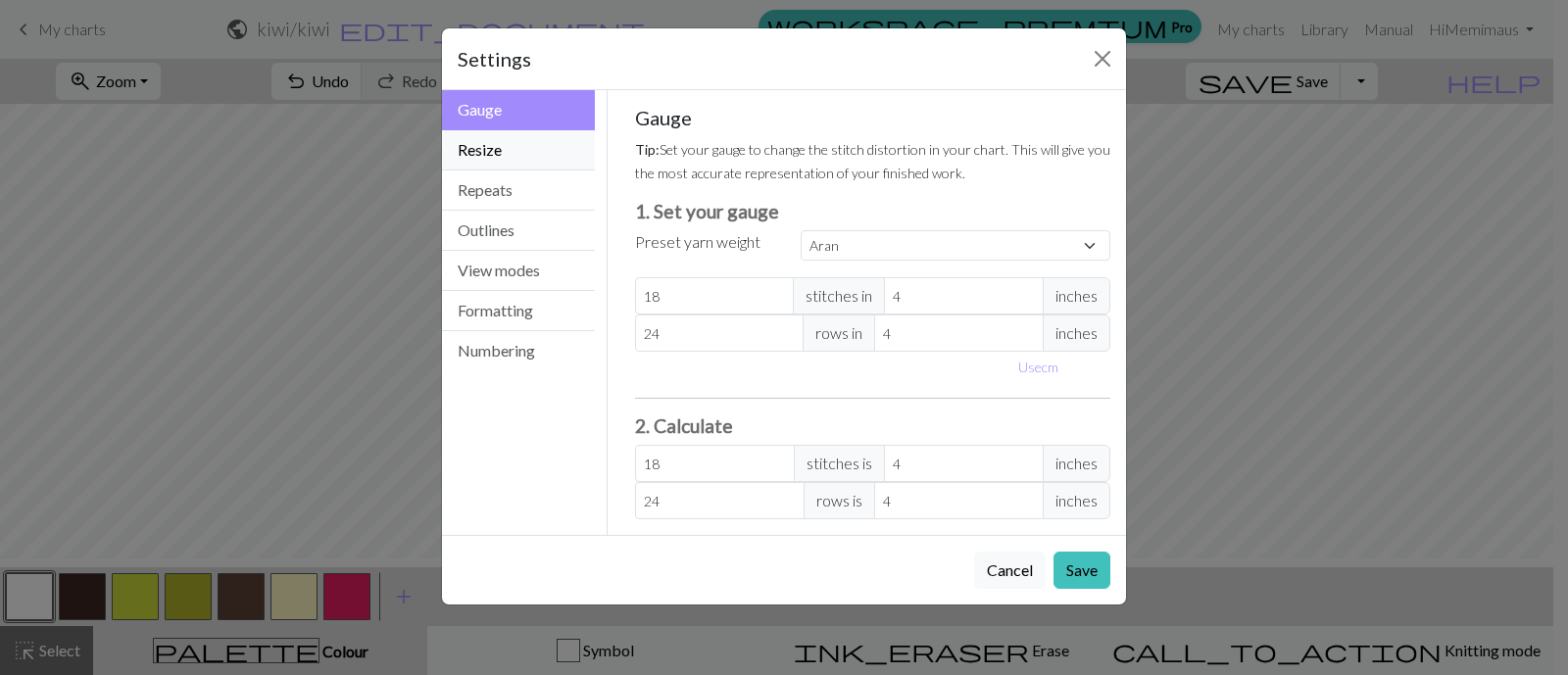 click on "Resize" at bounding box center [518, 150] 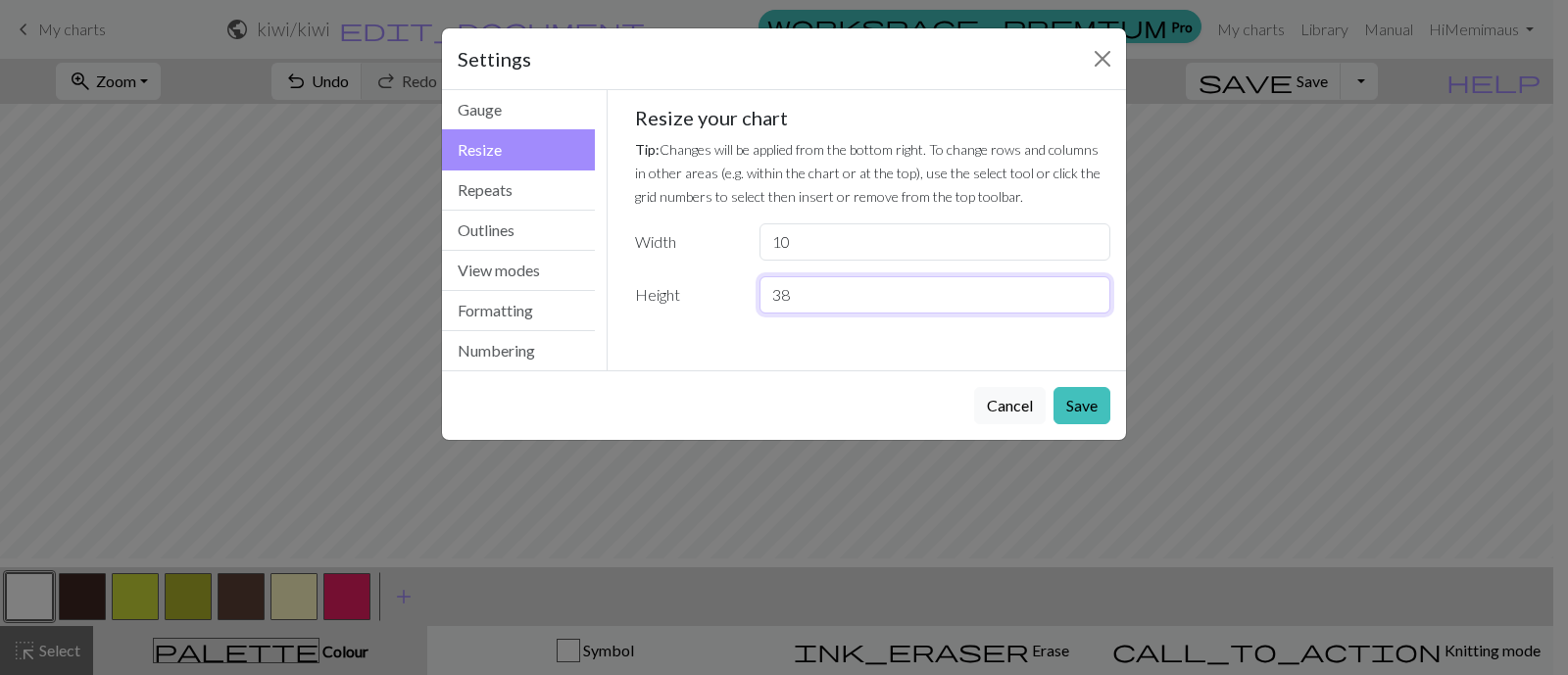 click on "38" at bounding box center [935, 295] 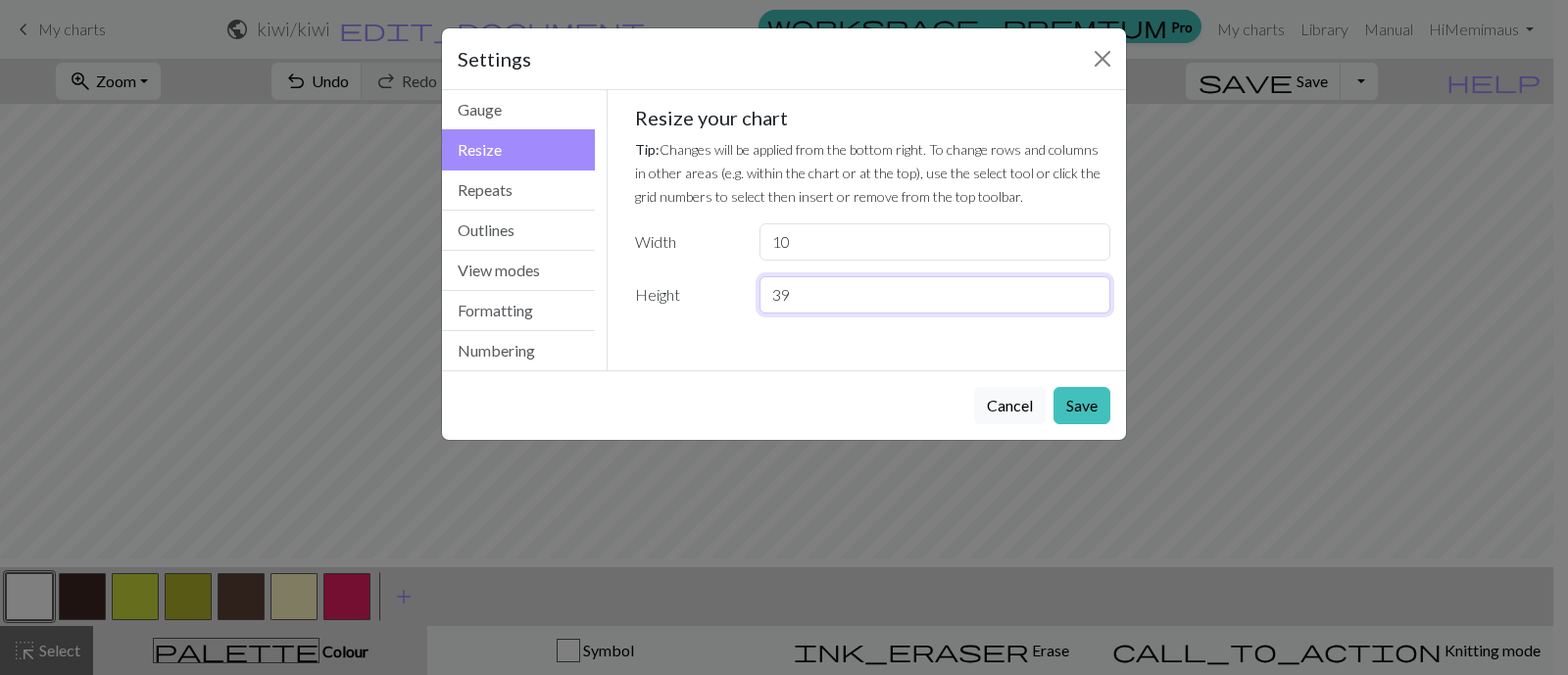 click on "39" at bounding box center (935, 295) 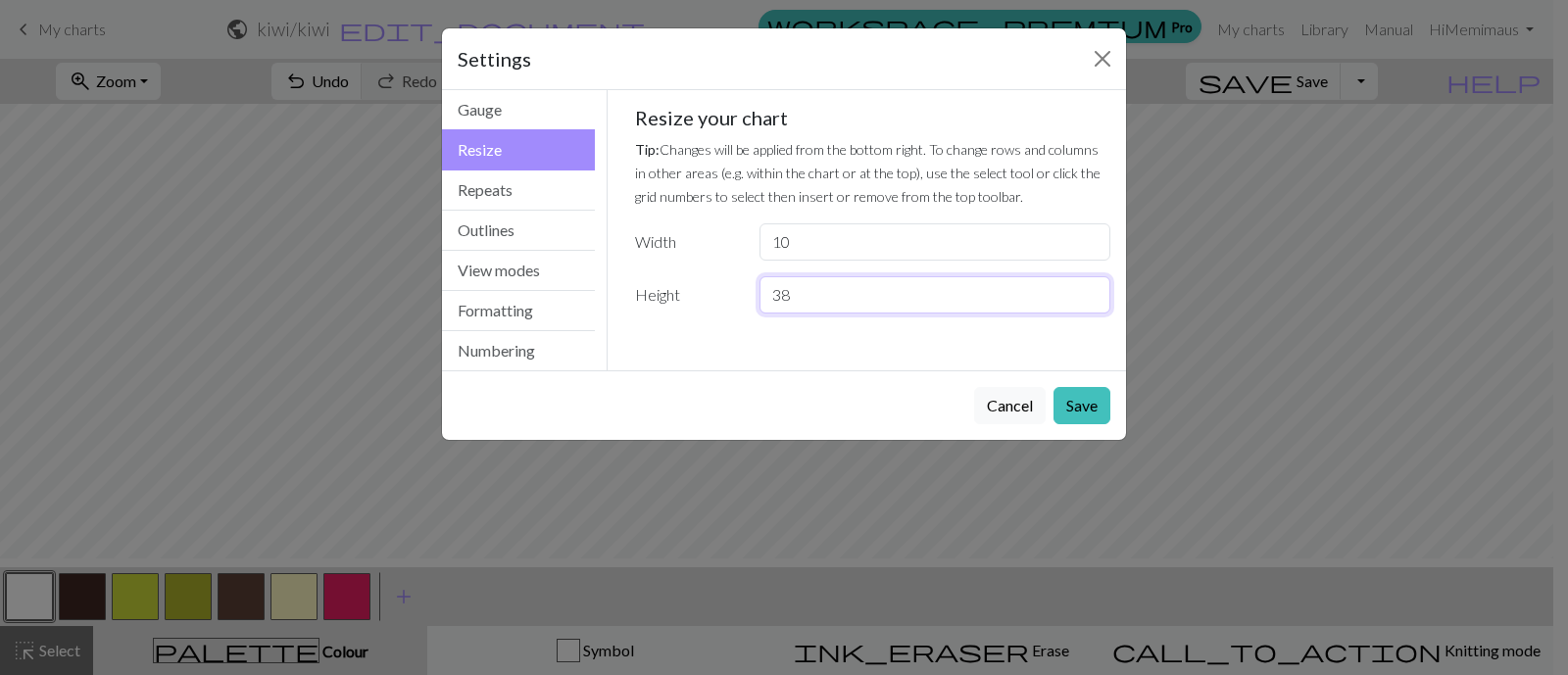 click on "38" at bounding box center [935, 295] 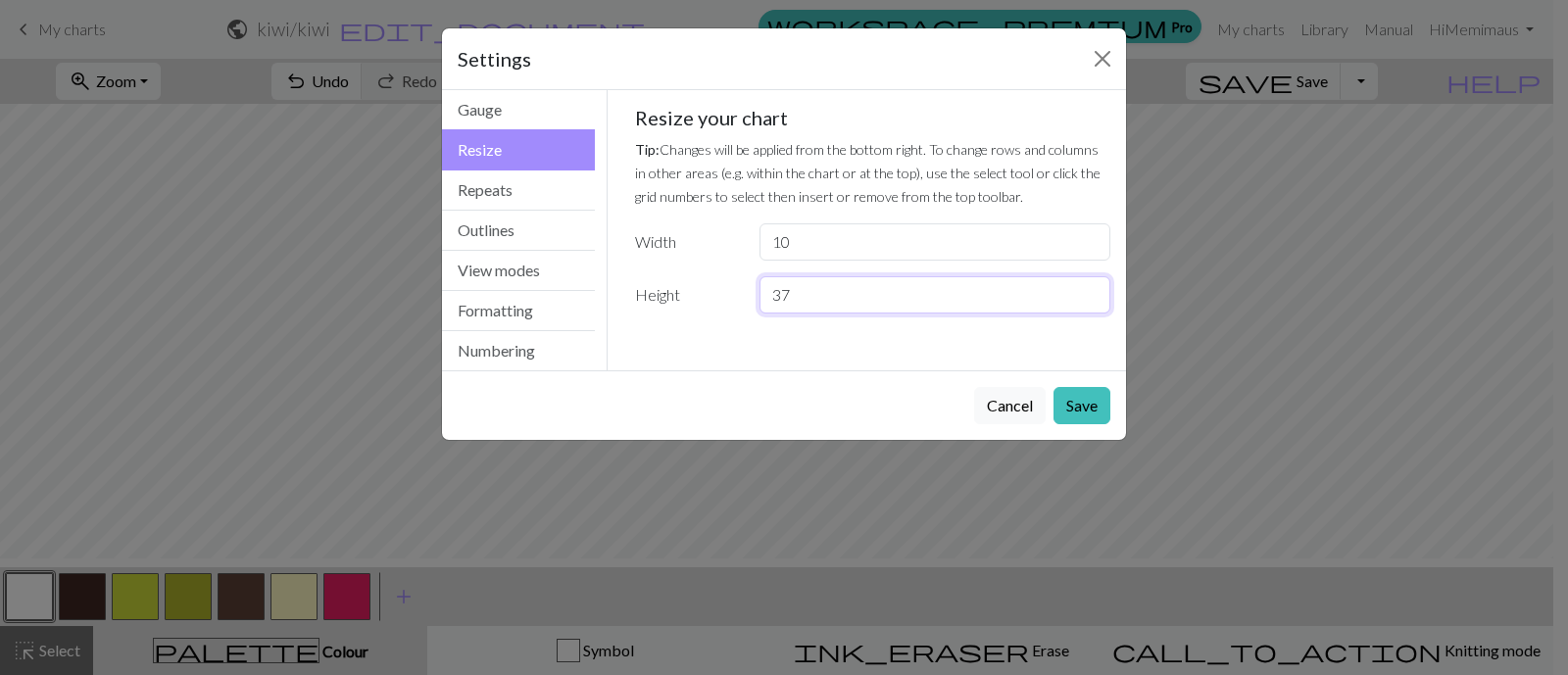 type on "37" 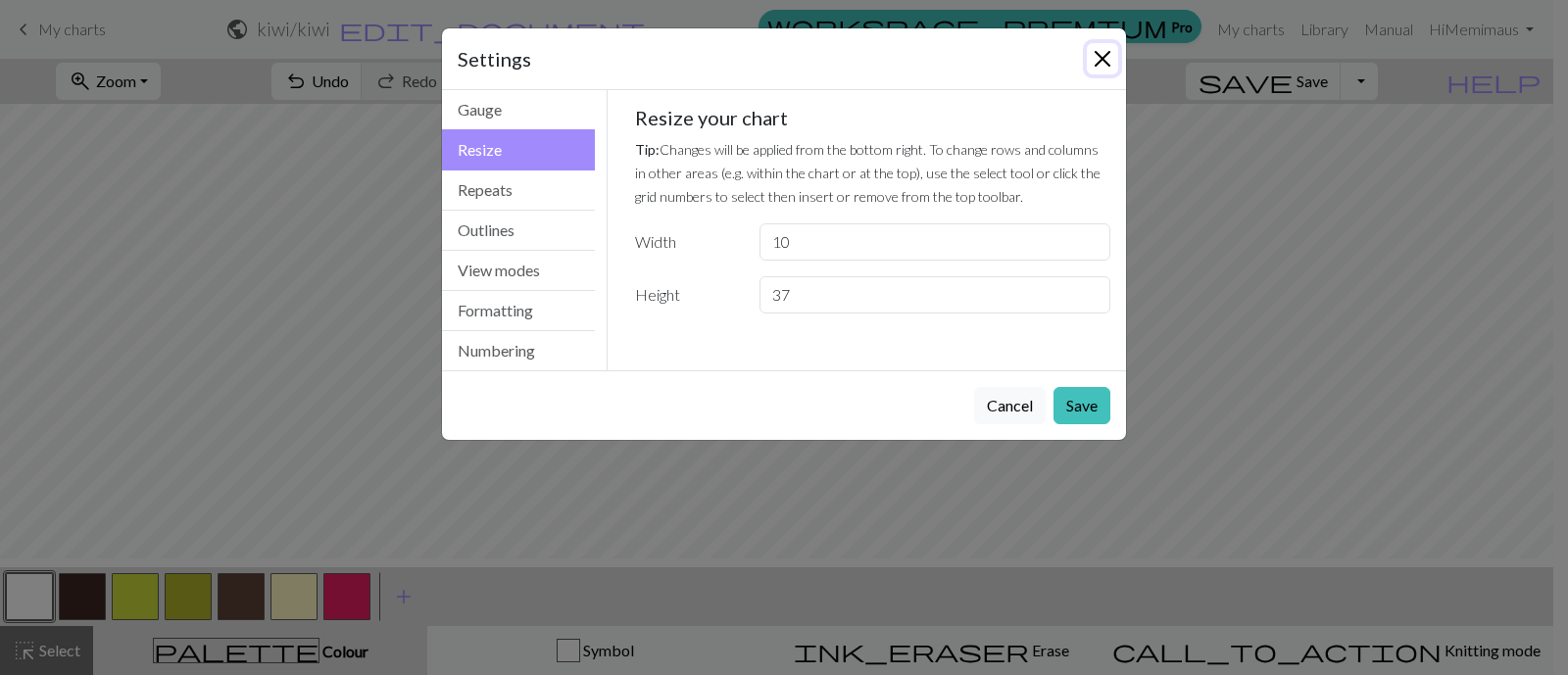 click at bounding box center (1102, 59) 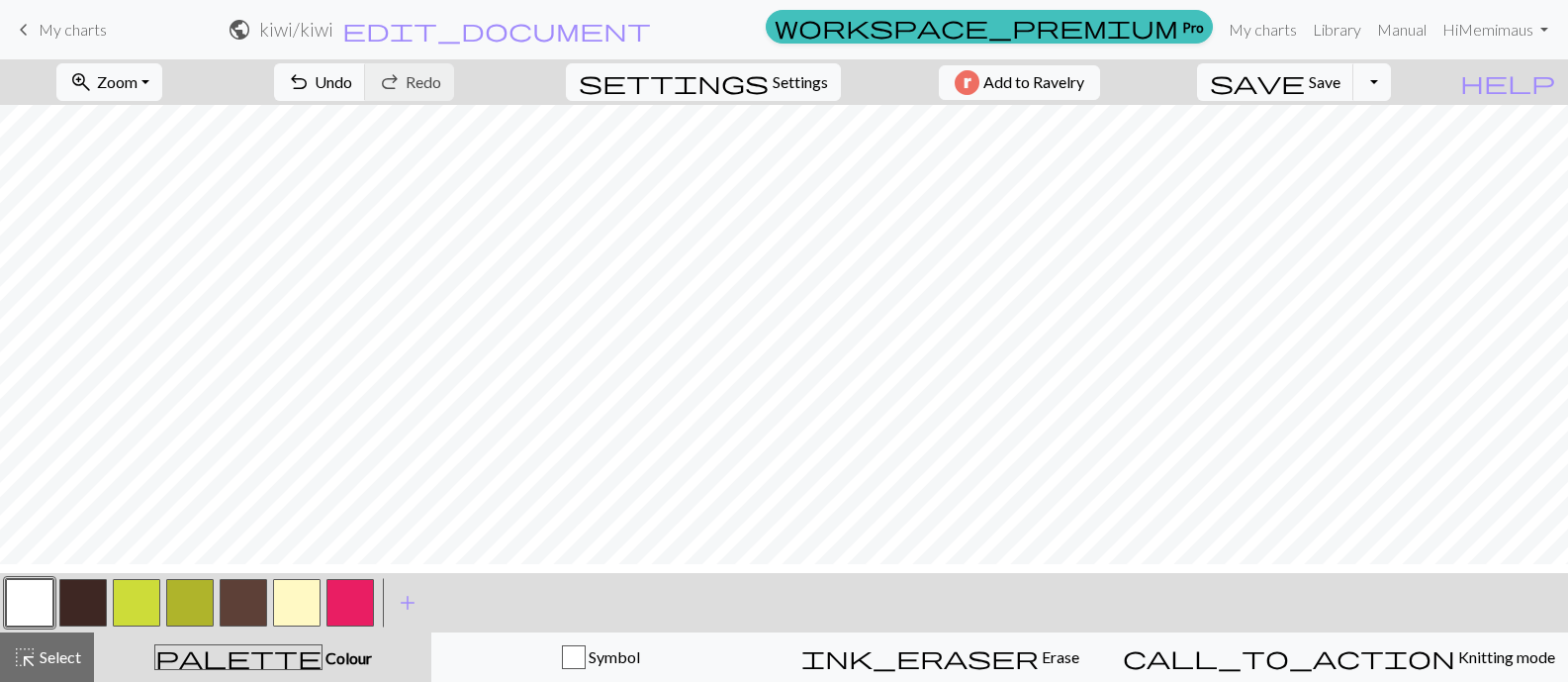 click at bounding box center (297, 603) 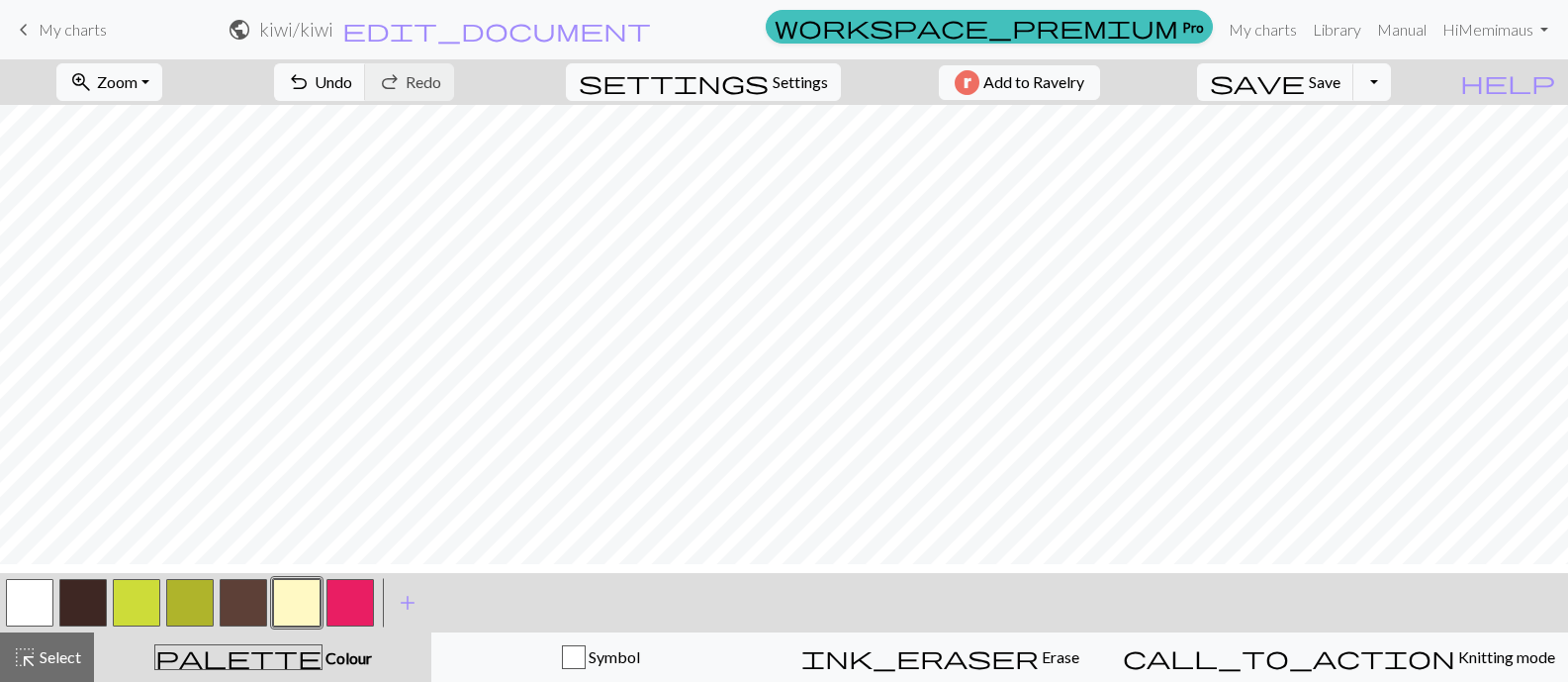 click at bounding box center [350, 603] 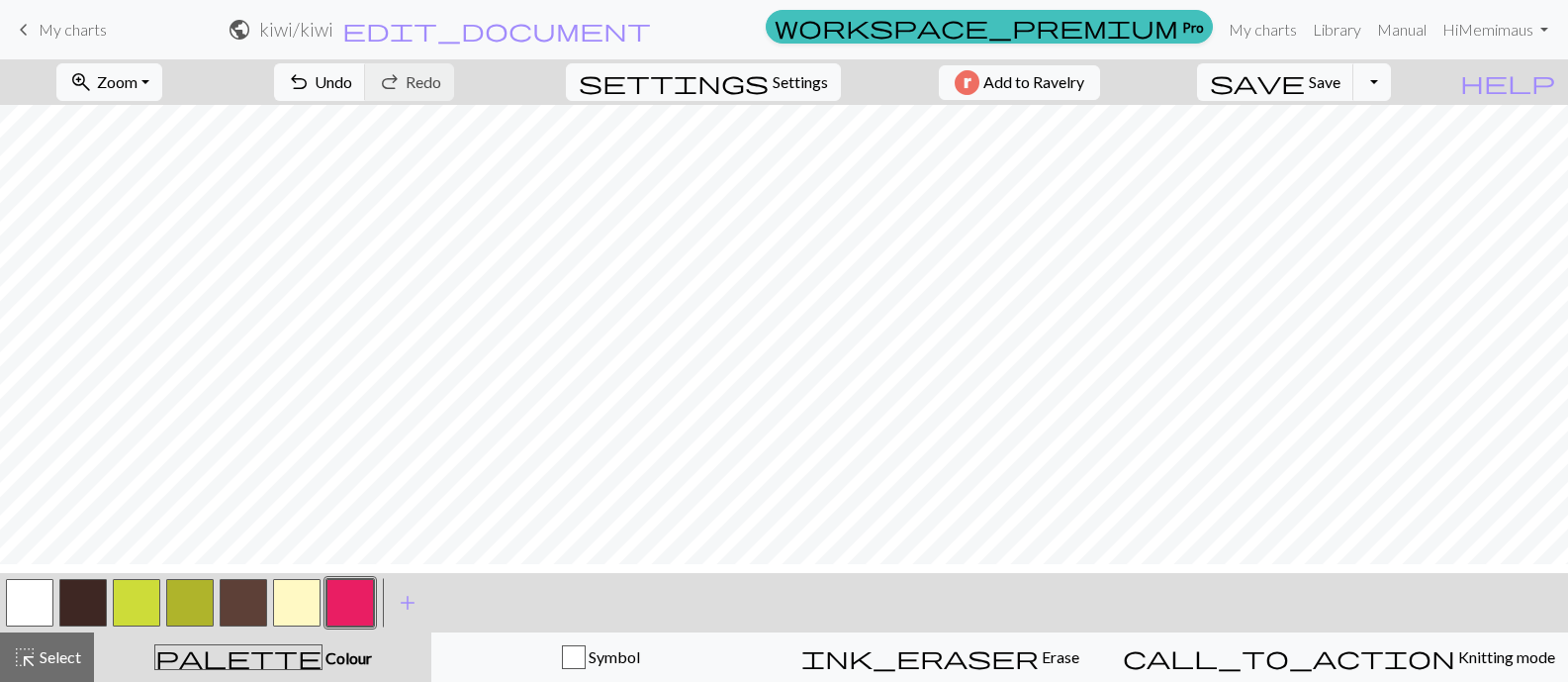 click at bounding box center (30, 603) 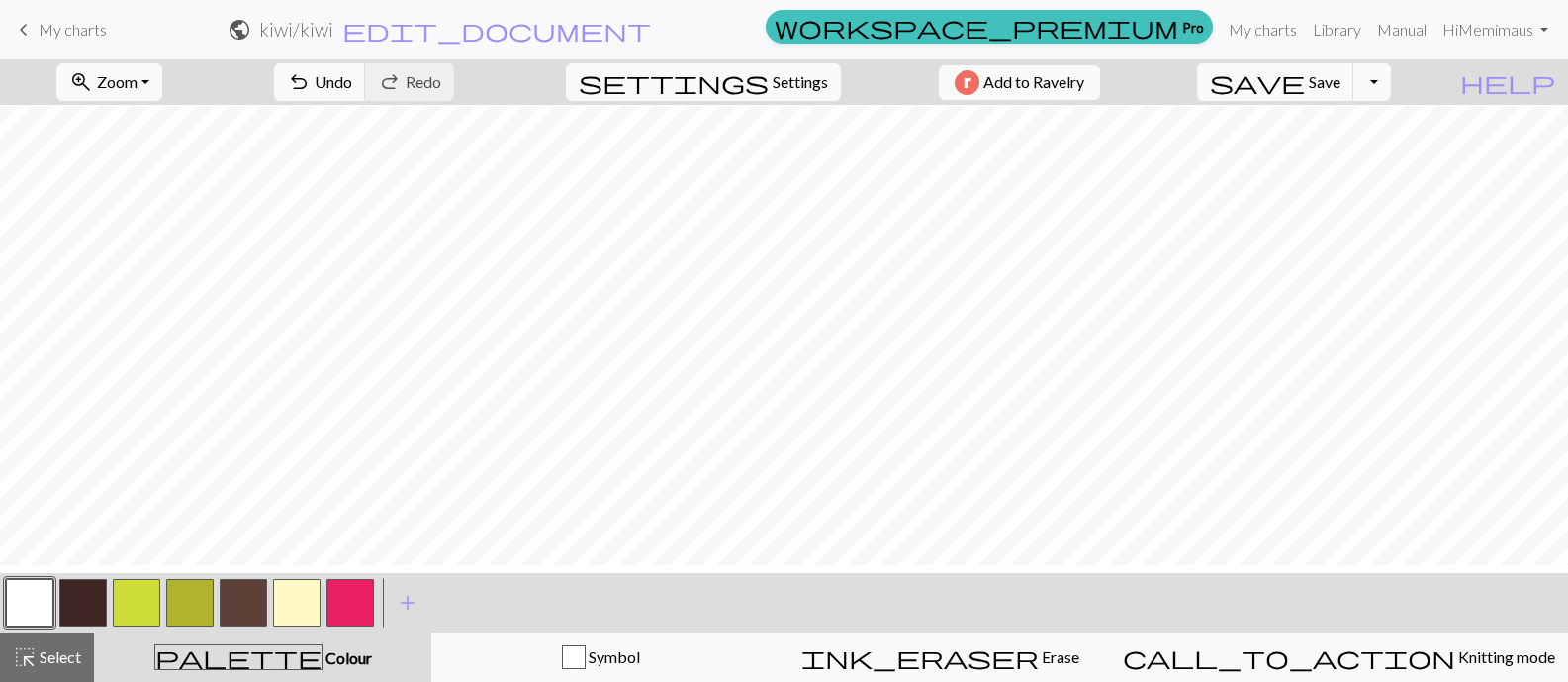 scroll, scrollTop: 4, scrollLeft: 0, axis: vertical 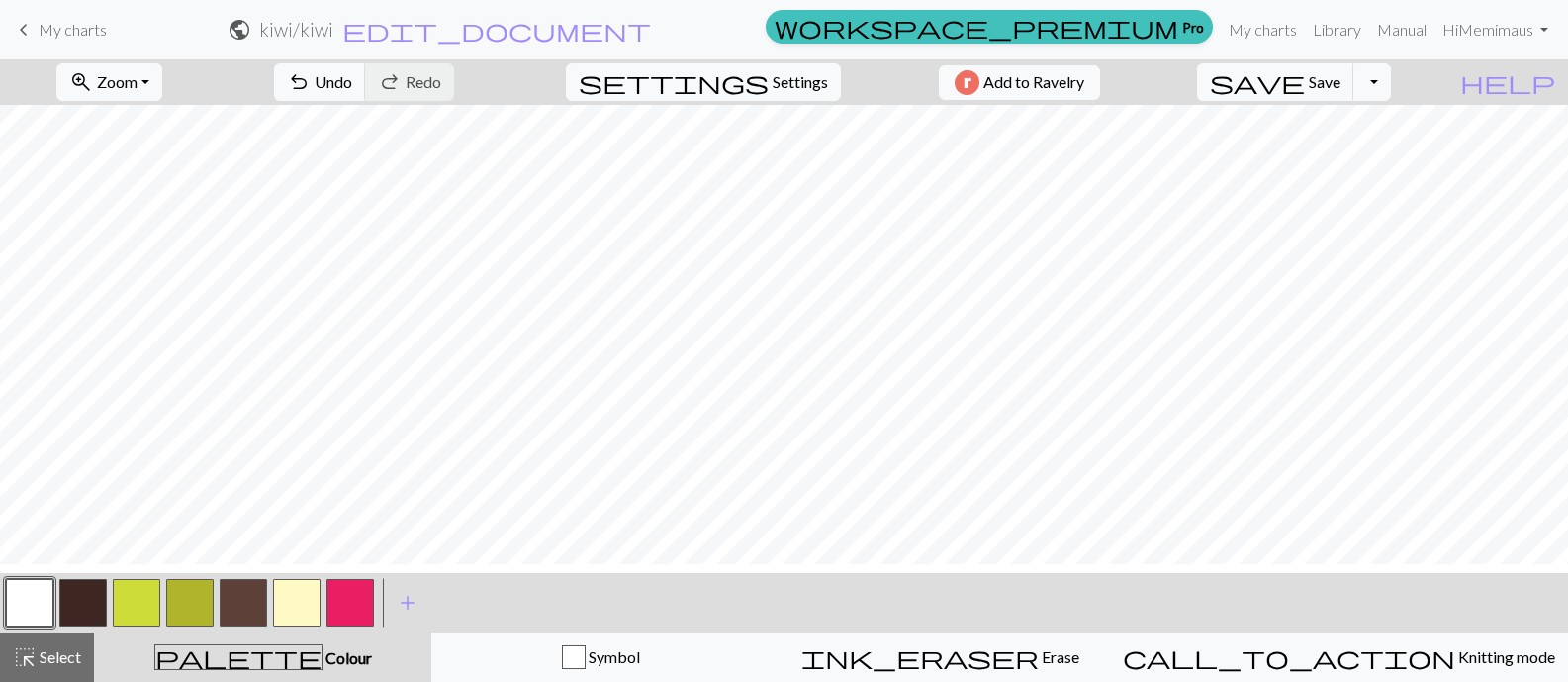 click at bounding box center (297, 603) 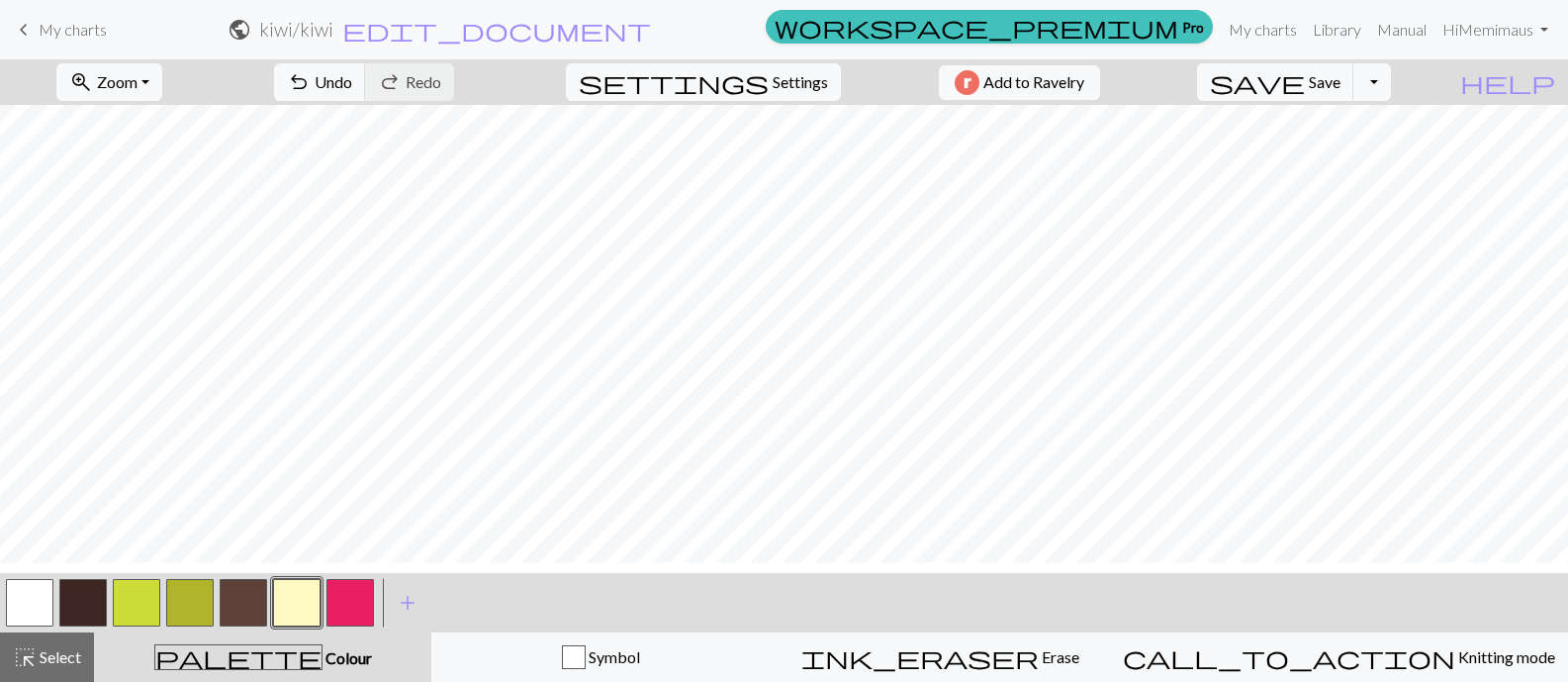 scroll, scrollTop: 41, scrollLeft: 0, axis: vertical 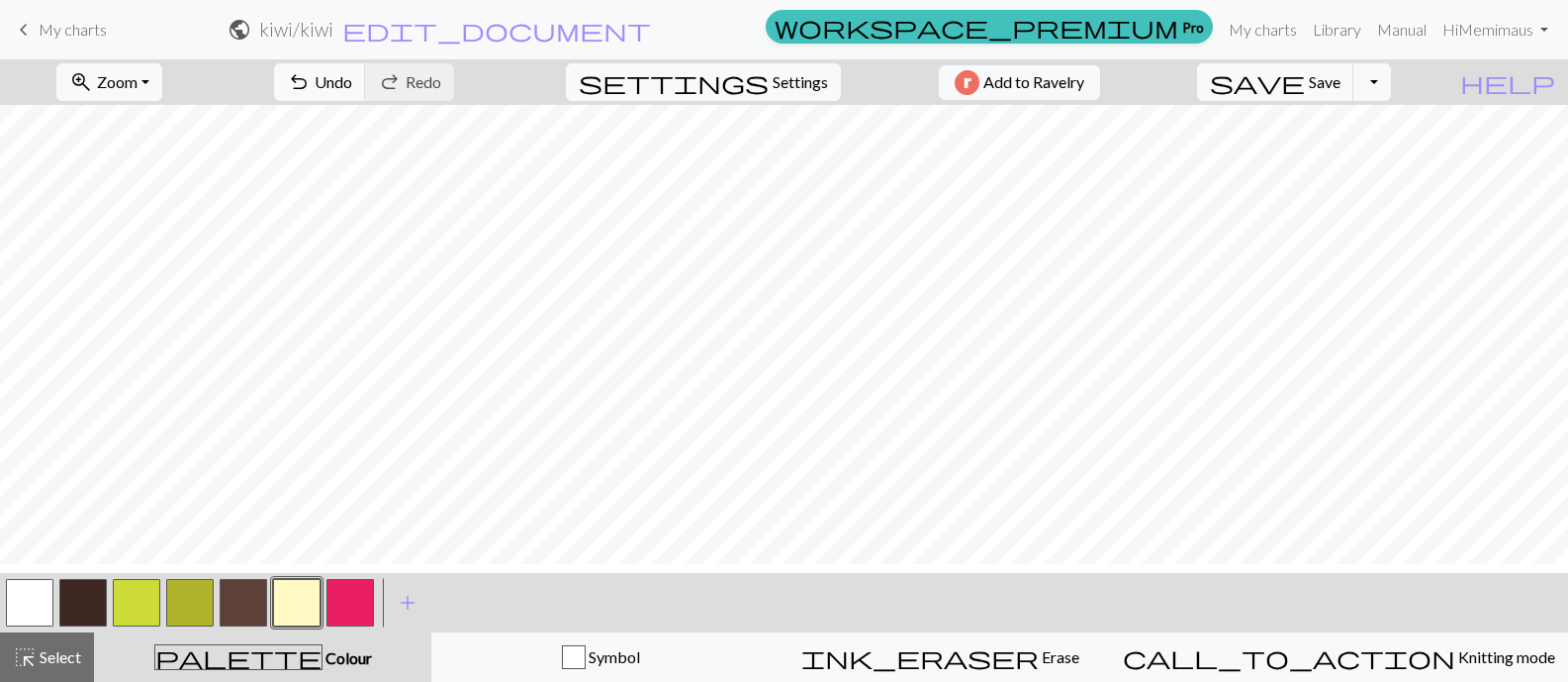 click at bounding box center [30, 603] 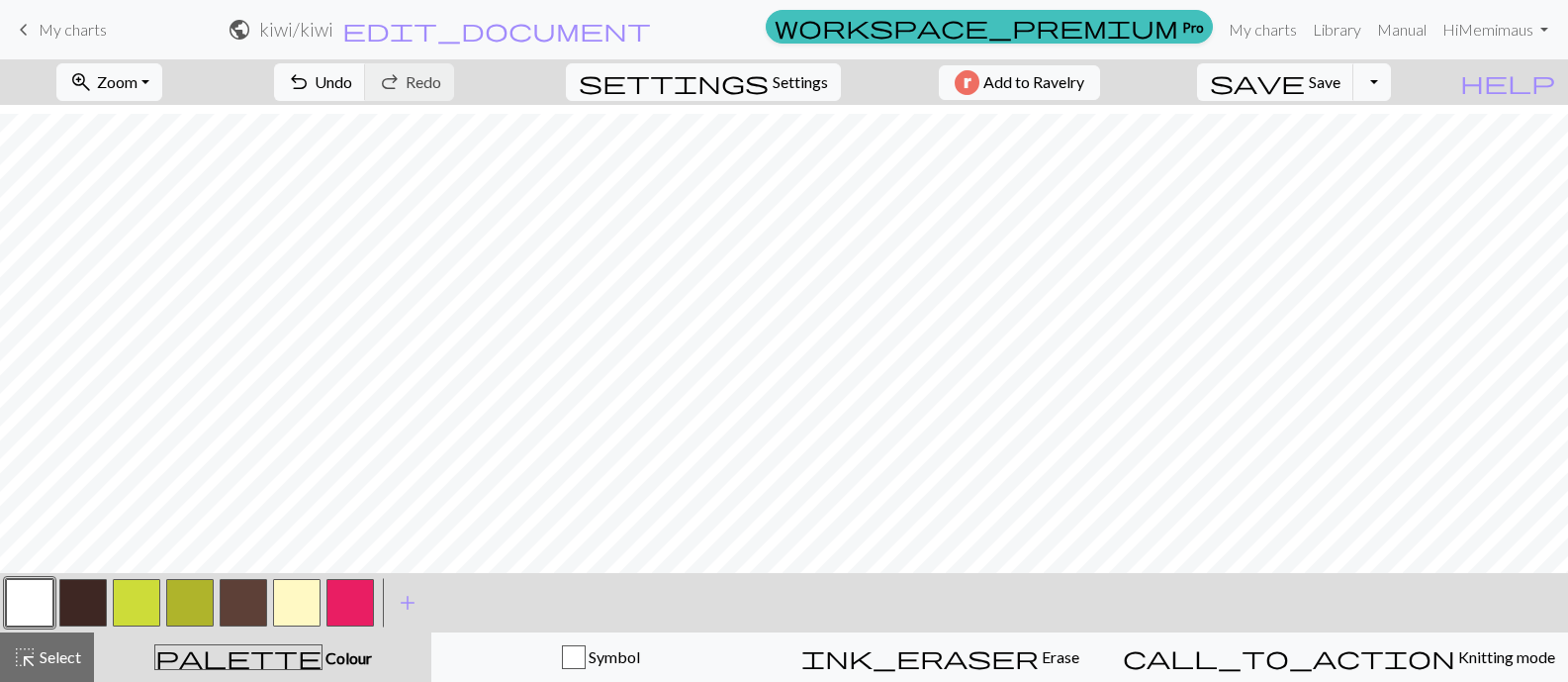 scroll, scrollTop: 0, scrollLeft: 0, axis: both 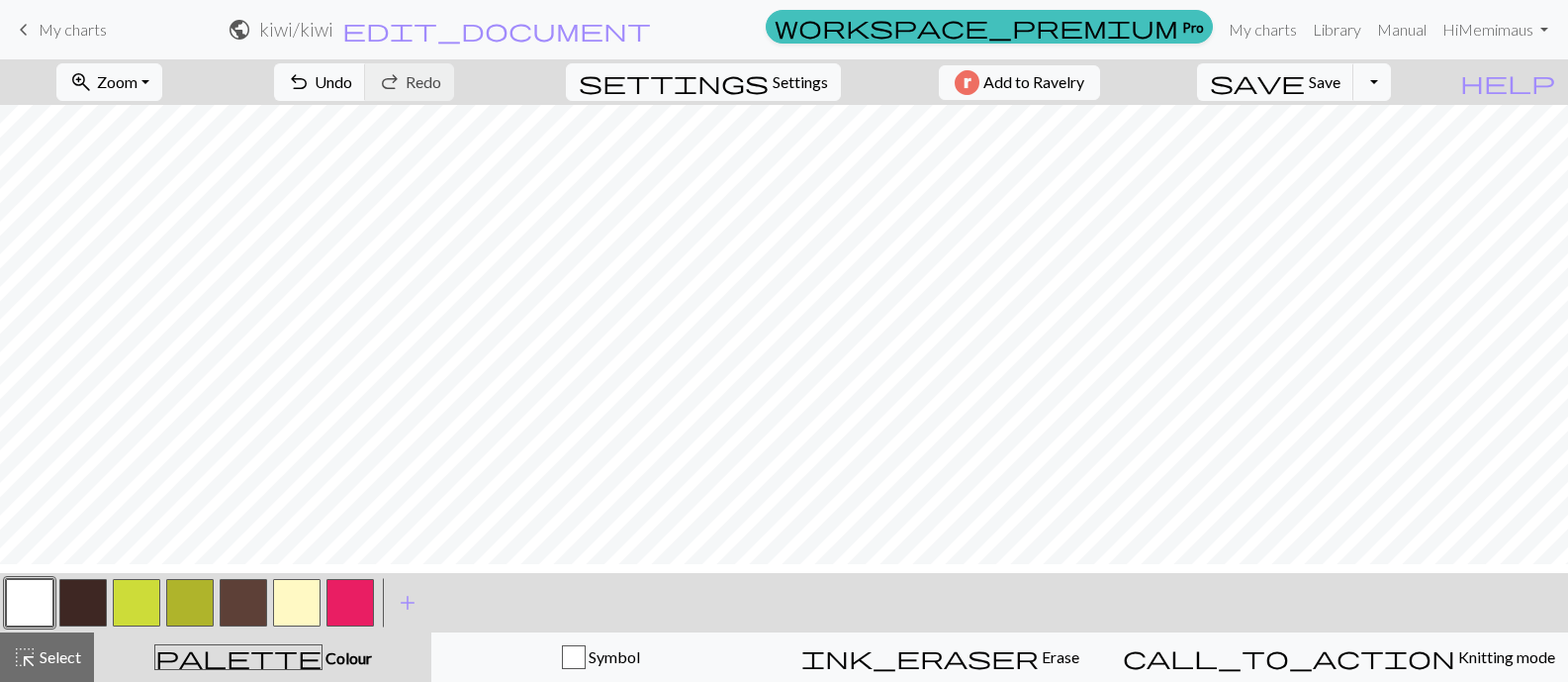 click at bounding box center (243, 603) 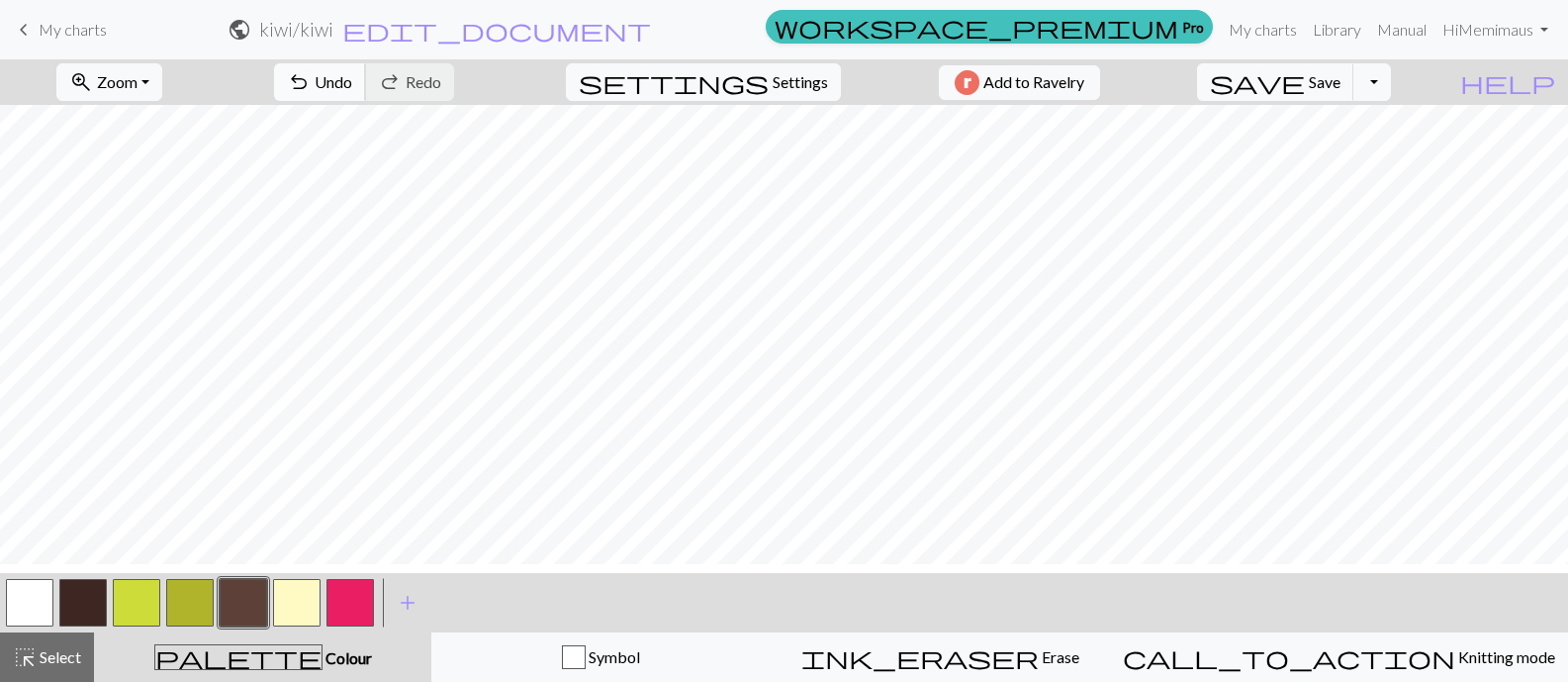 click on "undo Undo Undo" at bounding box center (320, 82) 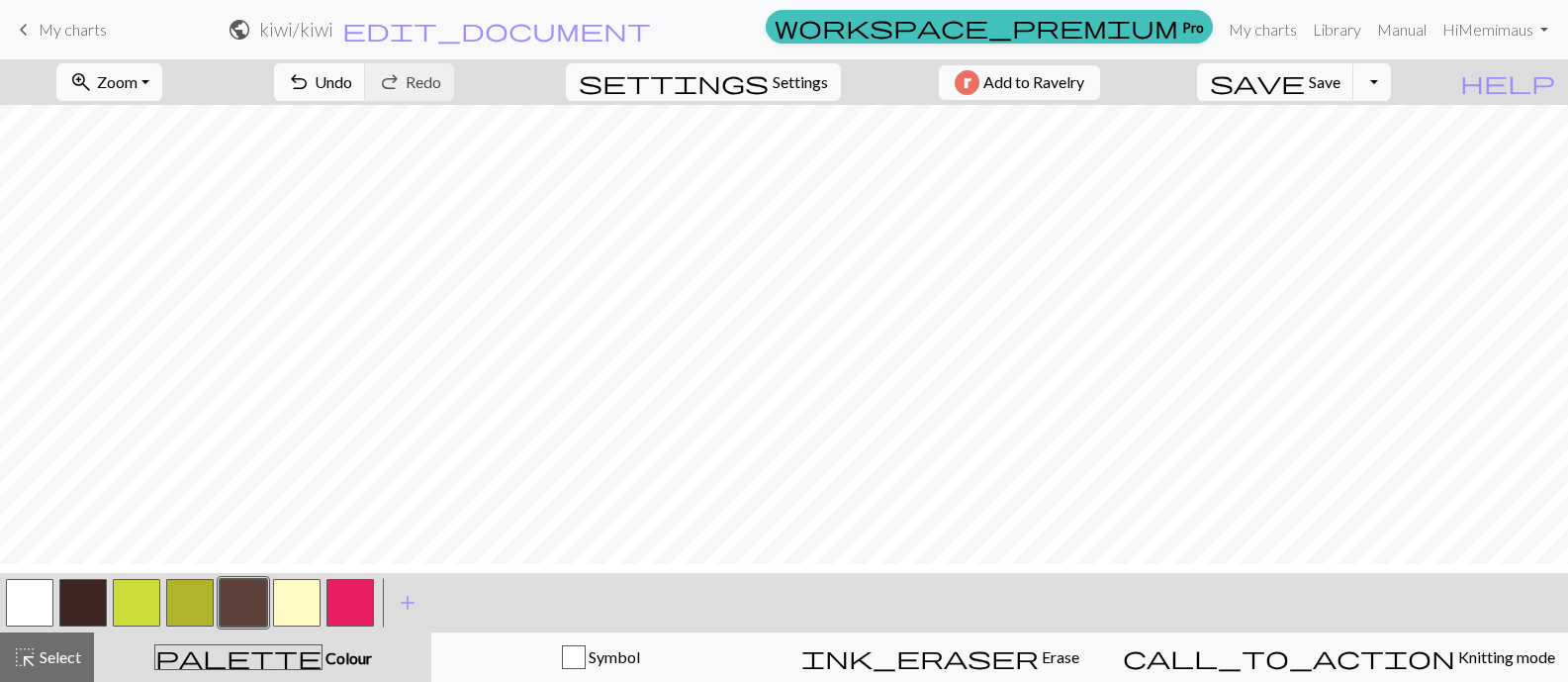click at bounding box center (297, 603) 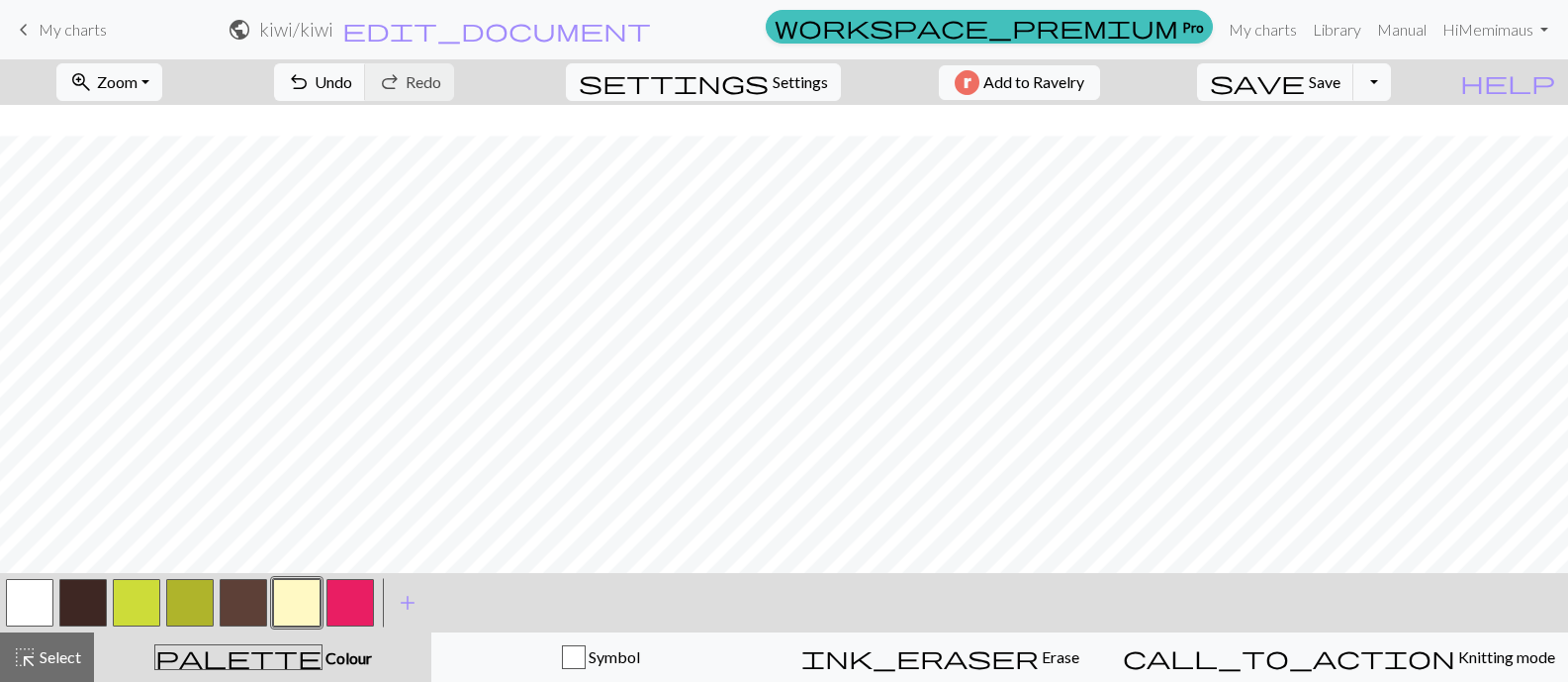 scroll, scrollTop: 7, scrollLeft: 0, axis: vertical 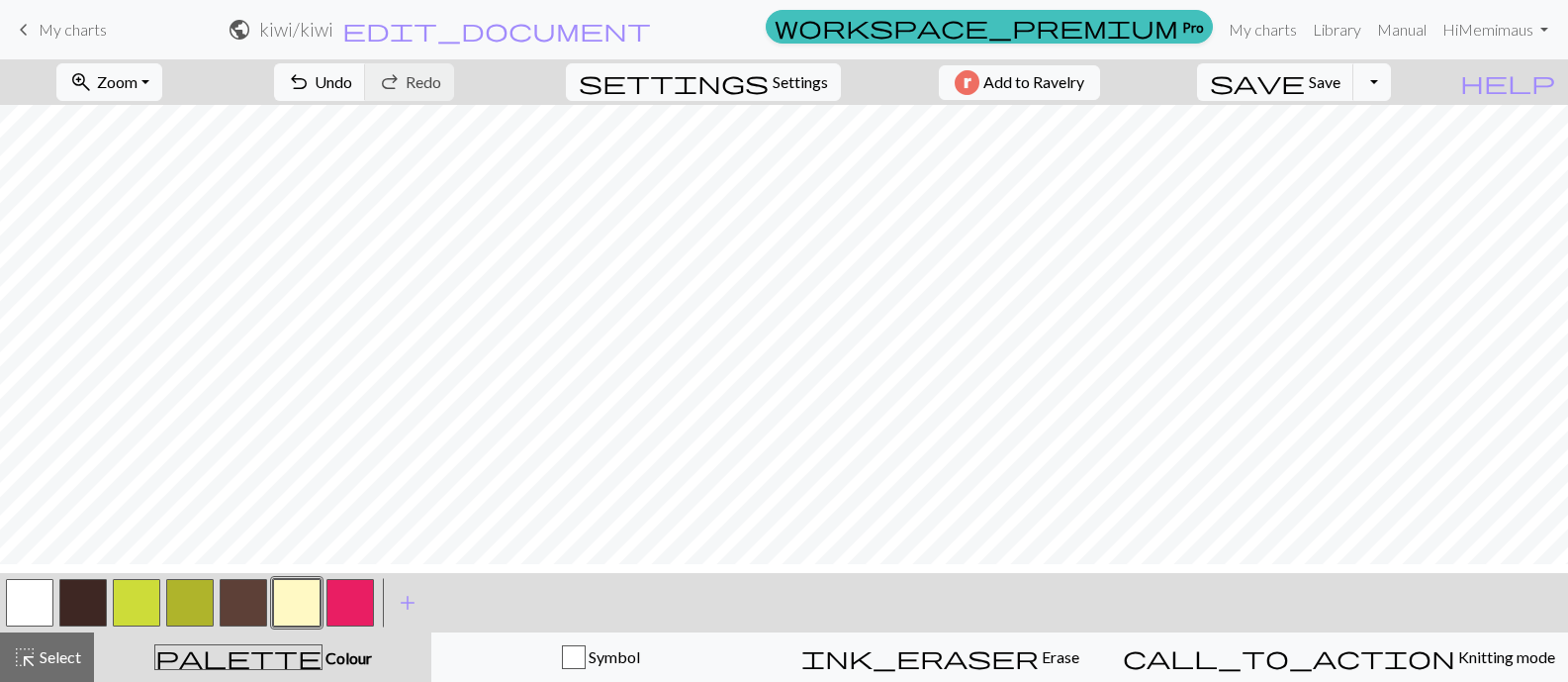 click at bounding box center [30, 603] 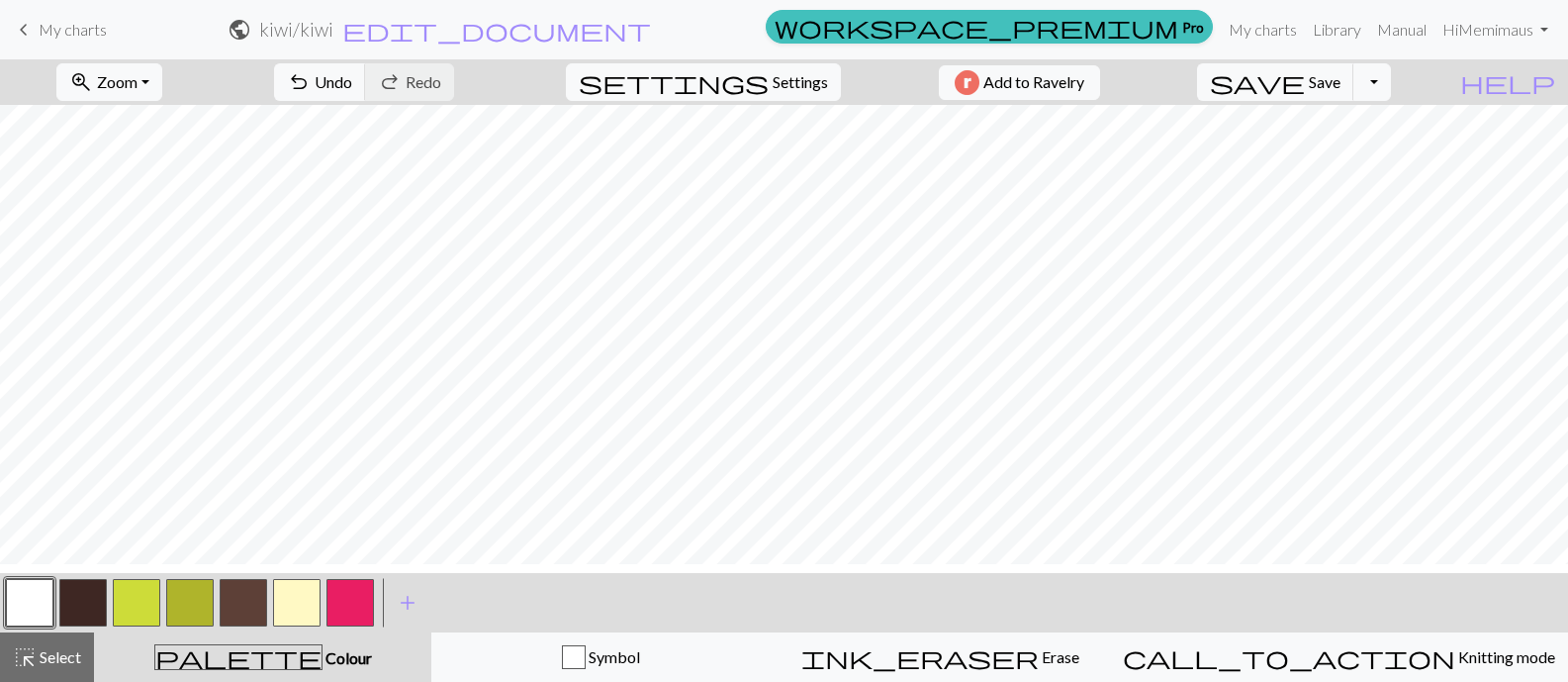 click at bounding box center [297, 603] 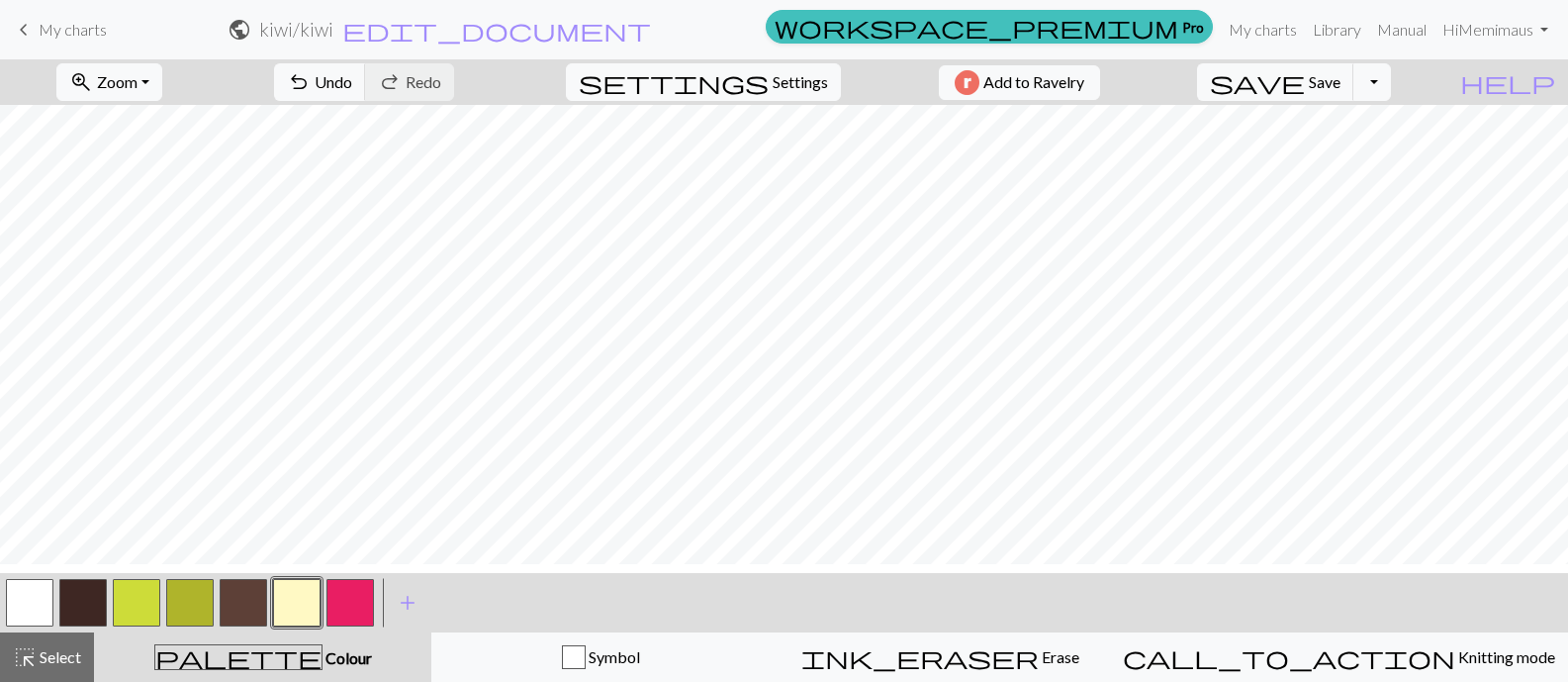 click at bounding box center (137, 603) 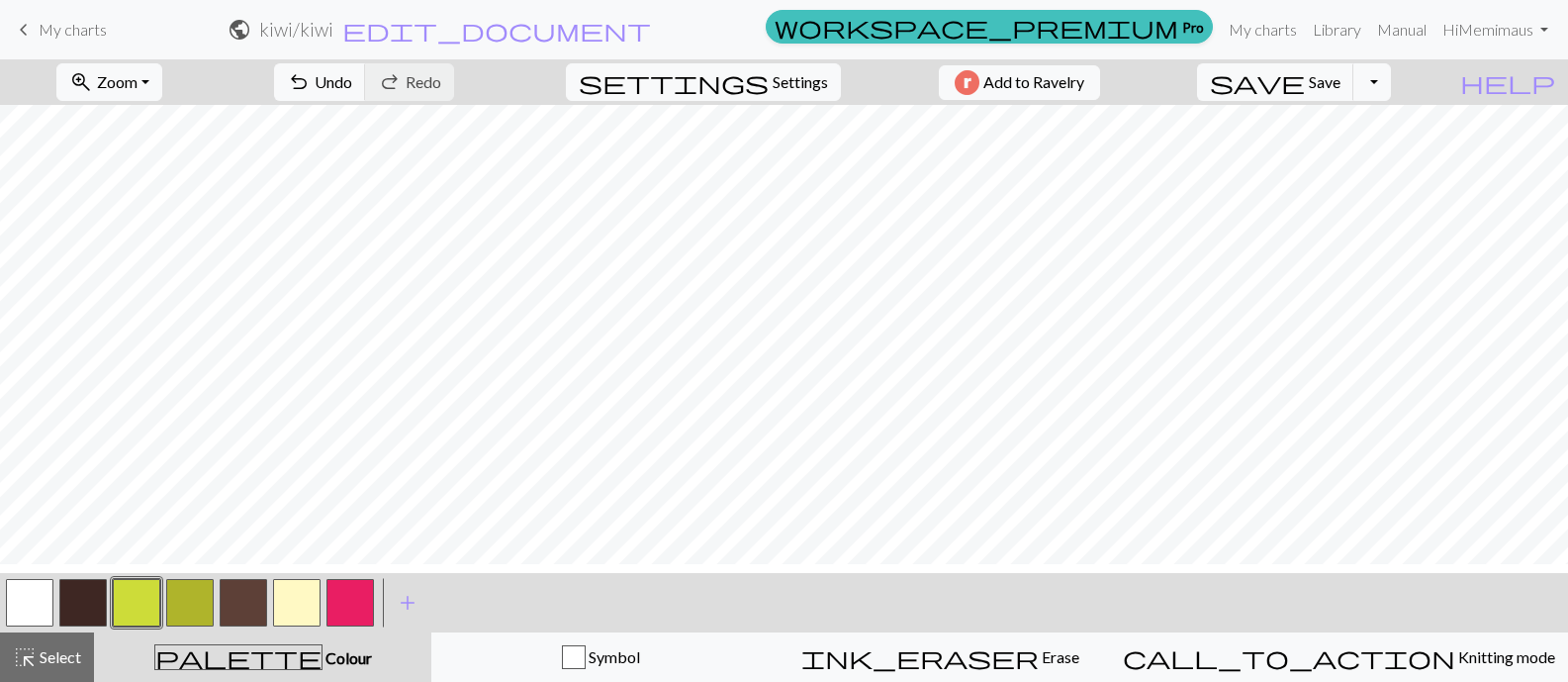 click at bounding box center (30, 603) 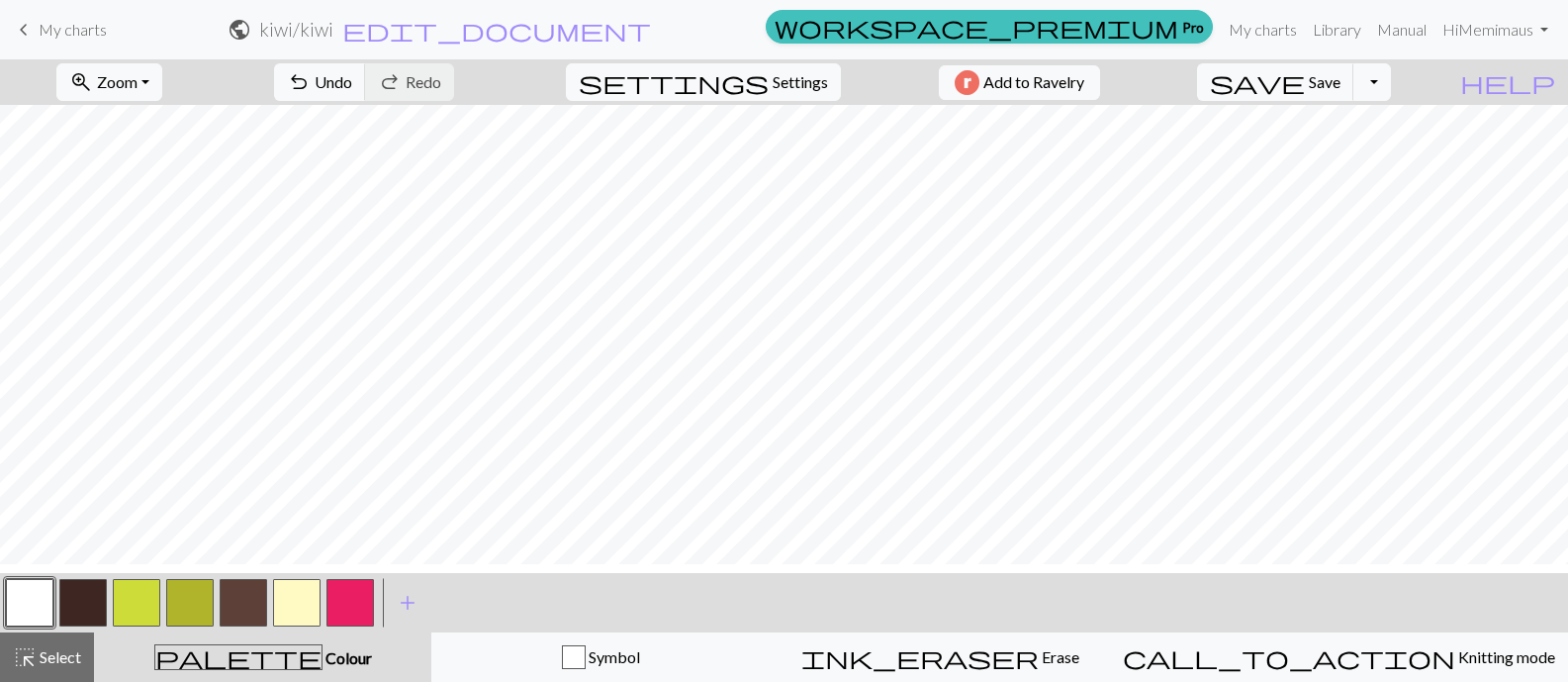 click at bounding box center [137, 603] 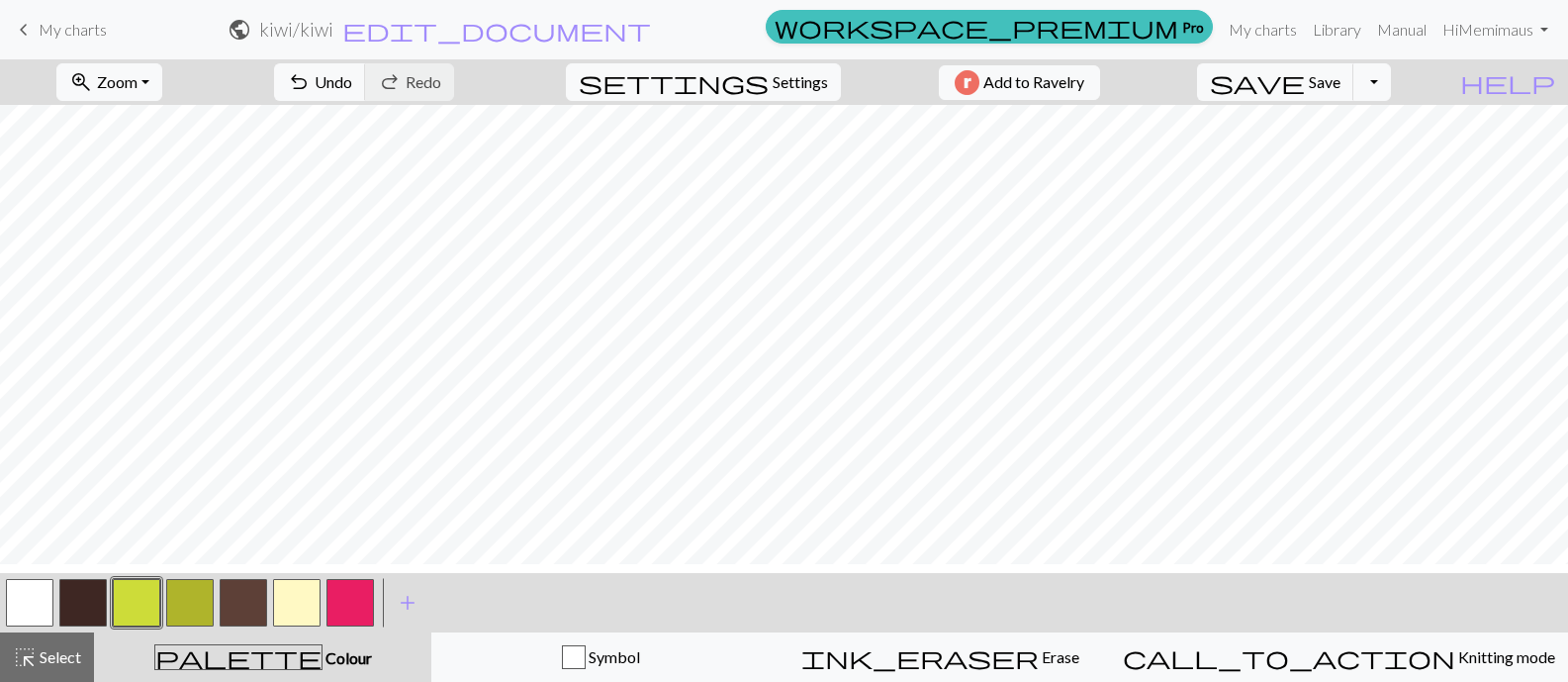 click at bounding box center [30, 603] 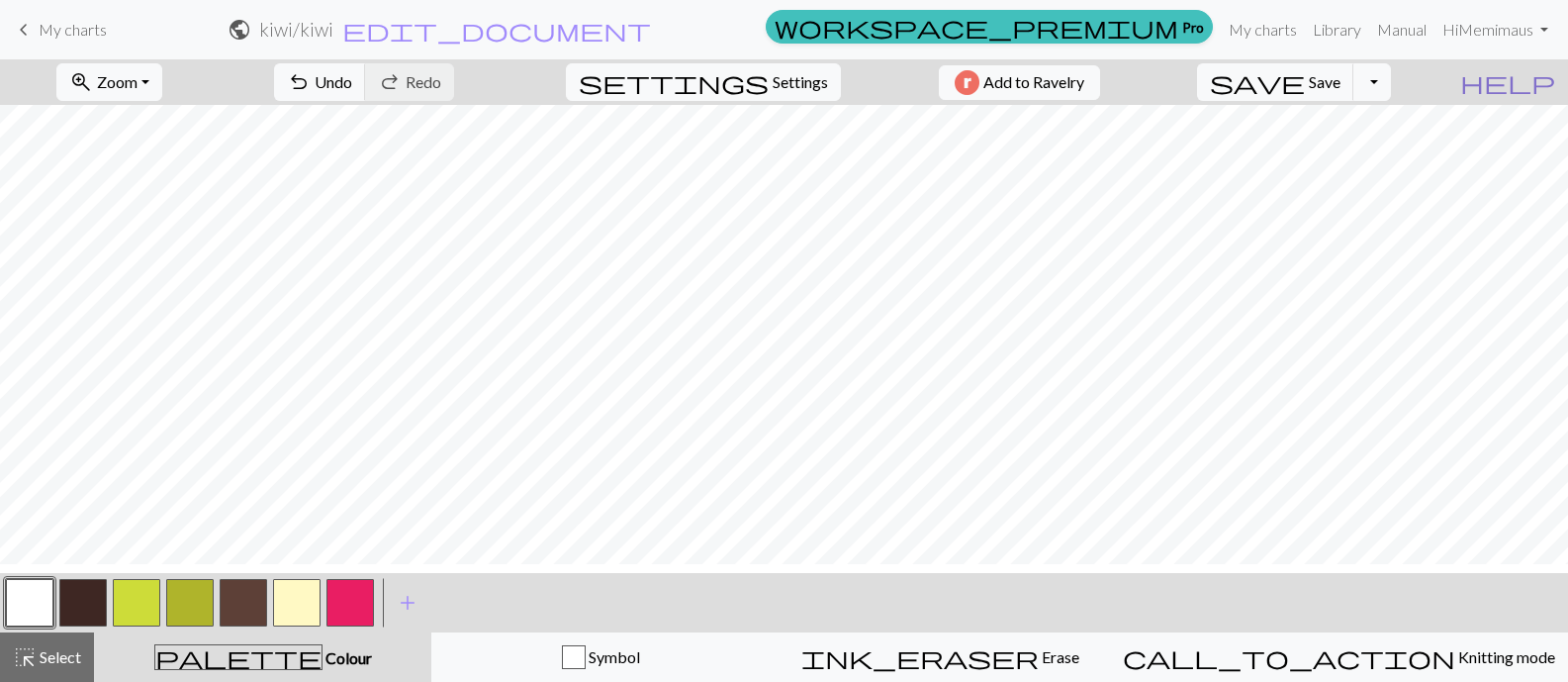 scroll, scrollTop: 10, scrollLeft: 0, axis: vertical 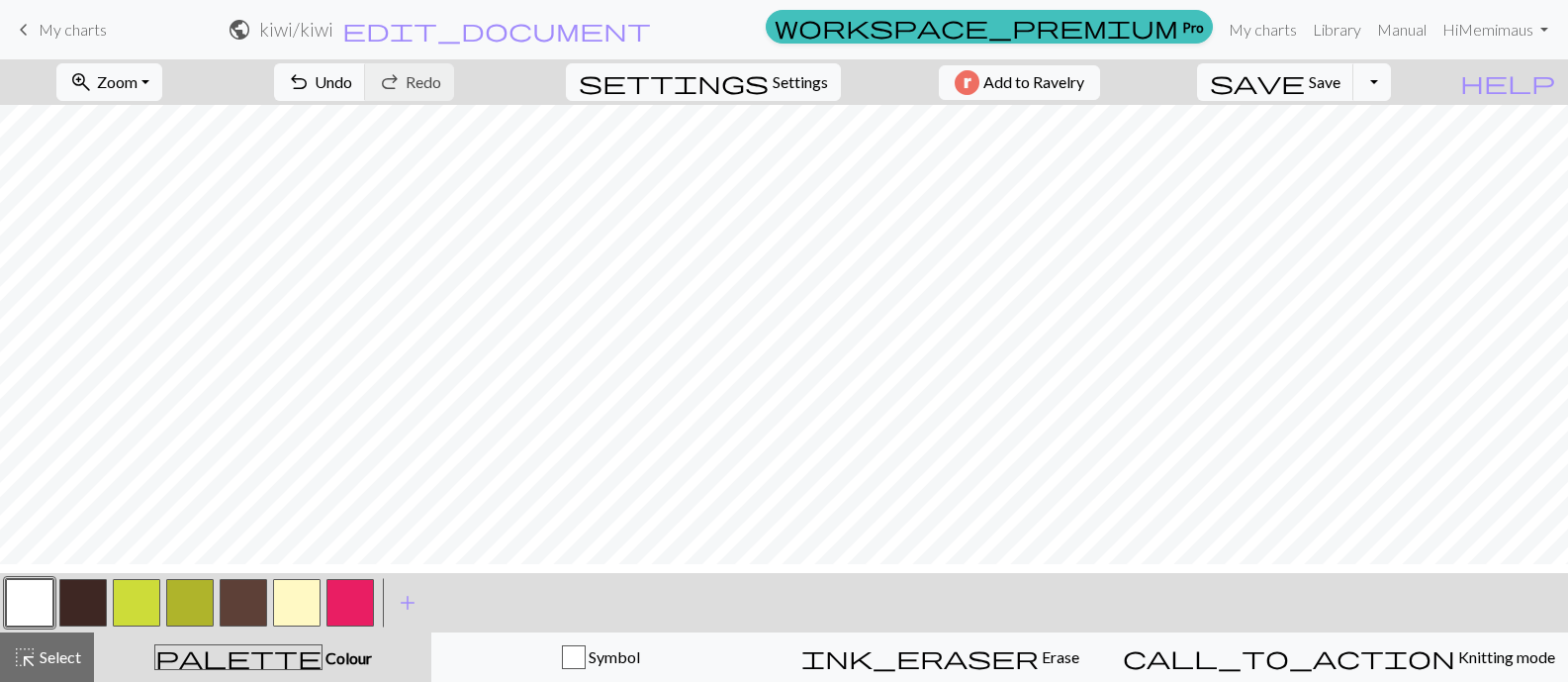click at bounding box center (30, 603) 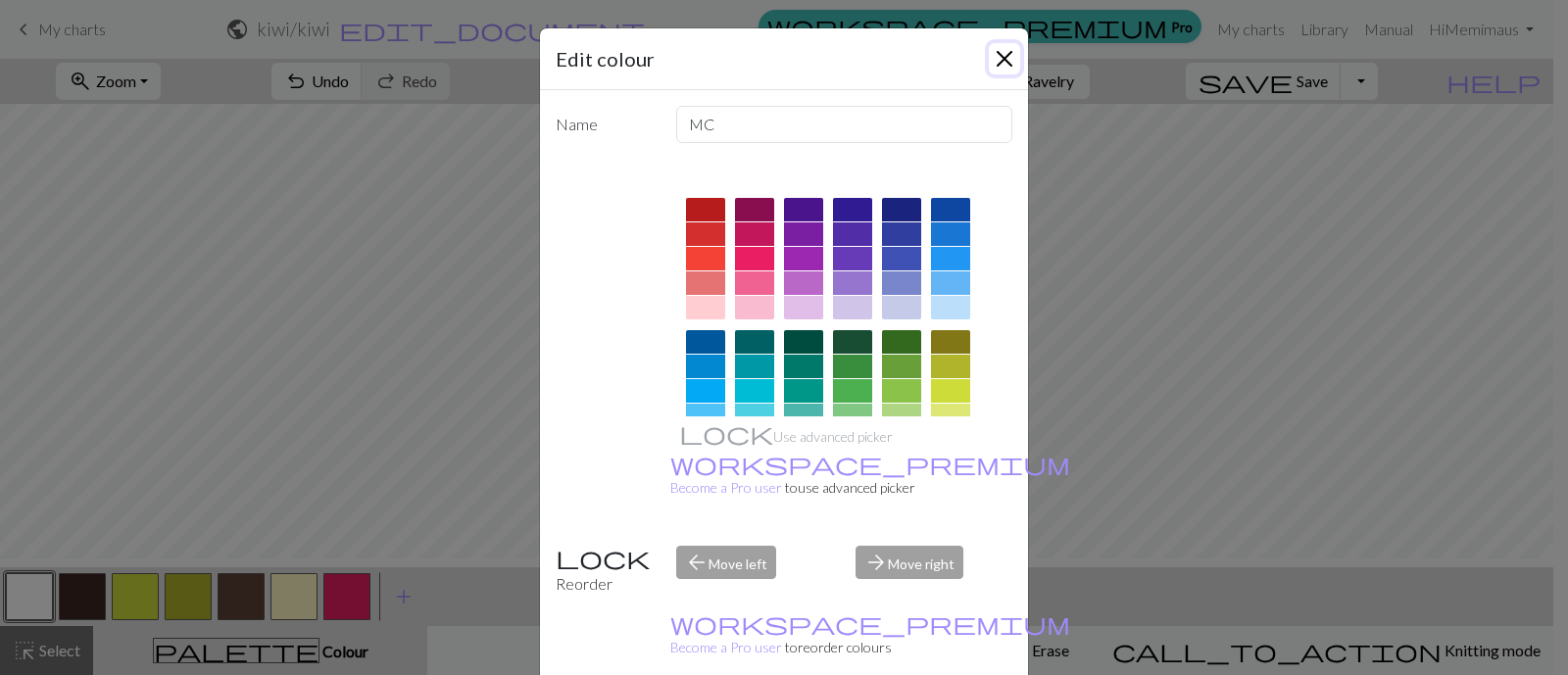 click at bounding box center (1004, 59) 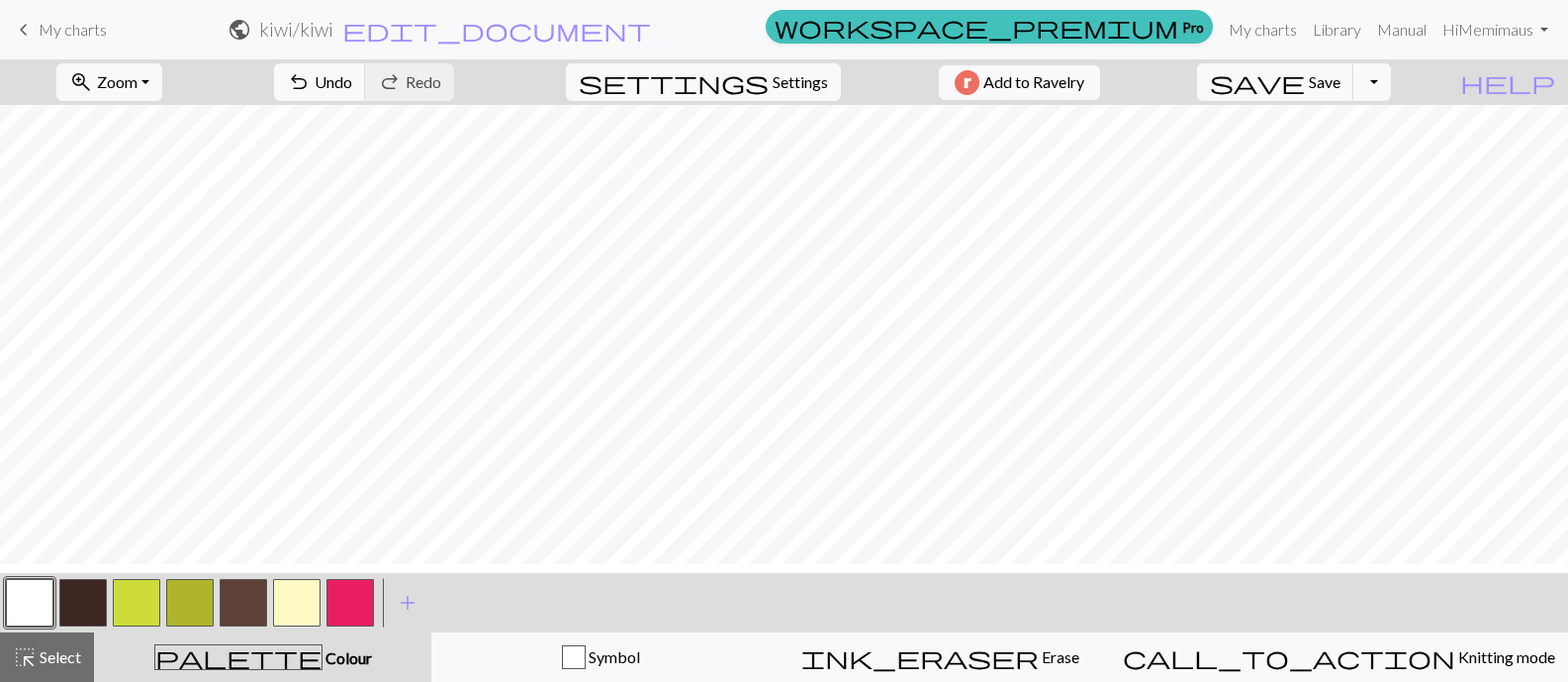 click at bounding box center (243, 603) 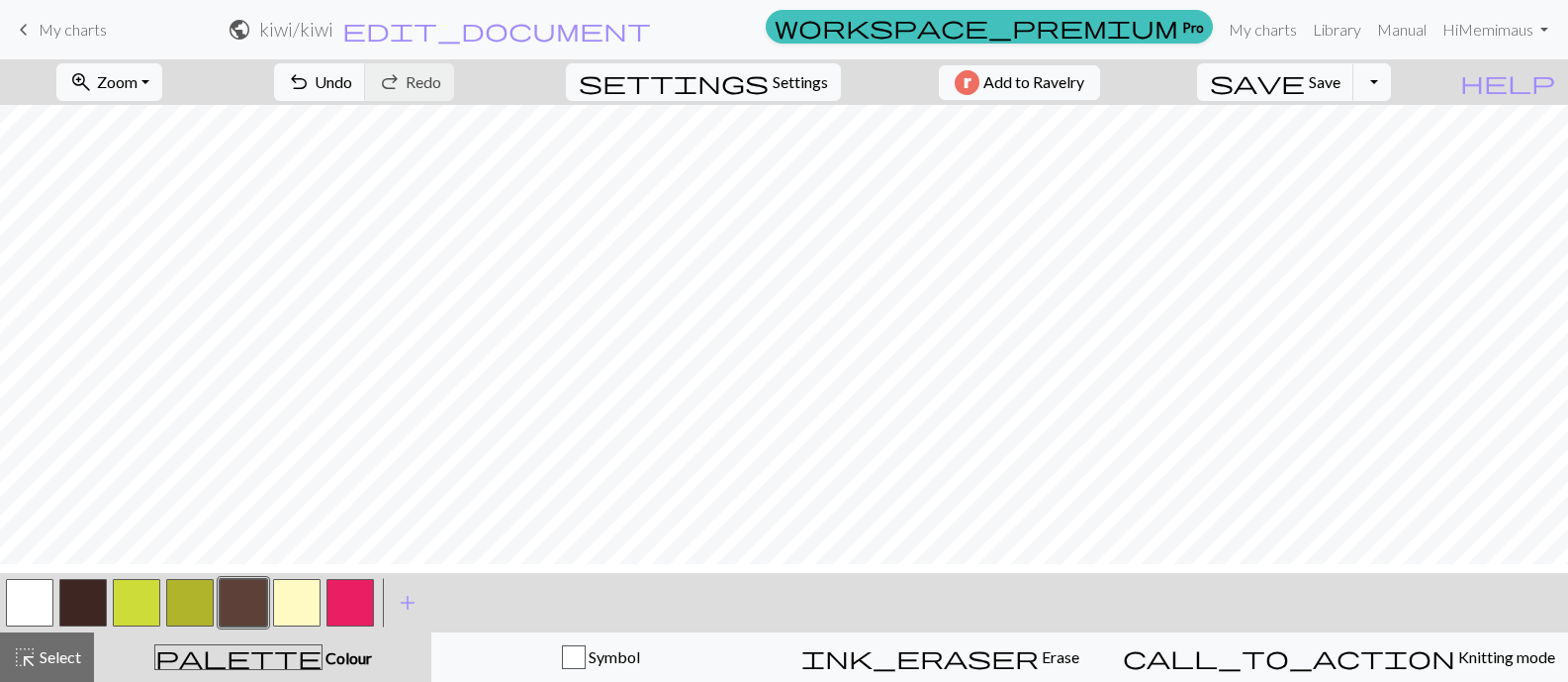 click at bounding box center [297, 603] 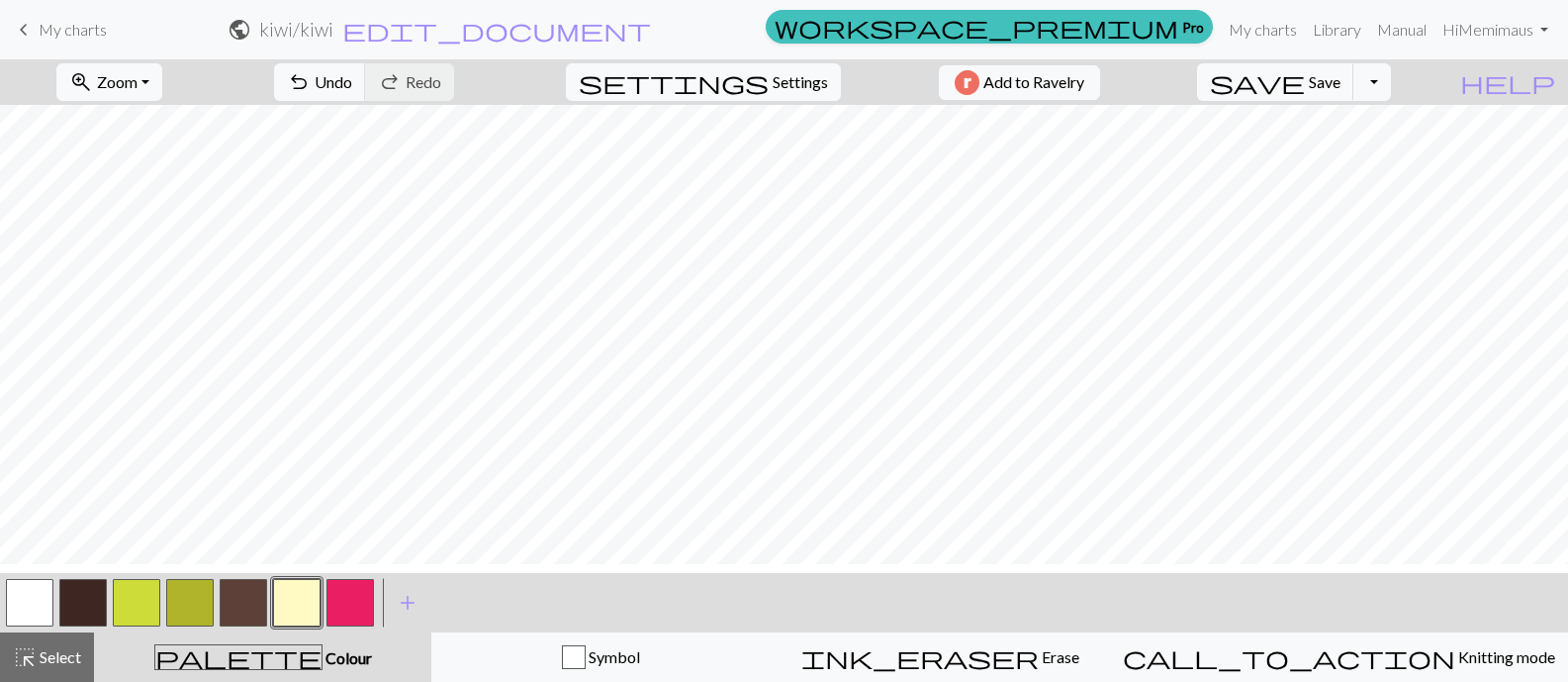 click at bounding box center (243, 603) 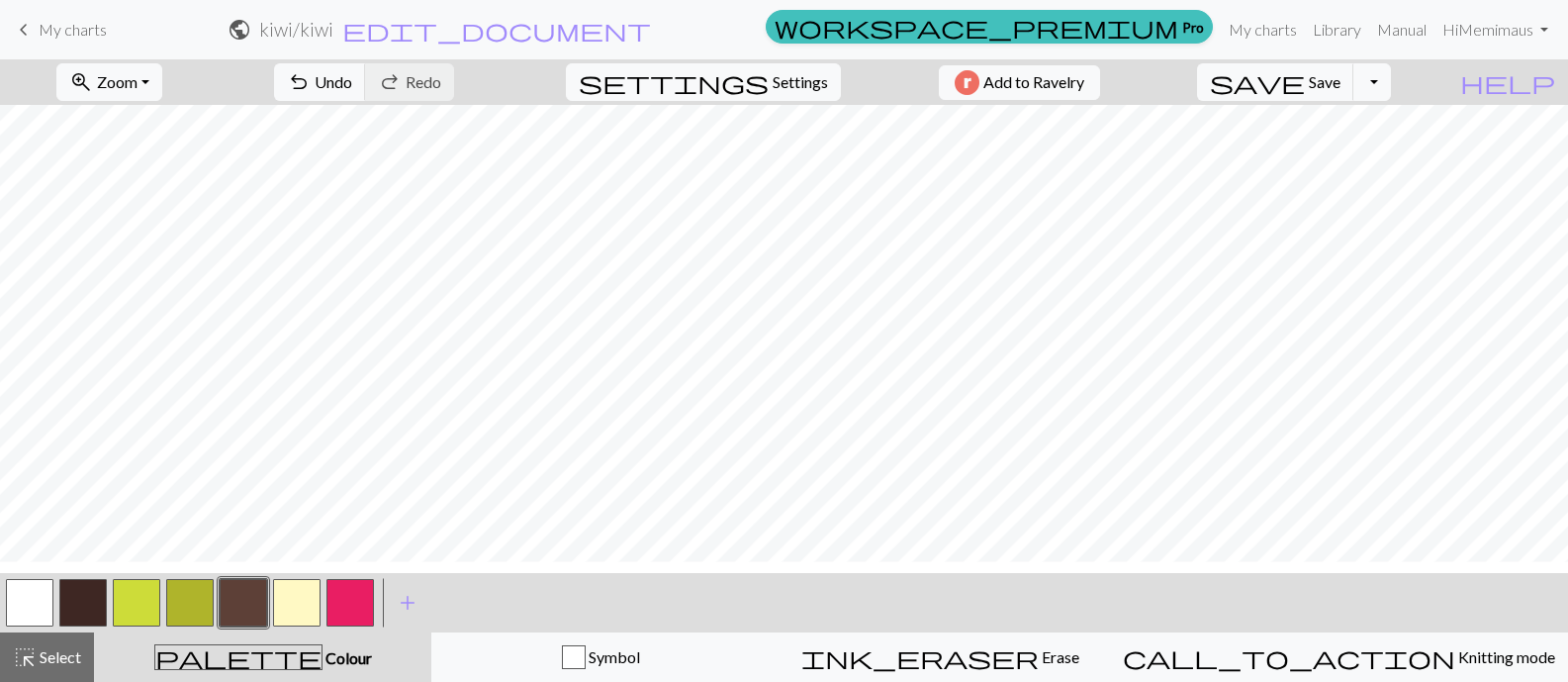 scroll, scrollTop: 0, scrollLeft: 0, axis: both 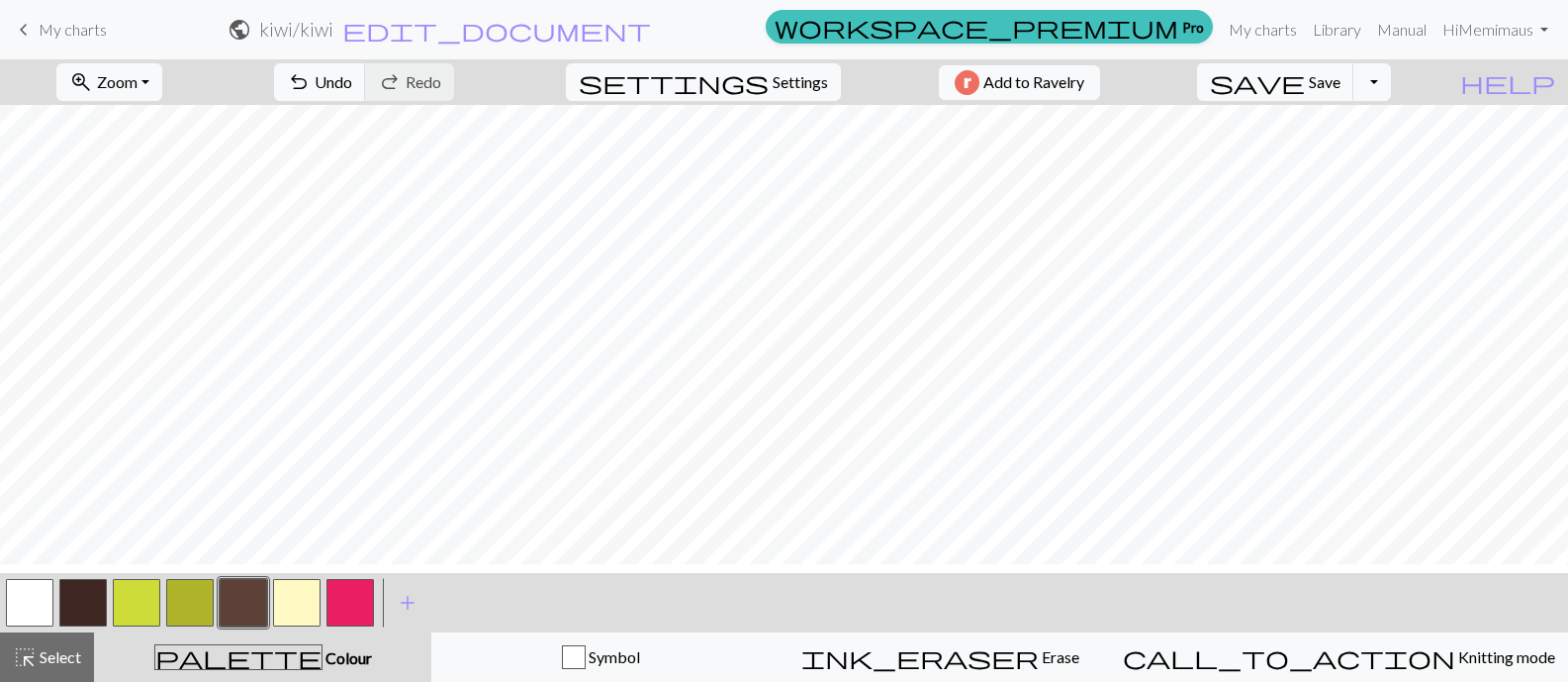 click at bounding box center [30, 603] 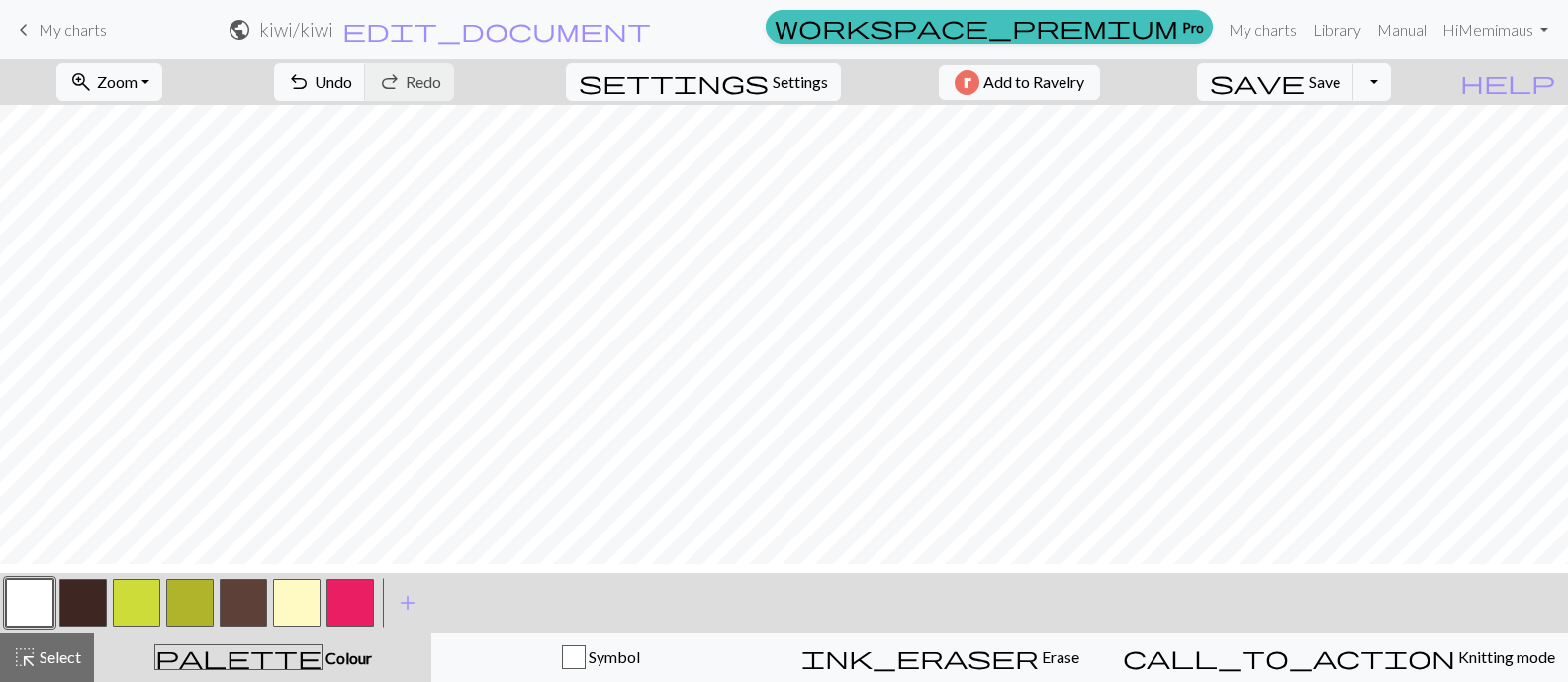 click at bounding box center [137, 603] 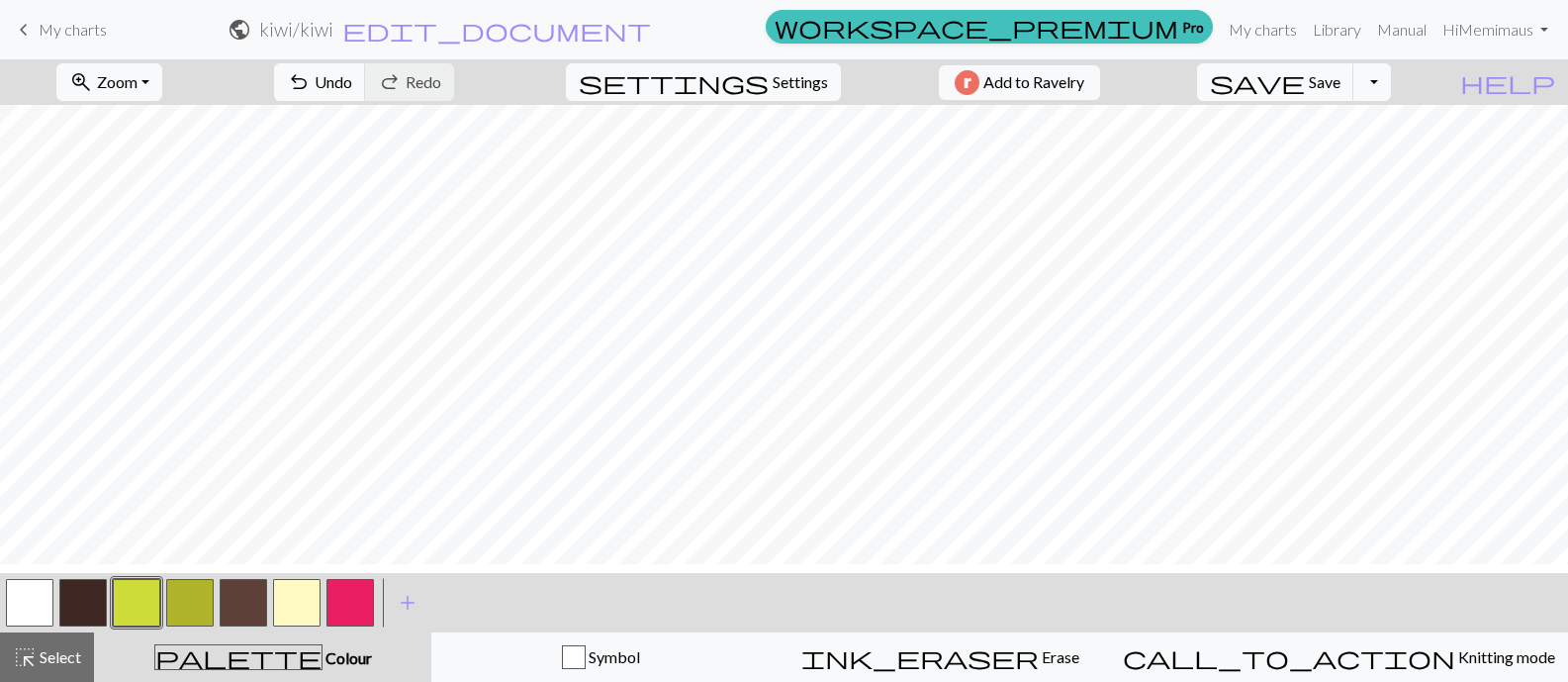 click at bounding box center [297, 603] 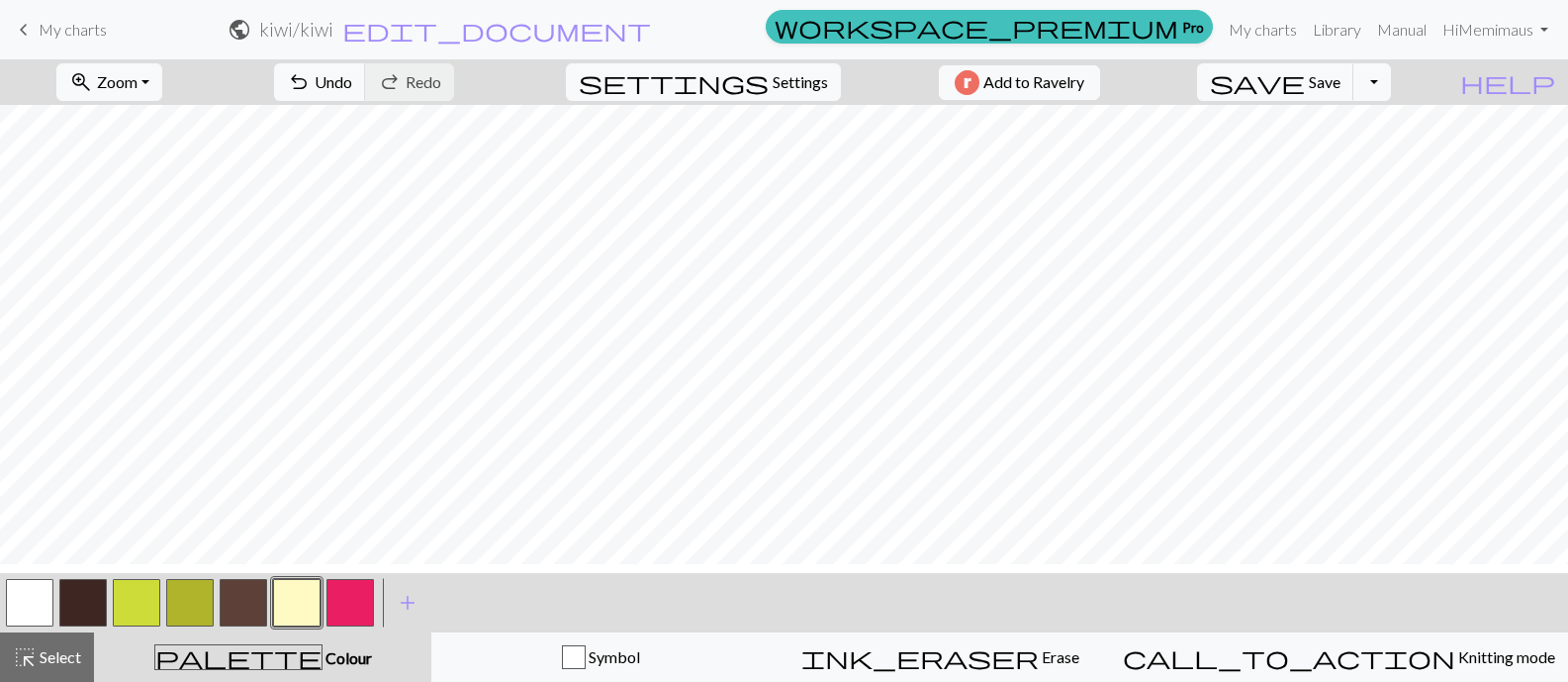 click at bounding box center (243, 603) 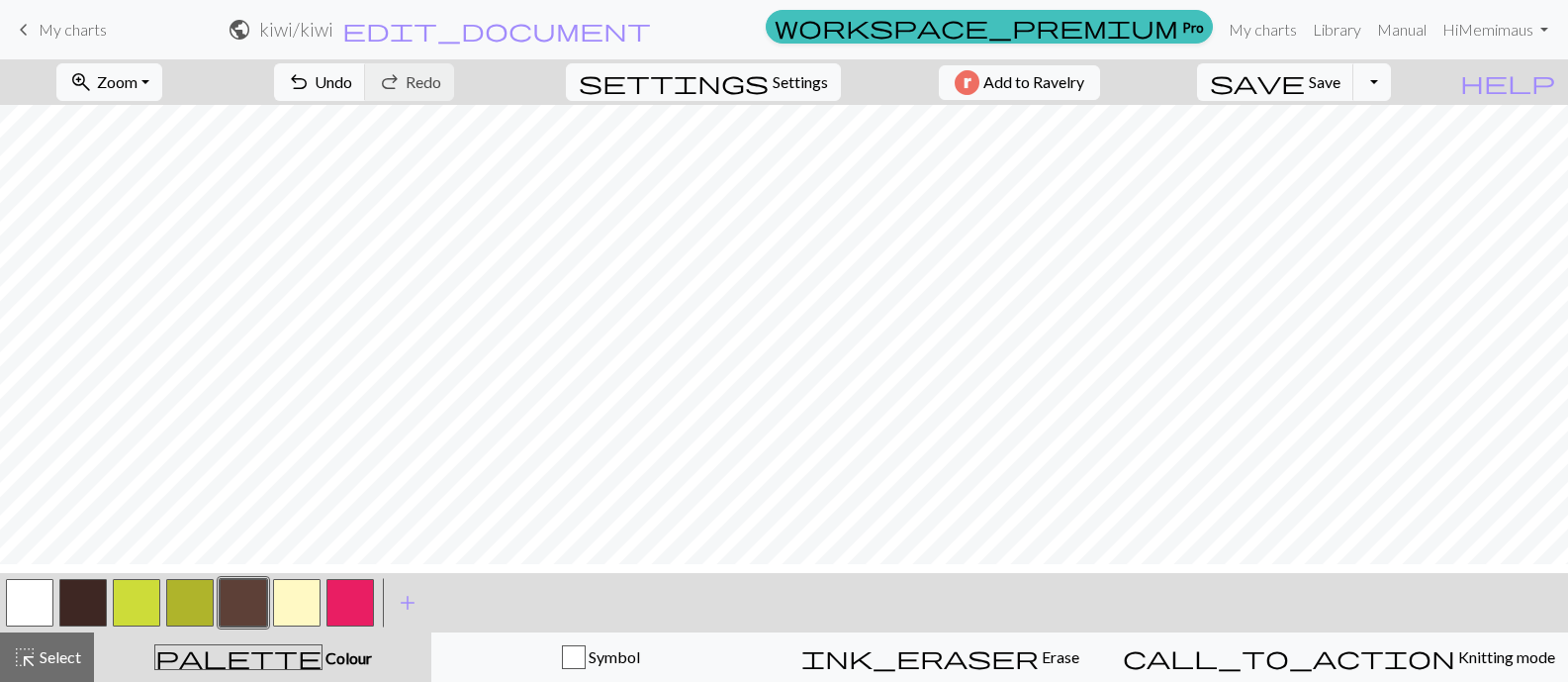 click at bounding box center (297, 603) 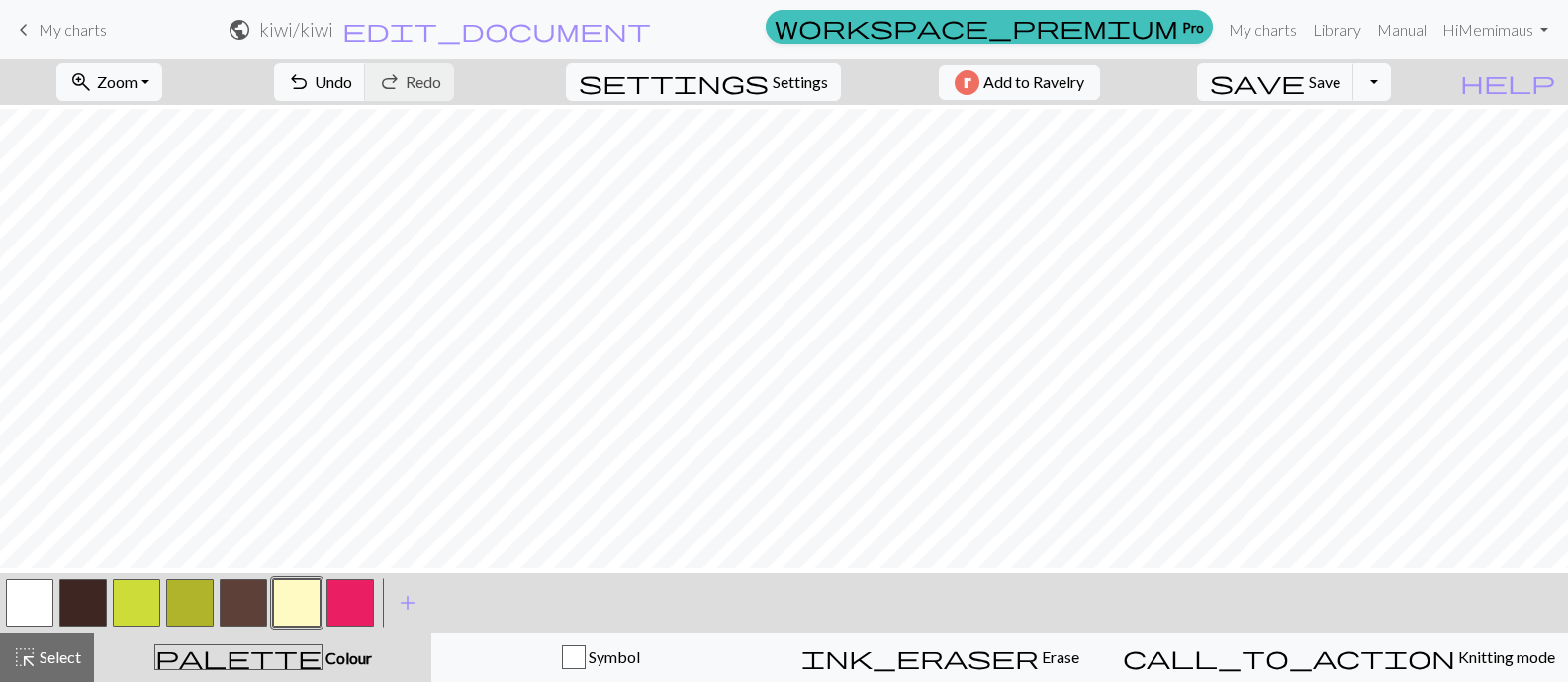 scroll, scrollTop: 382, scrollLeft: 0, axis: vertical 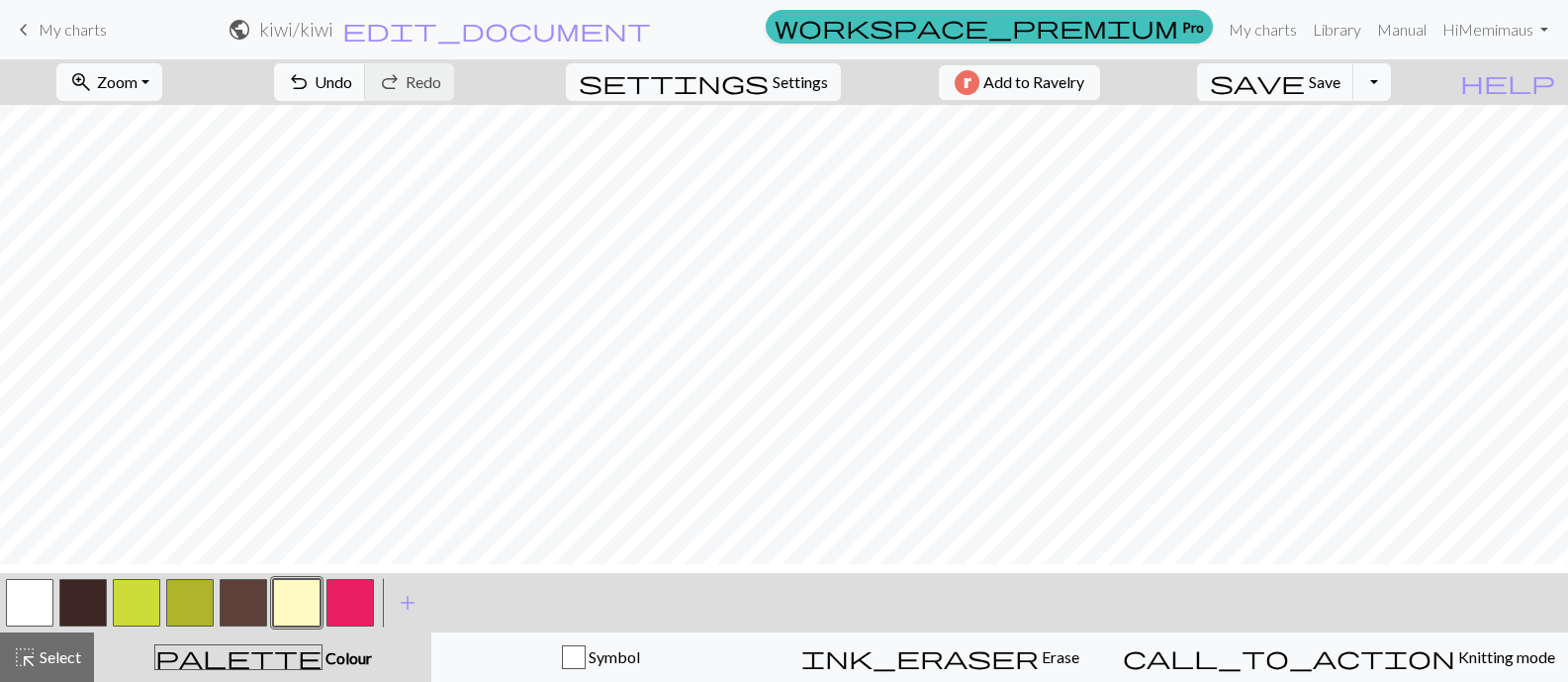 click at bounding box center [190, 603] 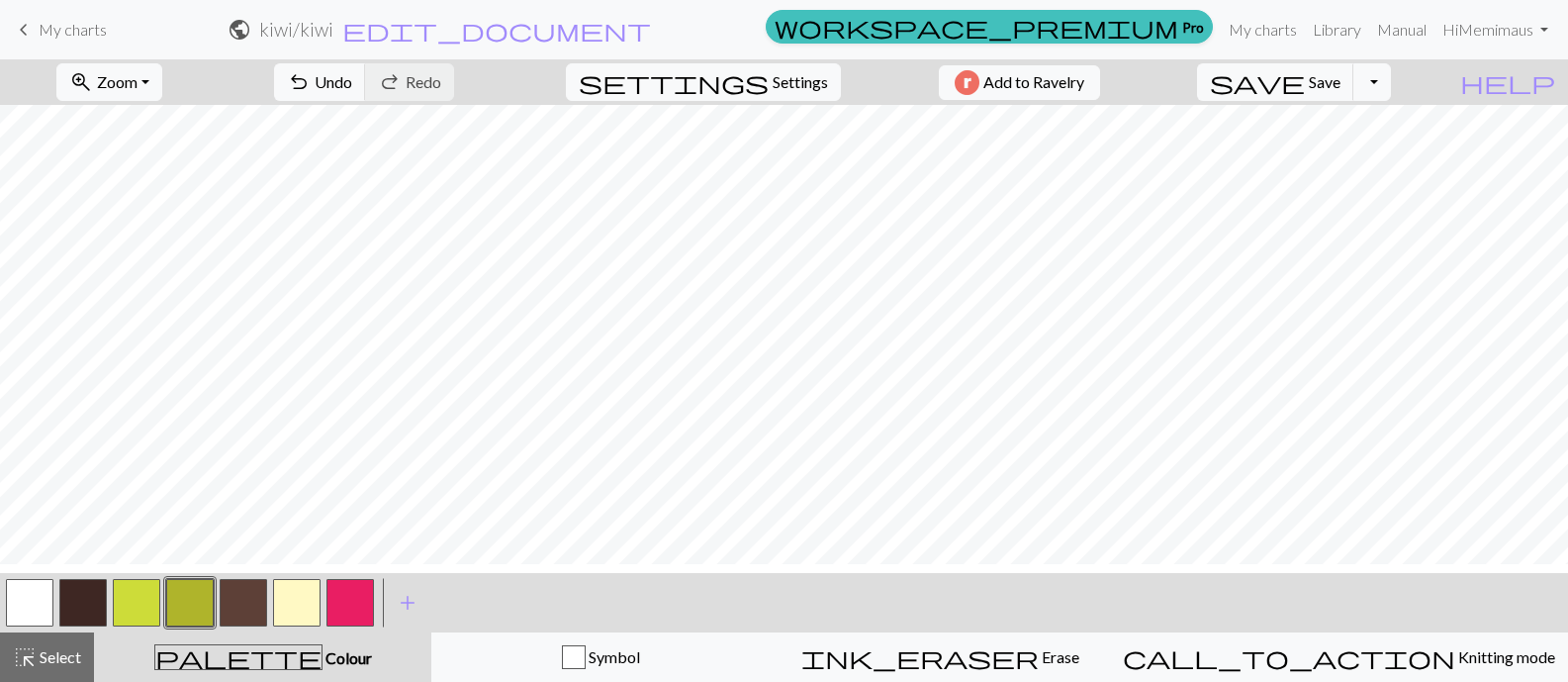 scroll, scrollTop: 0, scrollLeft: 0, axis: both 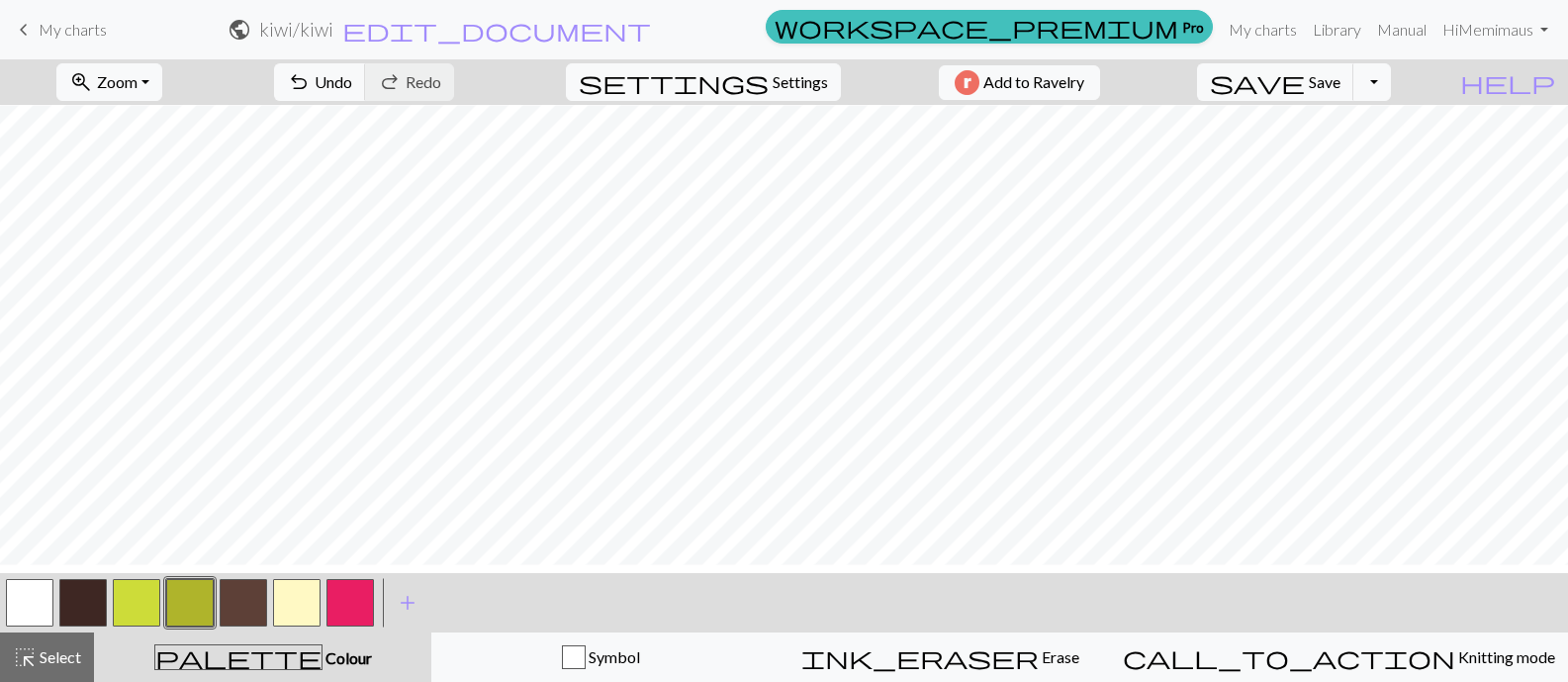 click at bounding box center (243, 603) 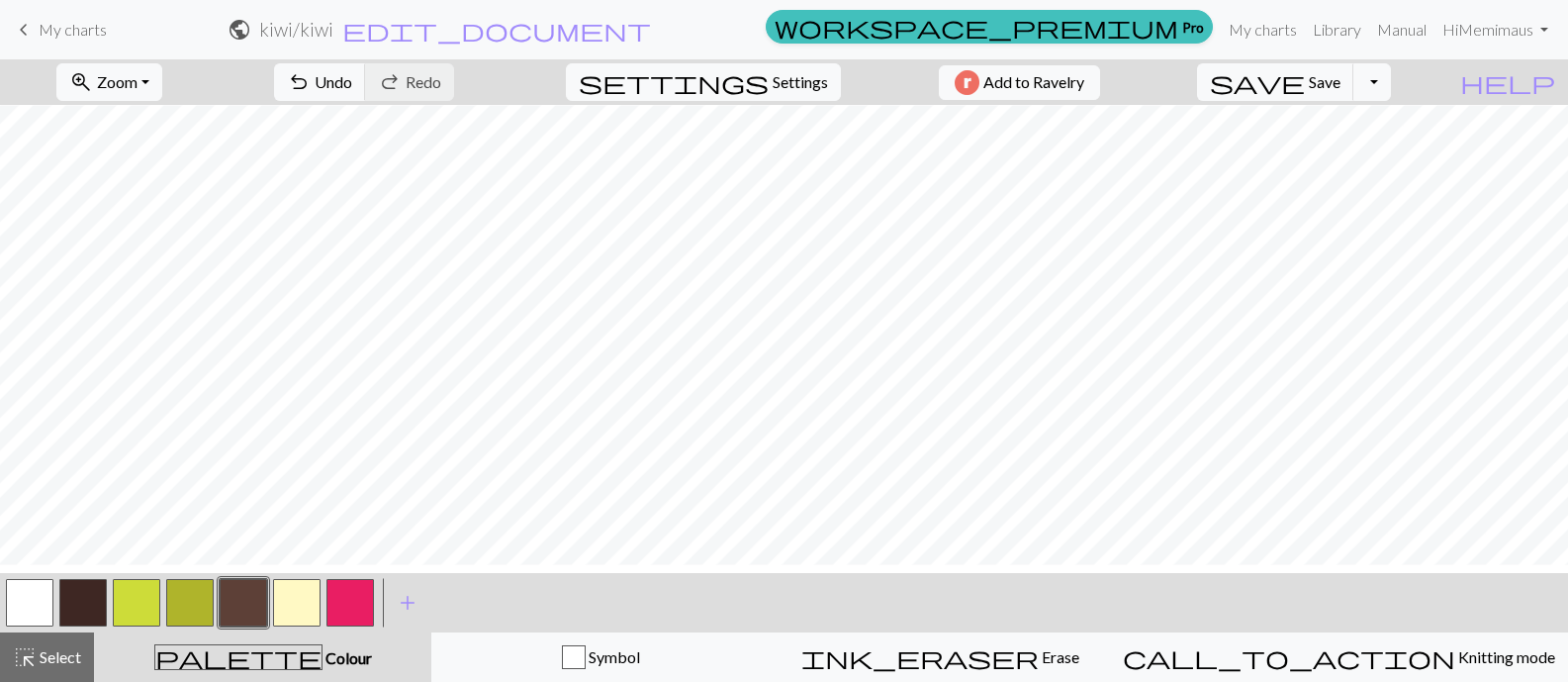 click at bounding box center (297, 603) 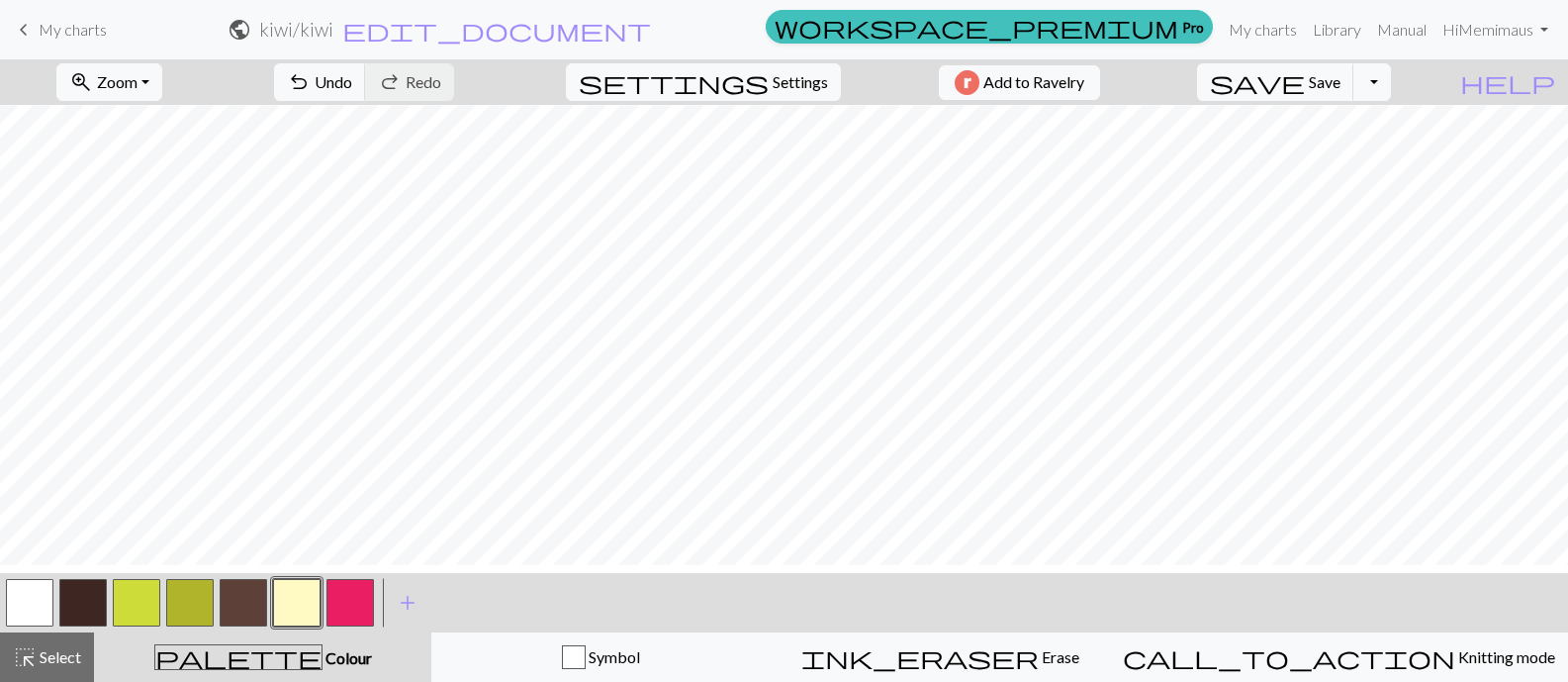 click at bounding box center (190, 603) 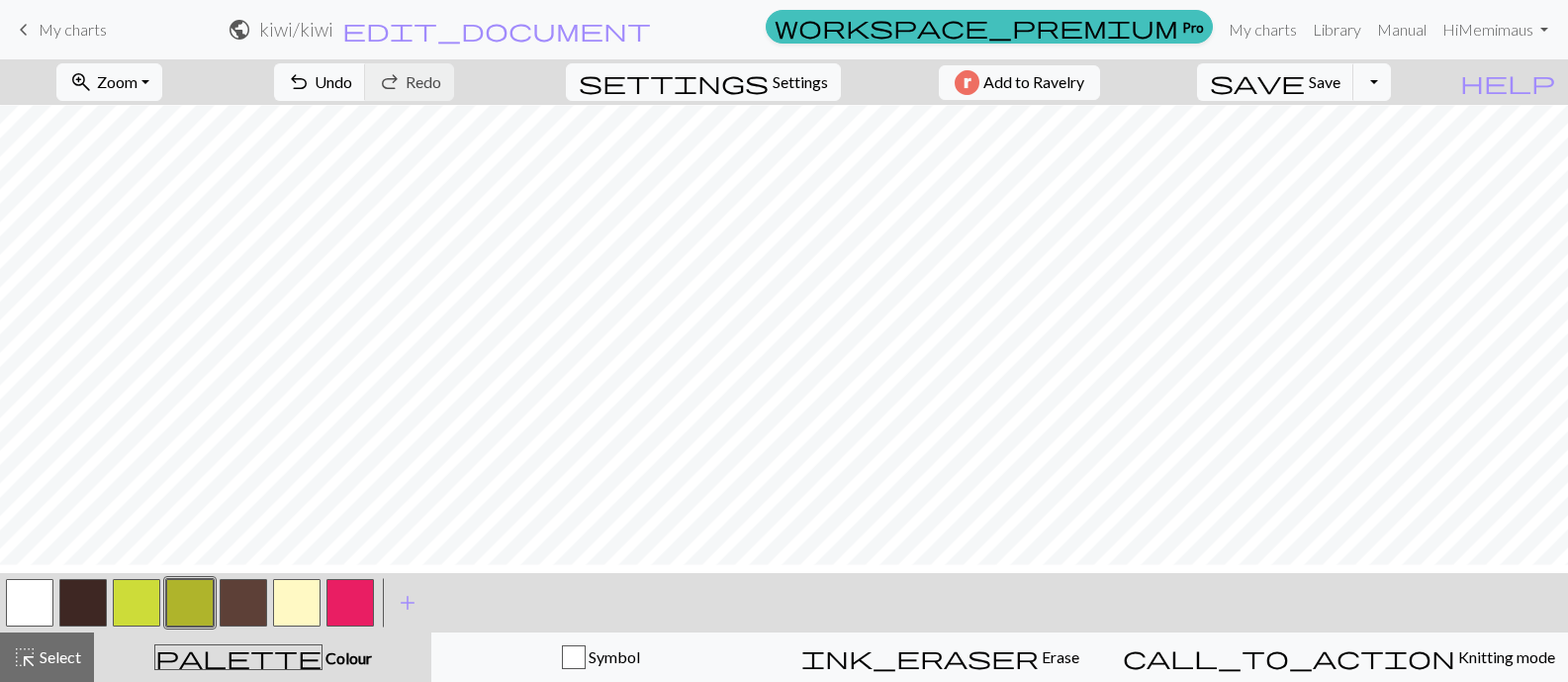 click at bounding box center (243, 603) 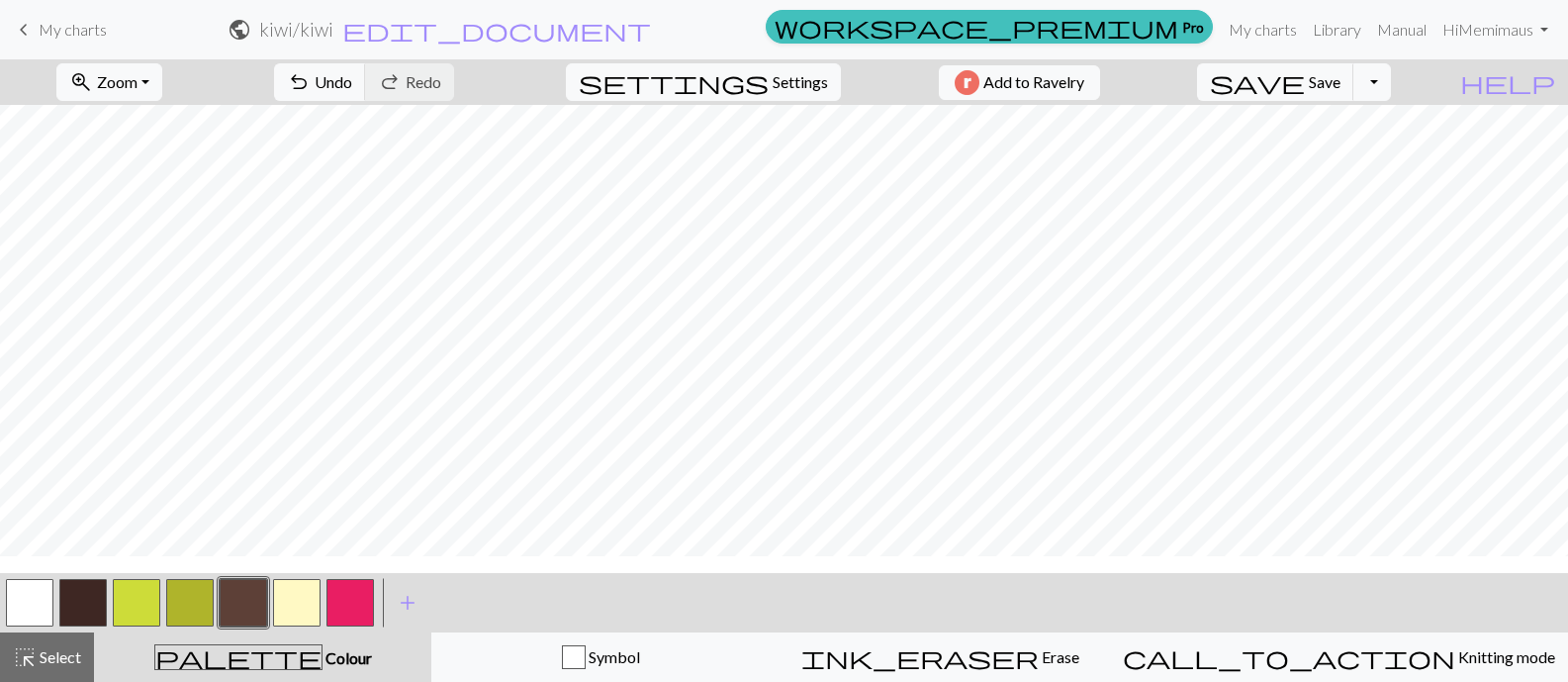 scroll, scrollTop: 0, scrollLeft: 0, axis: both 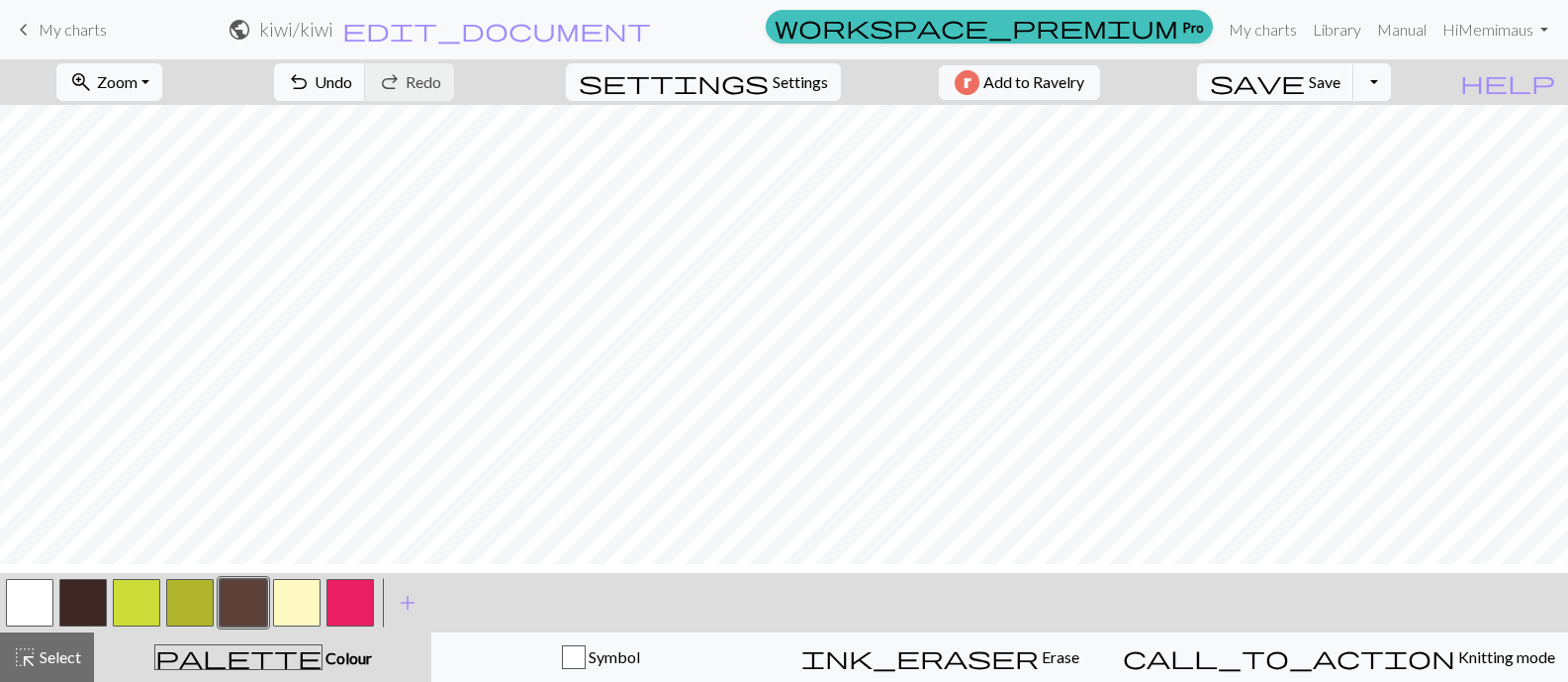 click at bounding box center [137, 603] 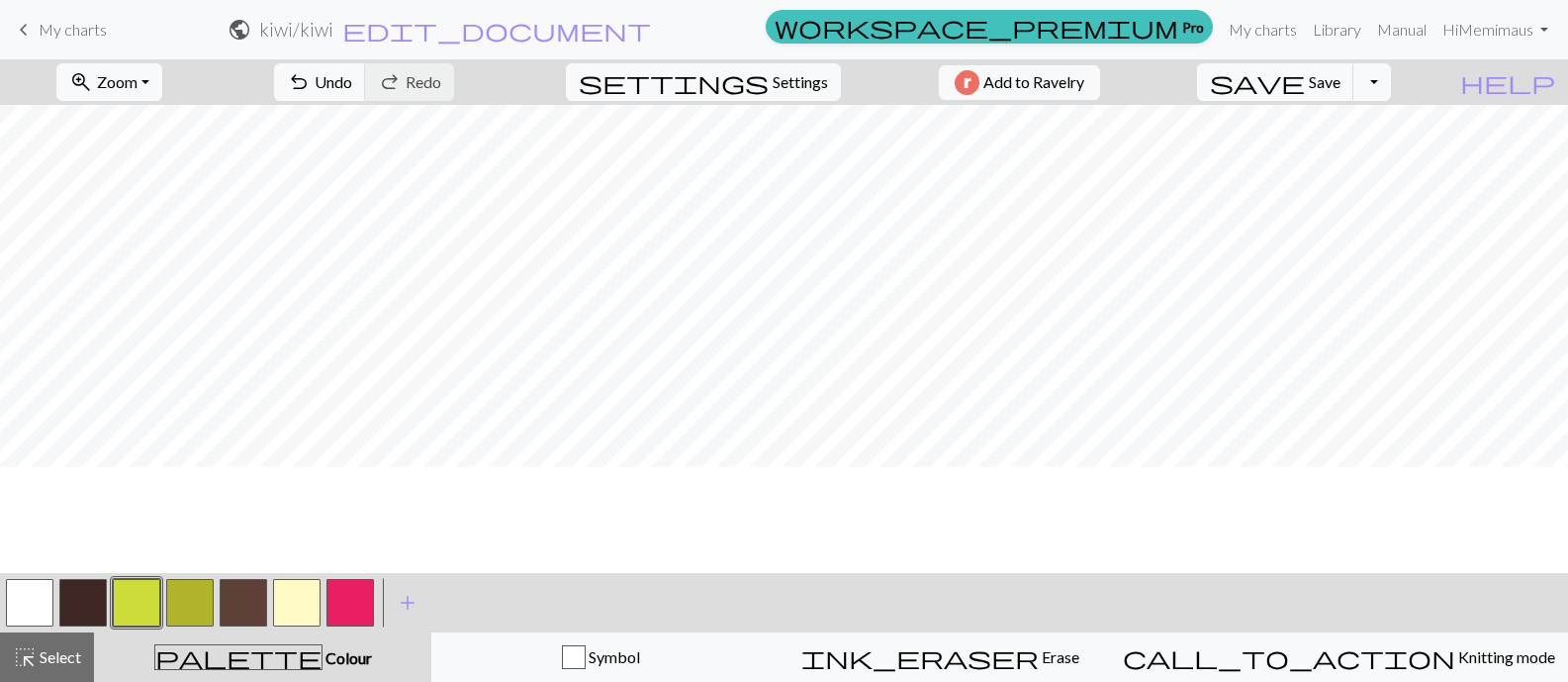 scroll, scrollTop: 0, scrollLeft: 0, axis: both 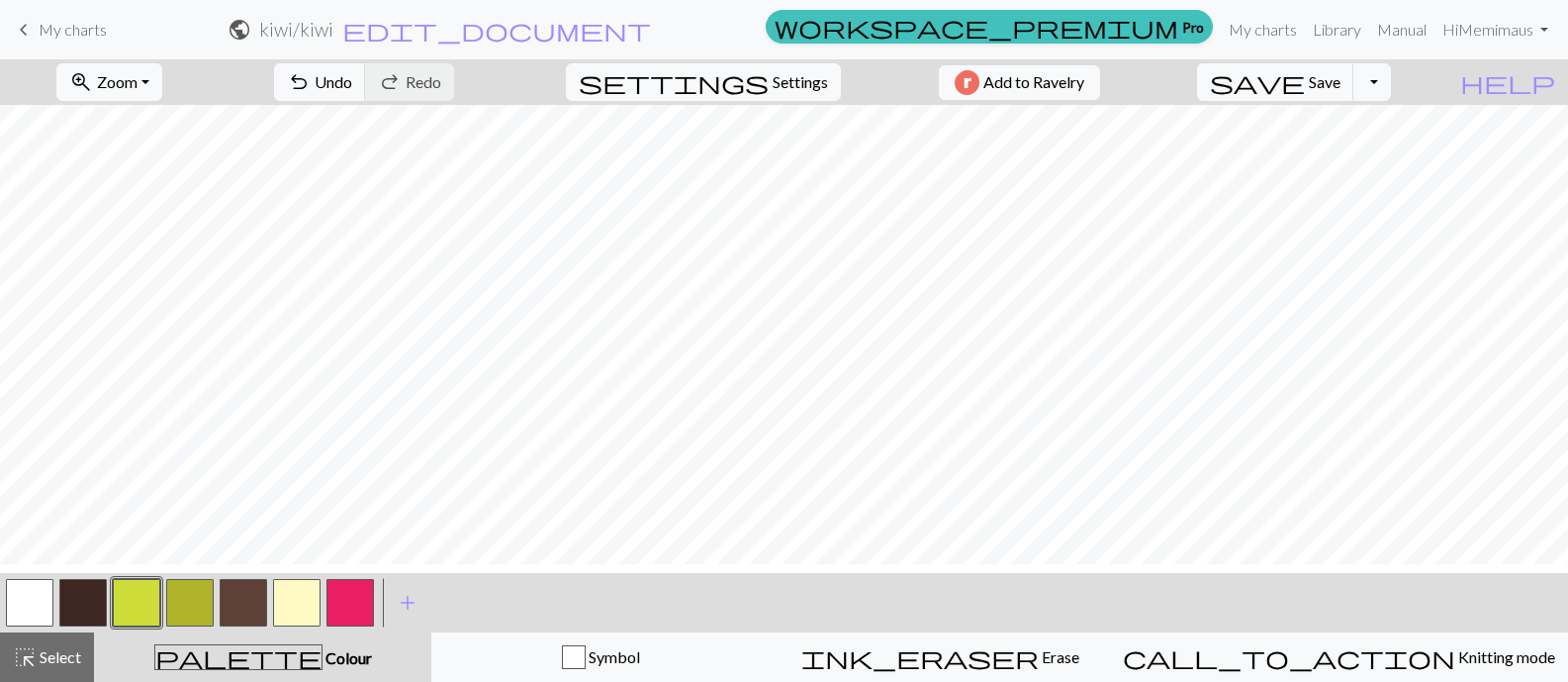 click at bounding box center (243, 603) 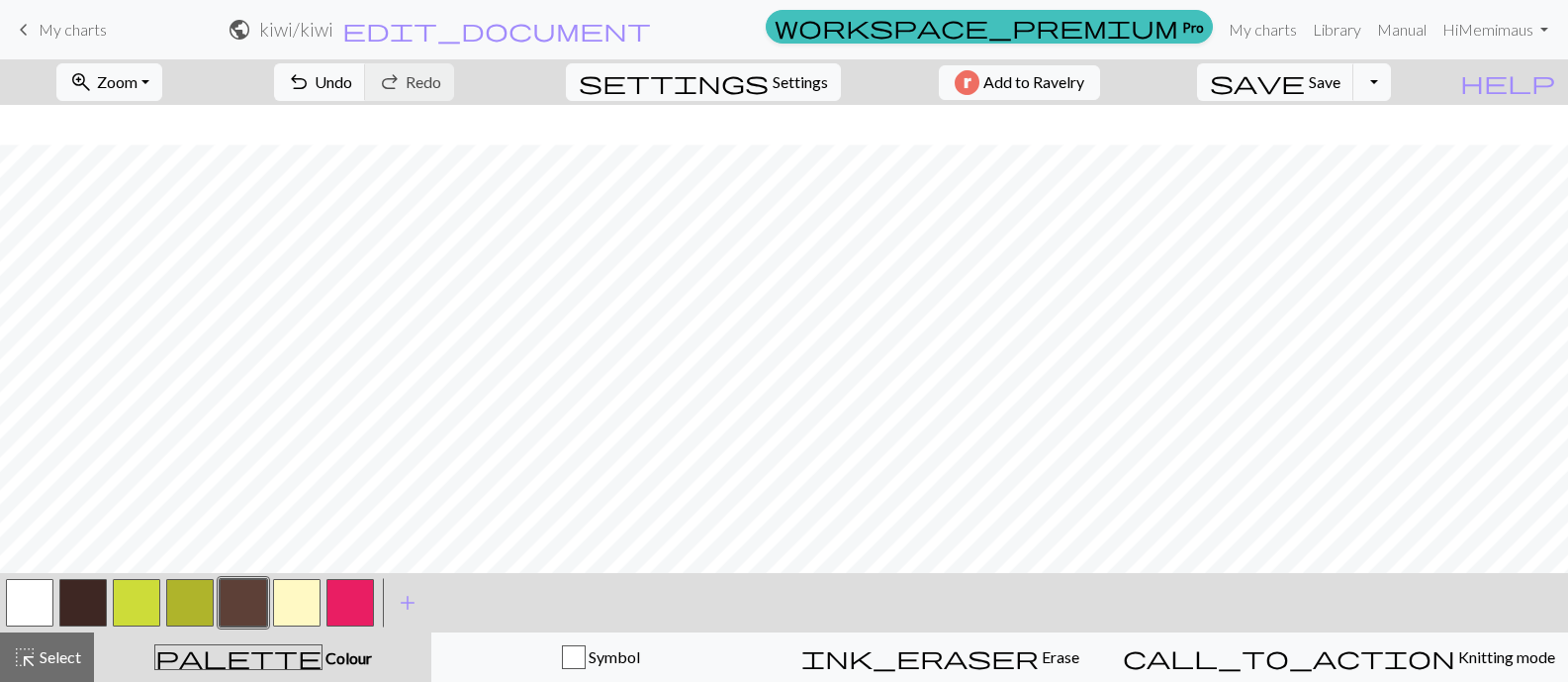 scroll, scrollTop: 0, scrollLeft: 0, axis: both 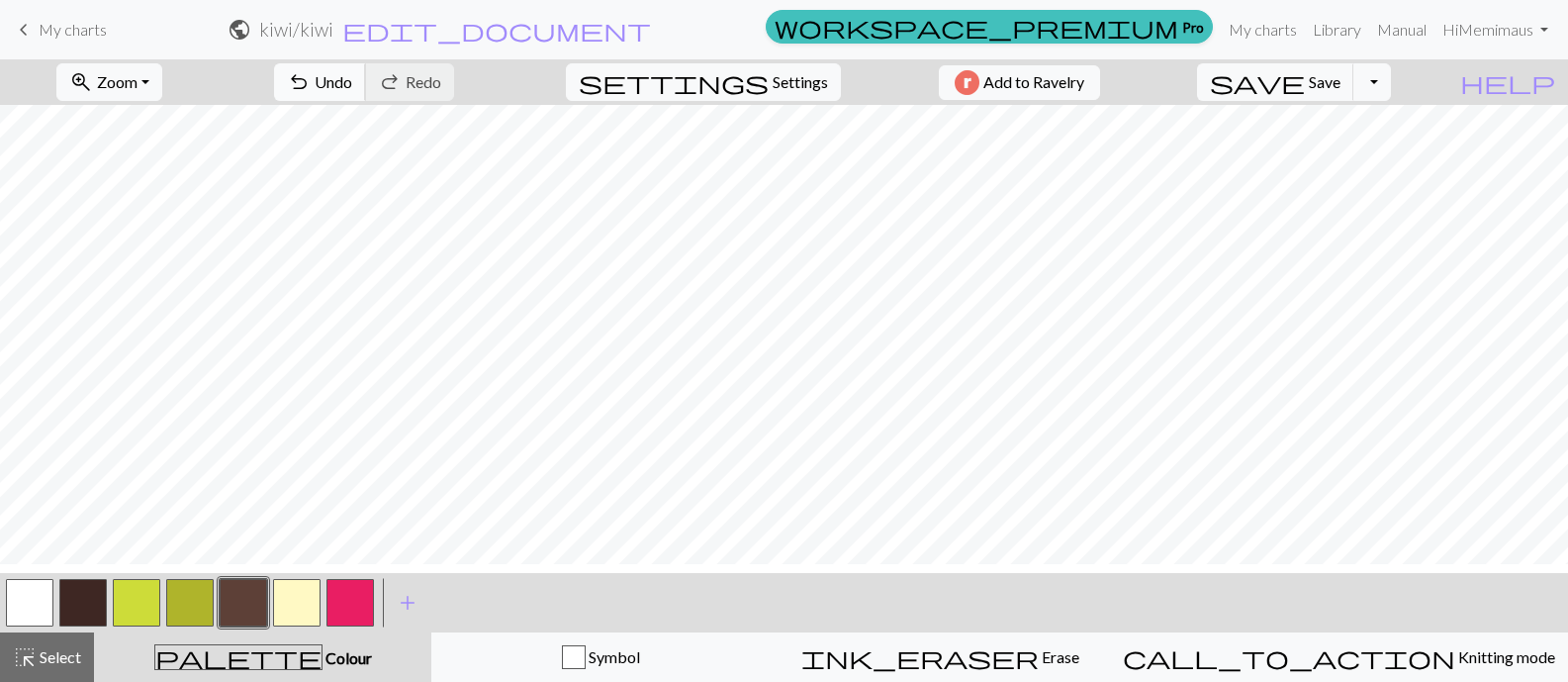 click on "undo" at bounding box center [299, 82] 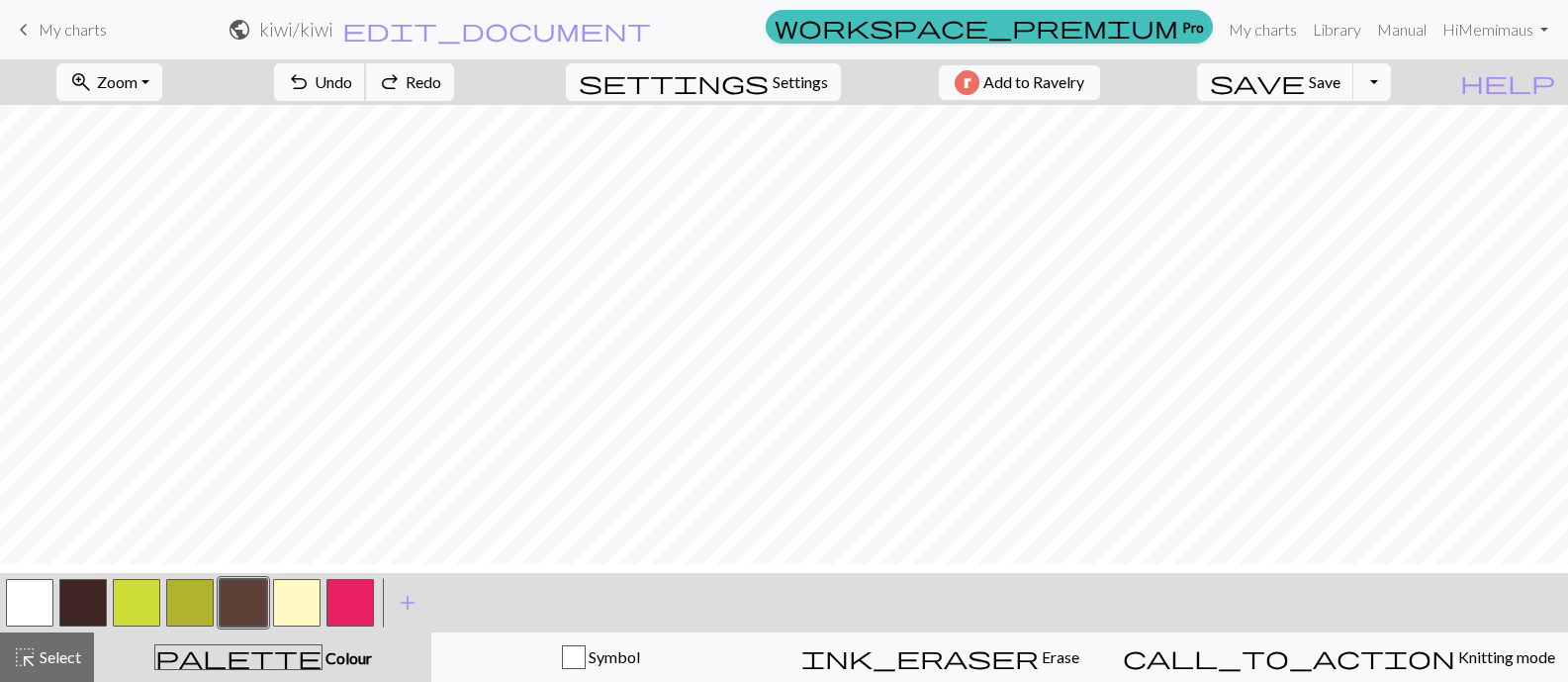 click on "undo Undo Undo" at bounding box center [320, 82] 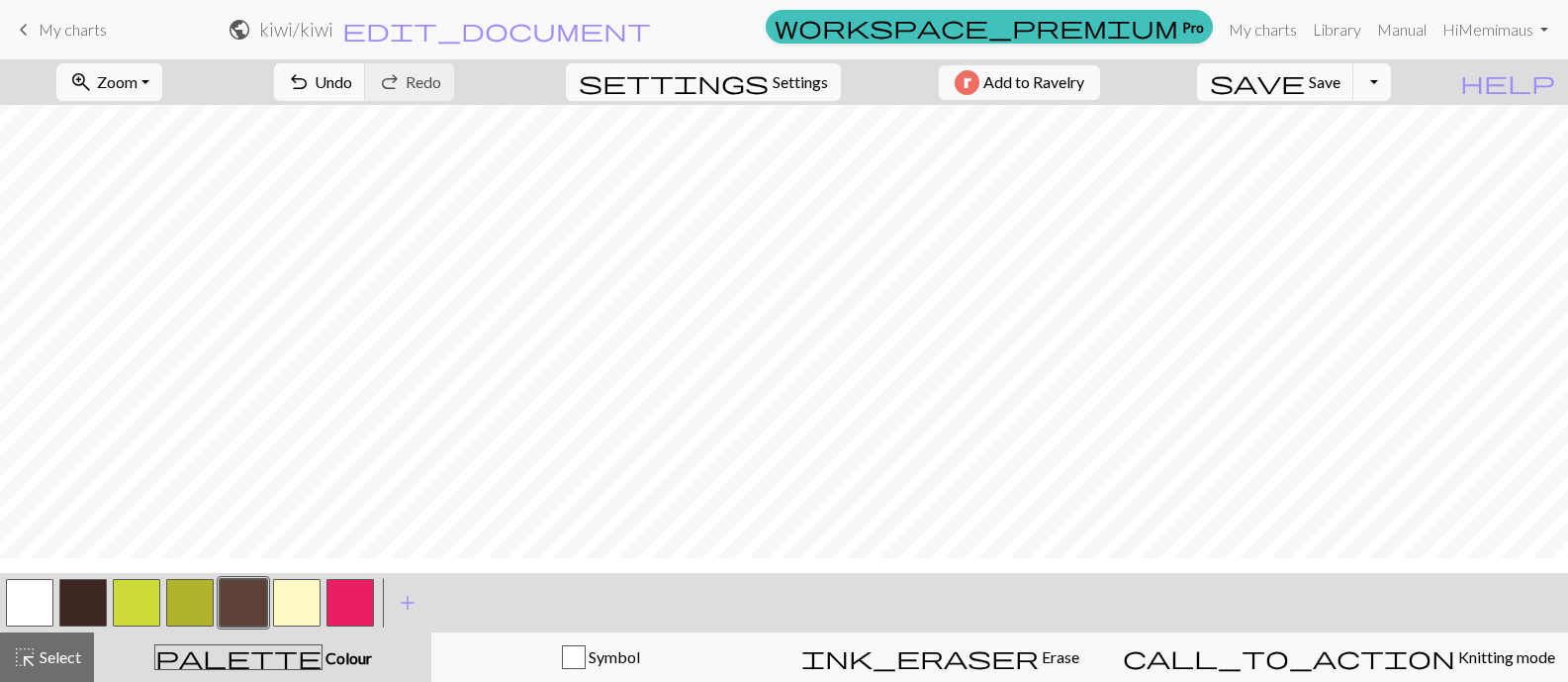 scroll, scrollTop: 0, scrollLeft: 0, axis: both 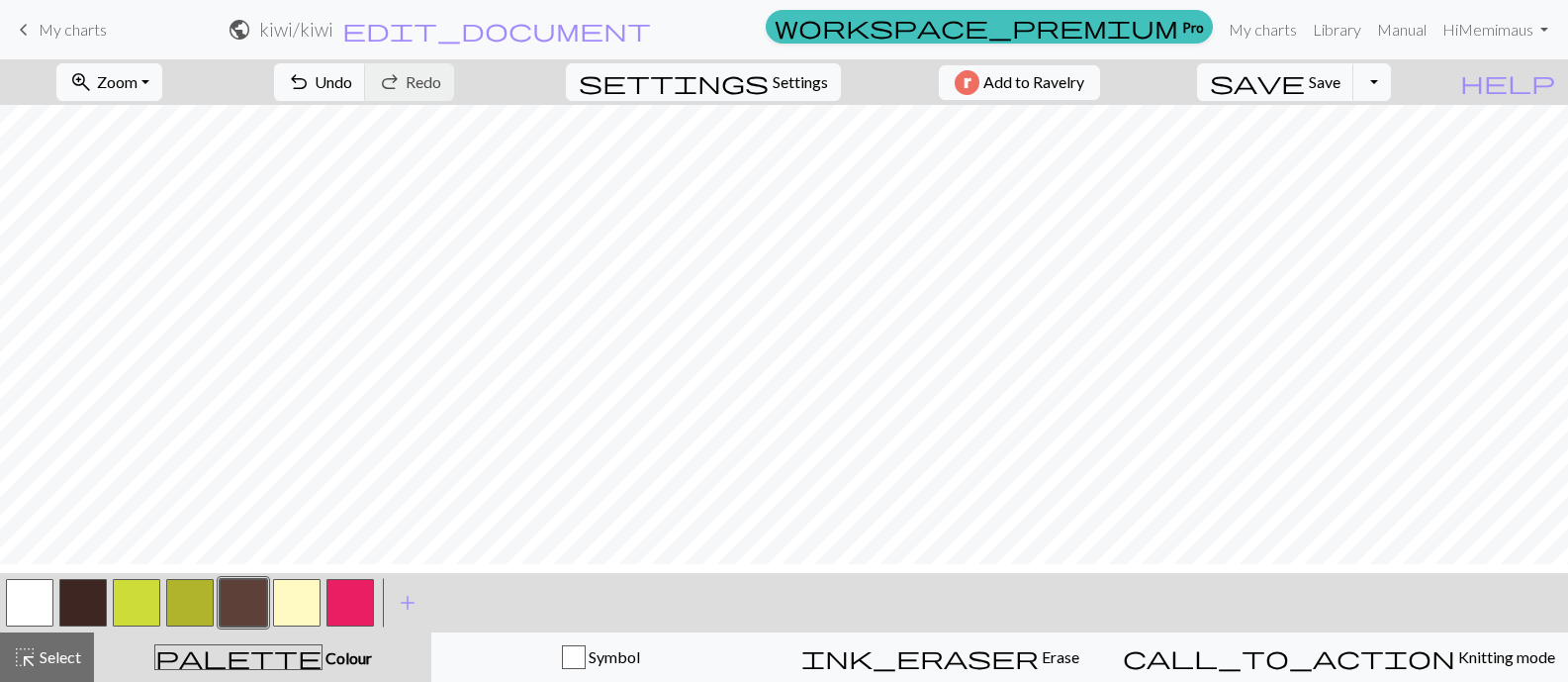 click at bounding box center [190, 603] 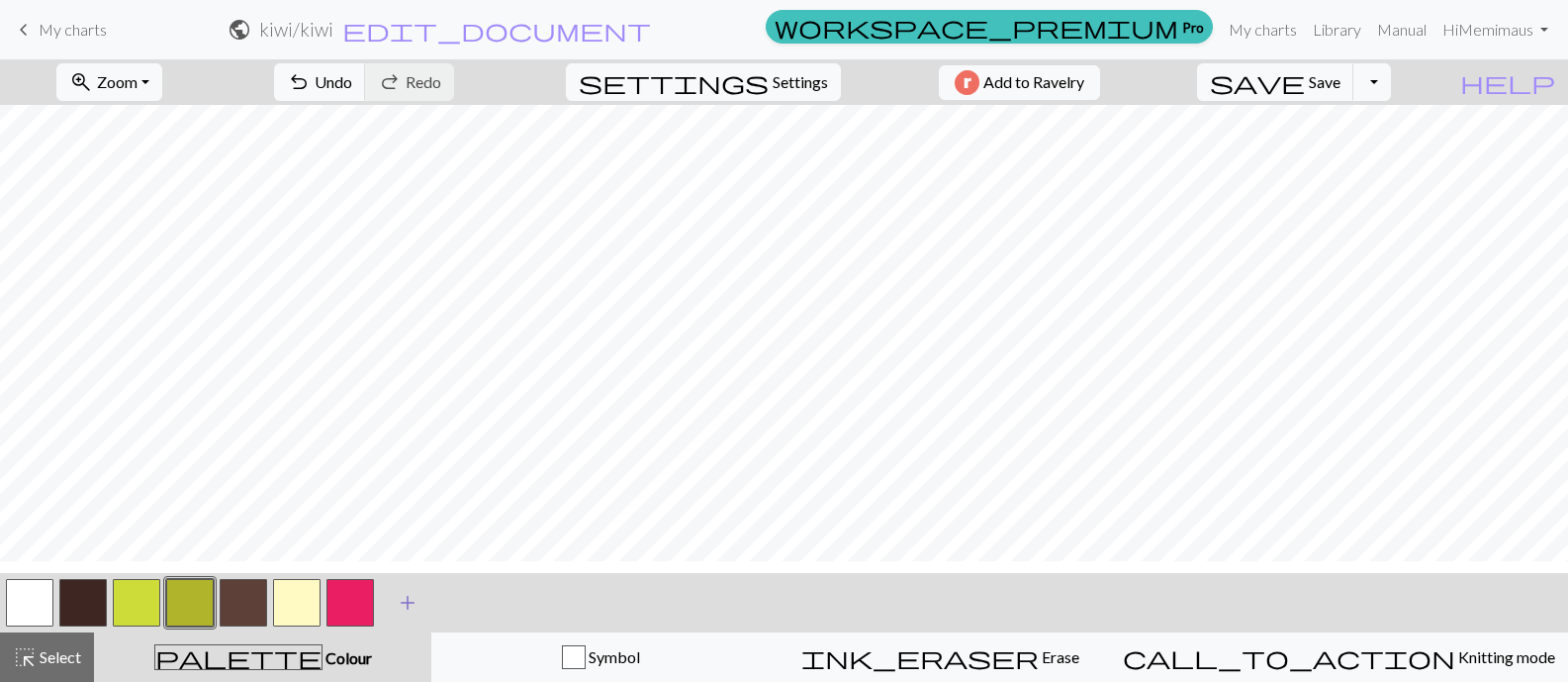 scroll, scrollTop: 92, scrollLeft: 0, axis: vertical 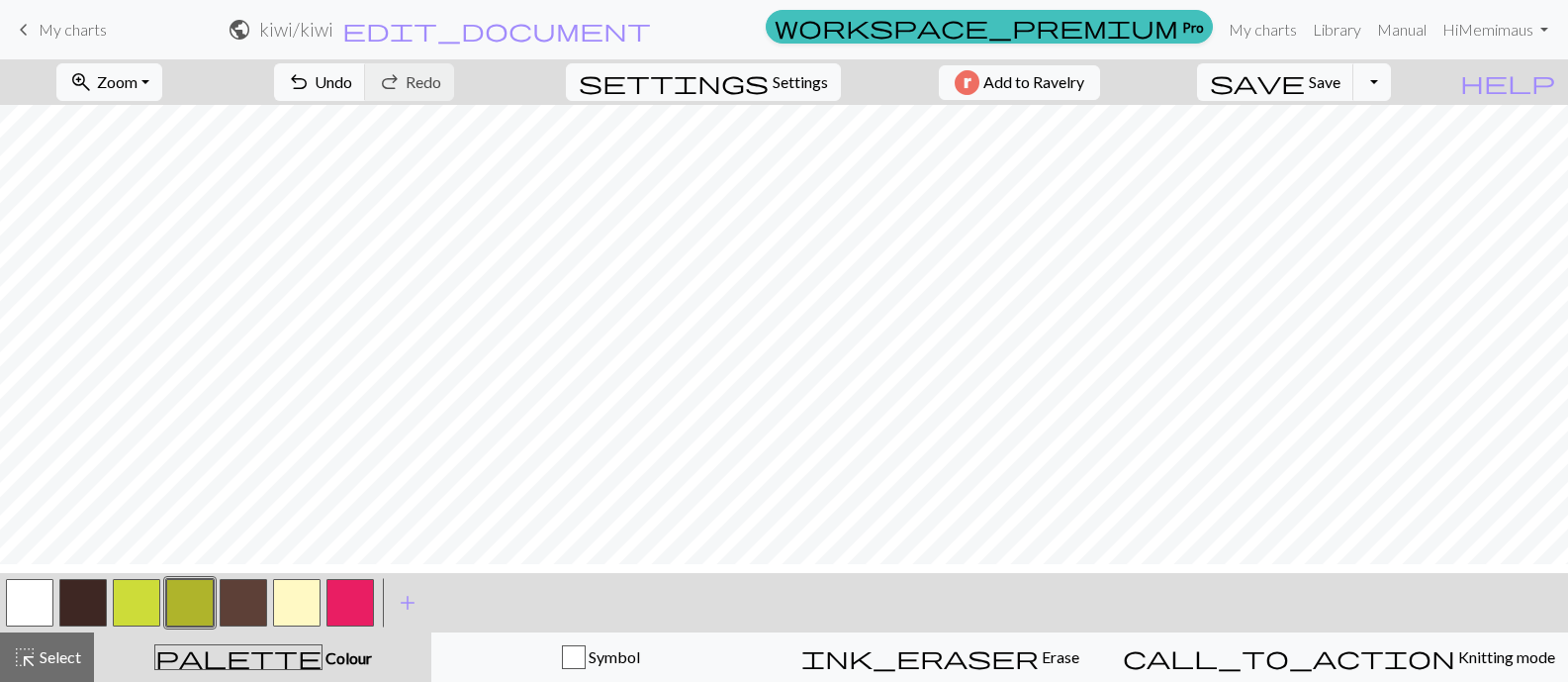 click at bounding box center (243, 603) 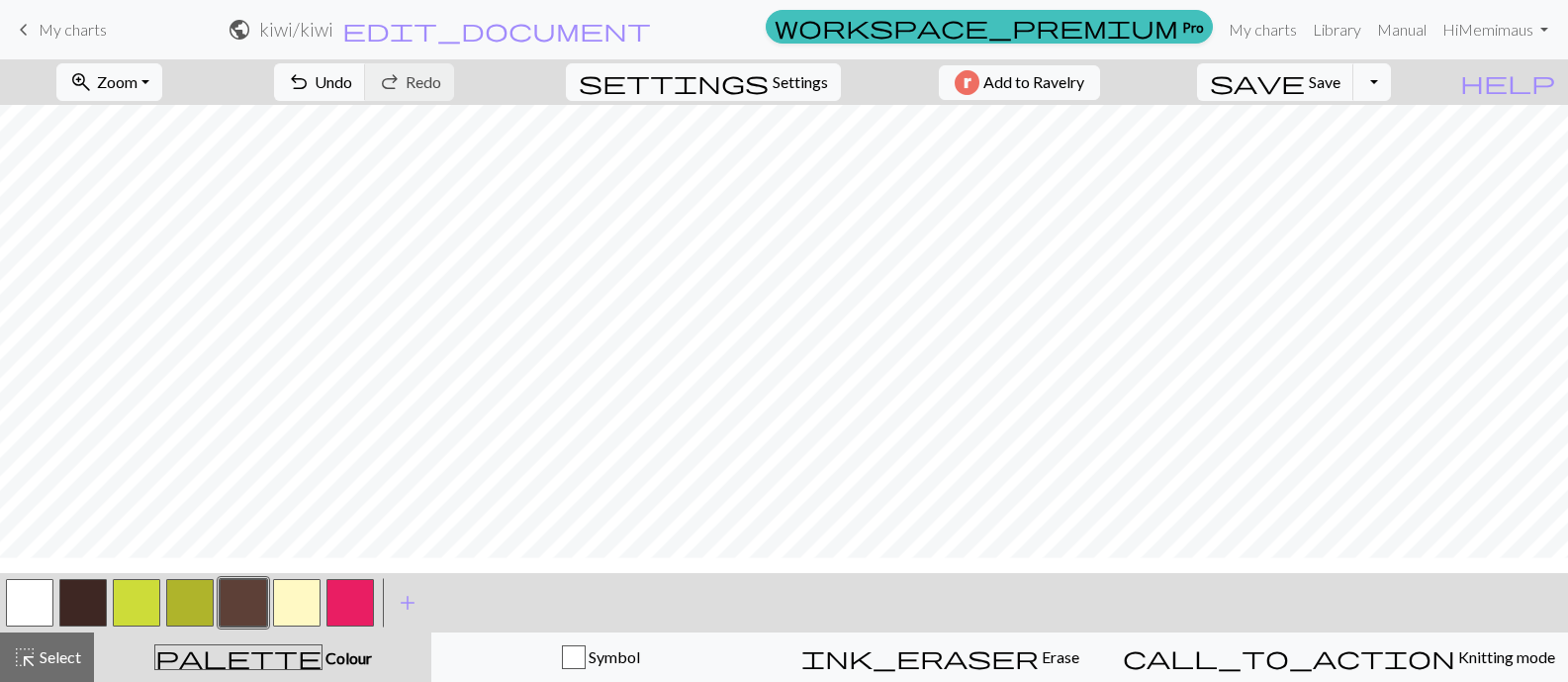 scroll, scrollTop: 43, scrollLeft: 0, axis: vertical 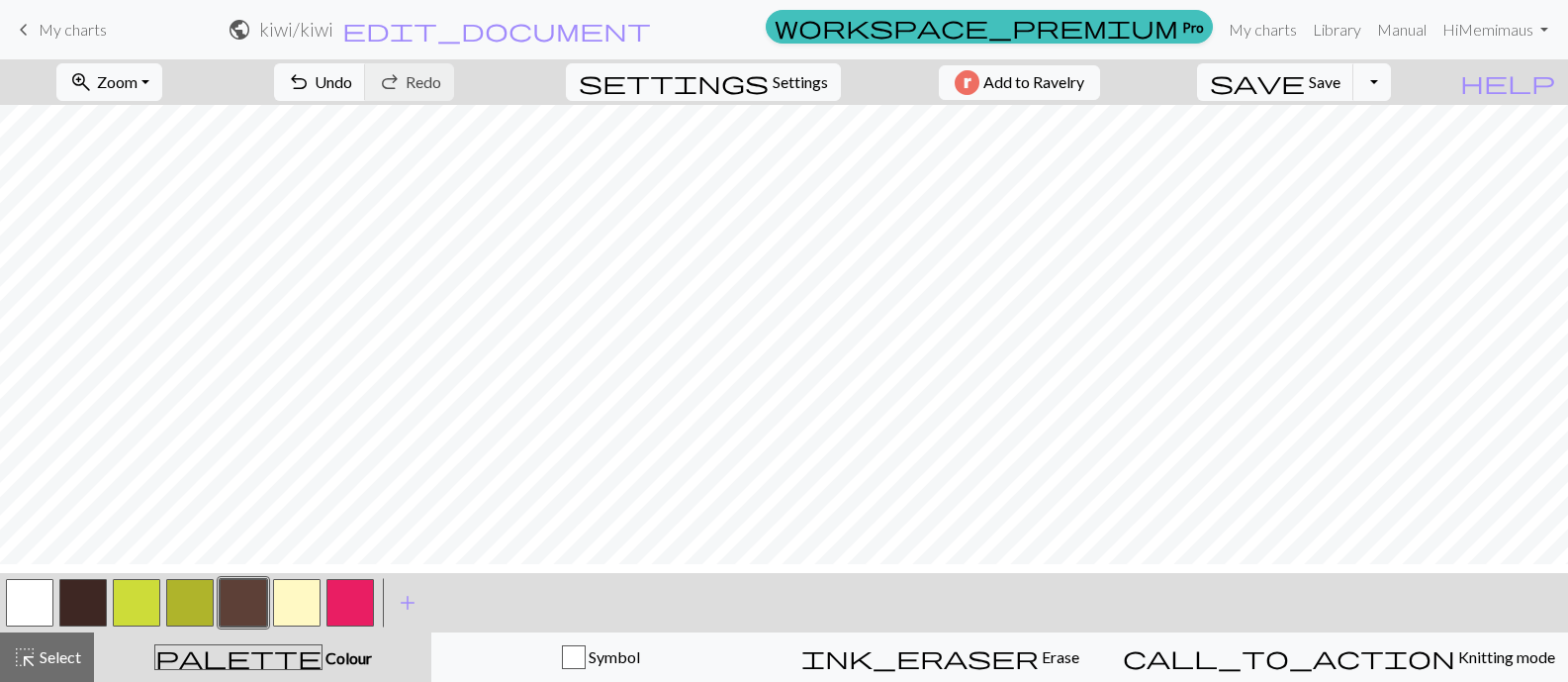 click at bounding box center (297, 603) 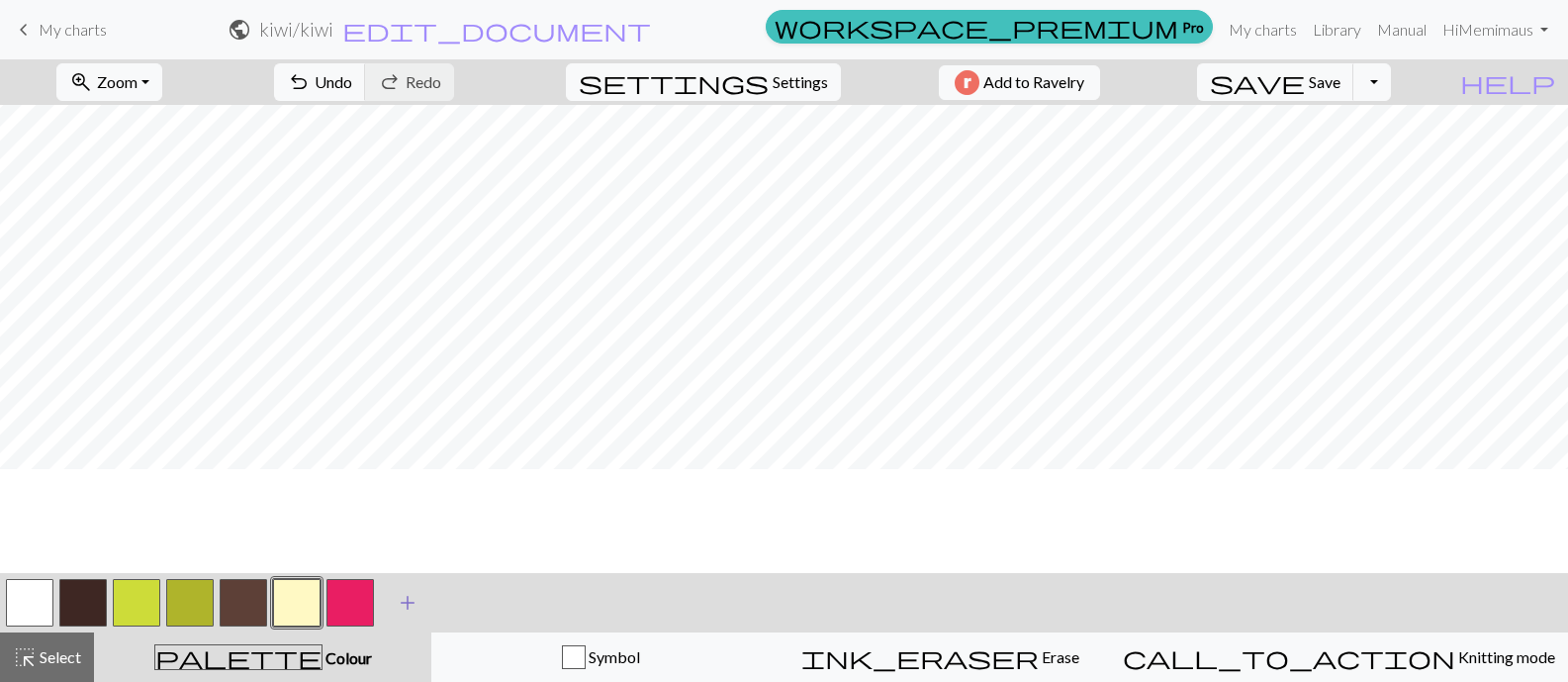 scroll, scrollTop: 382, scrollLeft: 0, axis: vertical 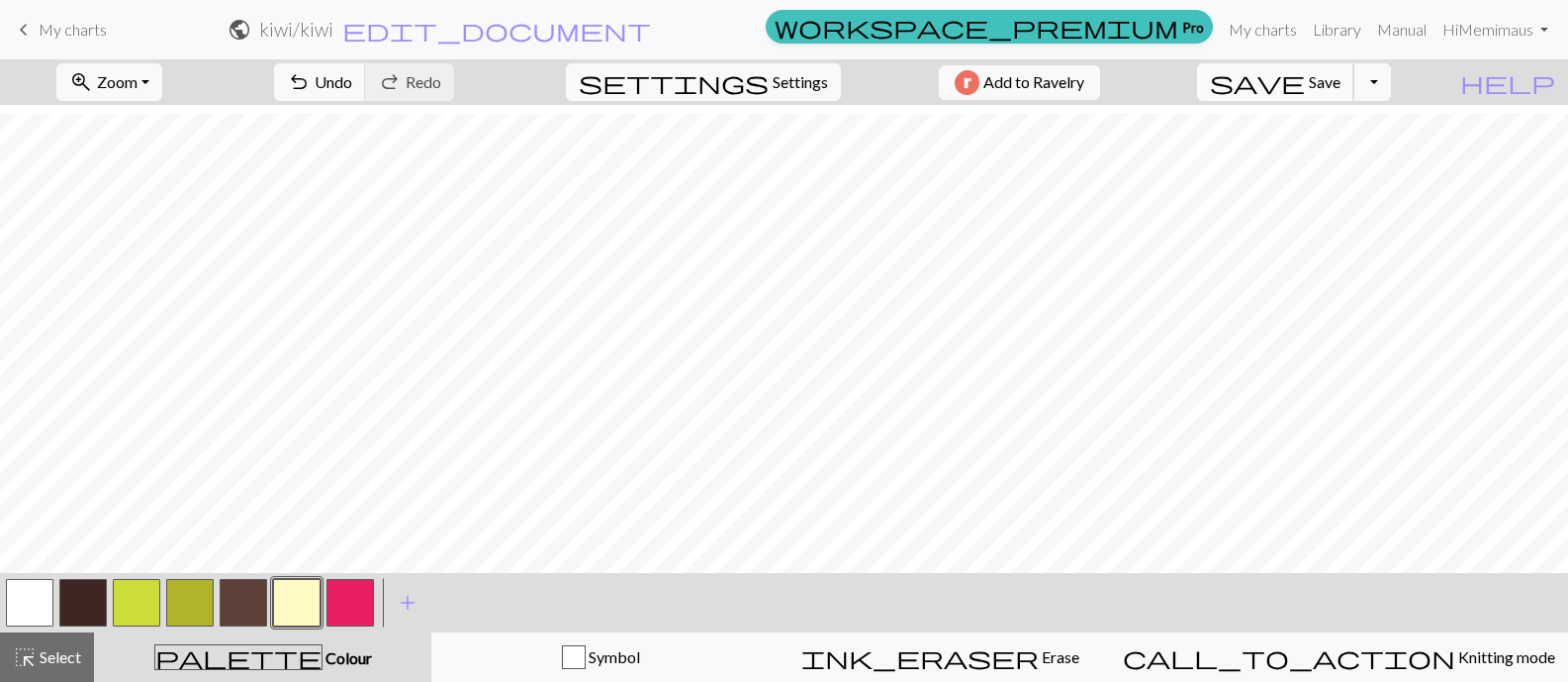 click on "save Save Save" at bounding box center [1275, 82] 